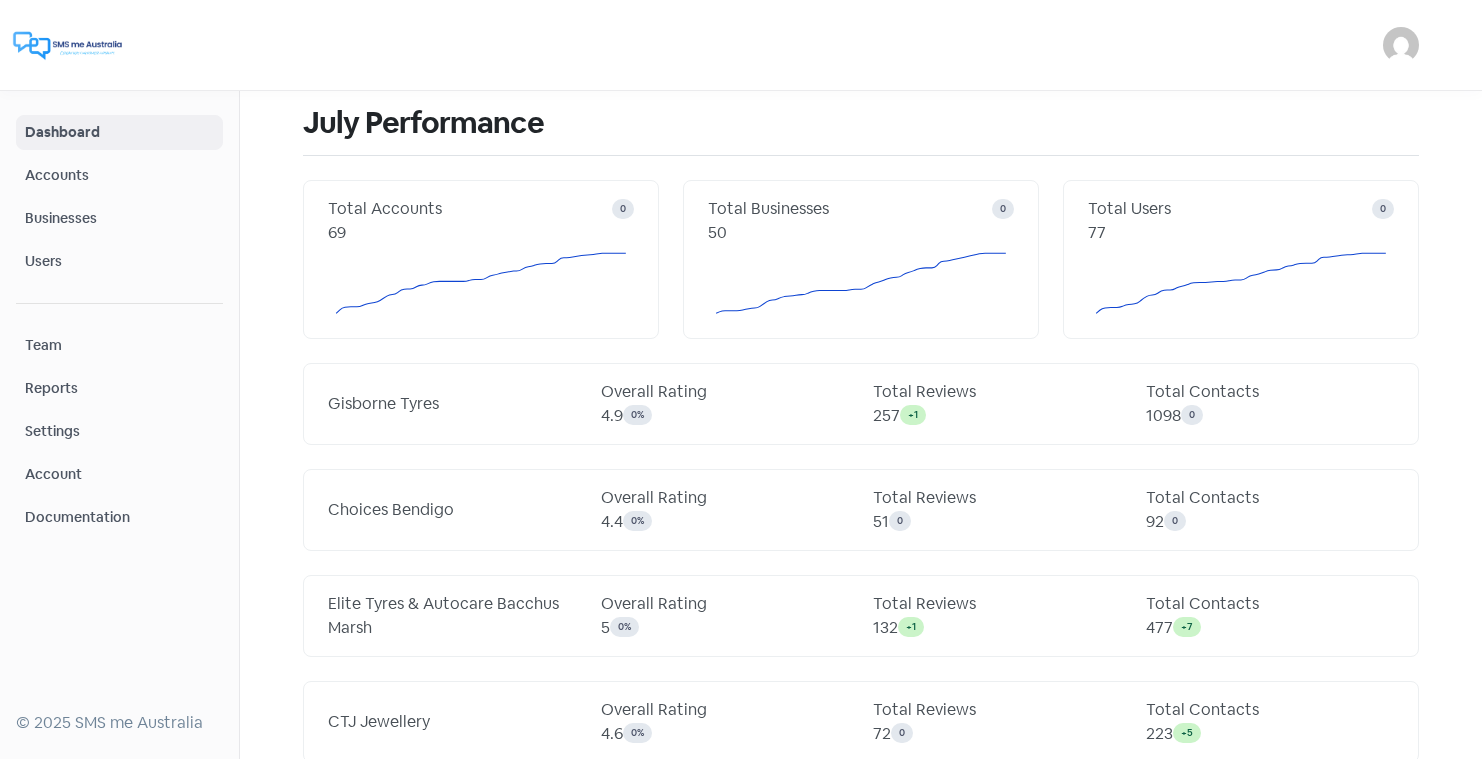 scroll, scrollTop: 0, scrollLeft: 0, axis: both 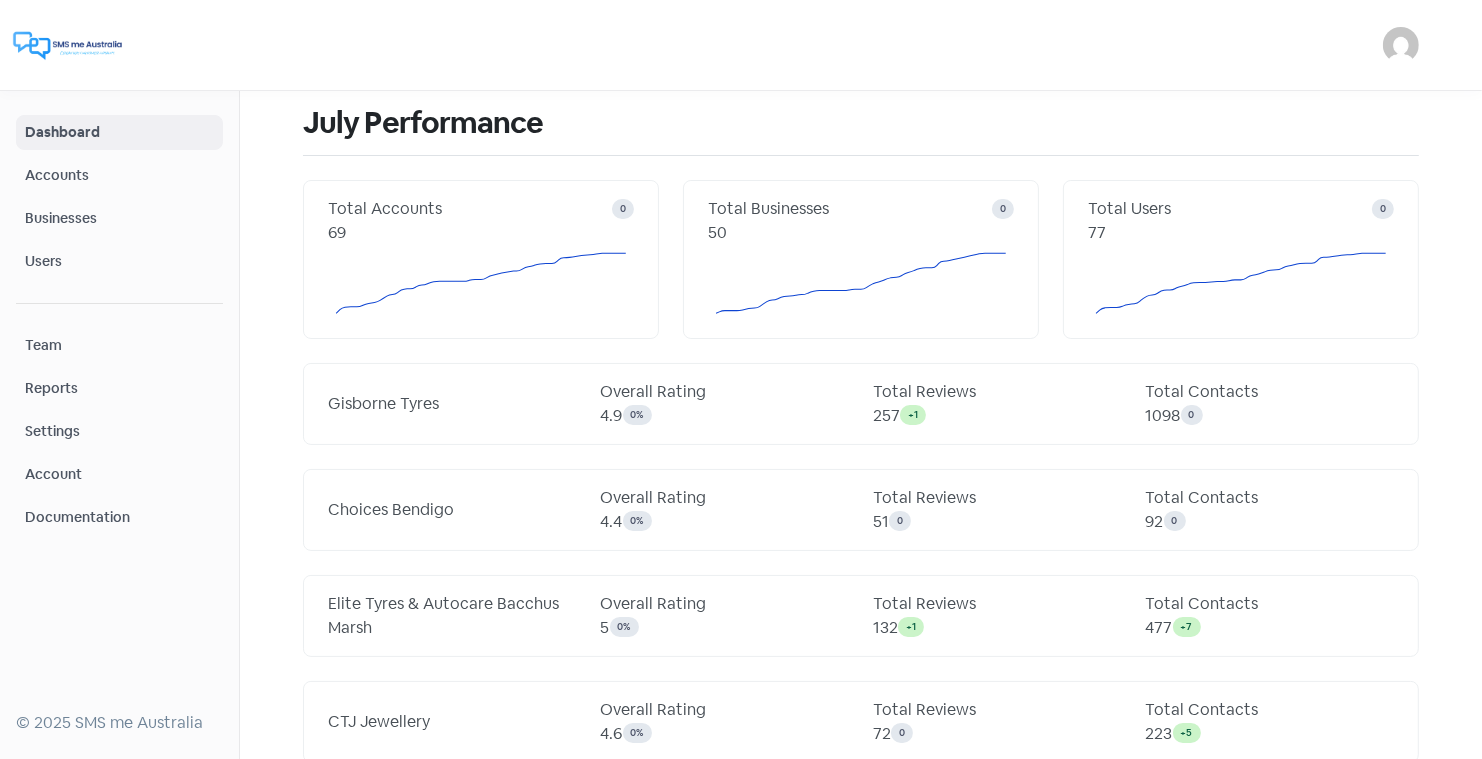 click on "Businesses" at bounding box center (119, 218) 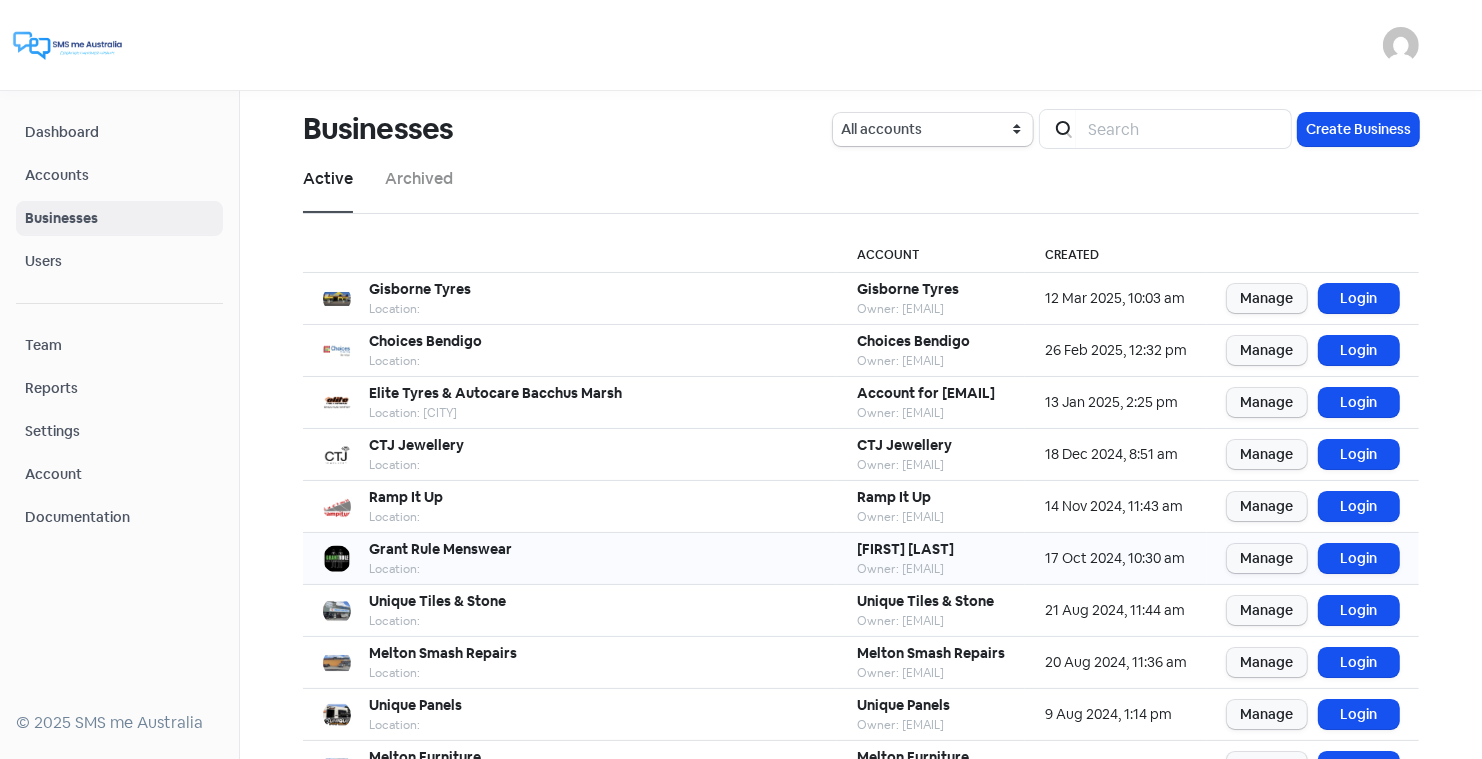 scroll, scrollTop: 243, scrollLeft: 0, axis: vertical 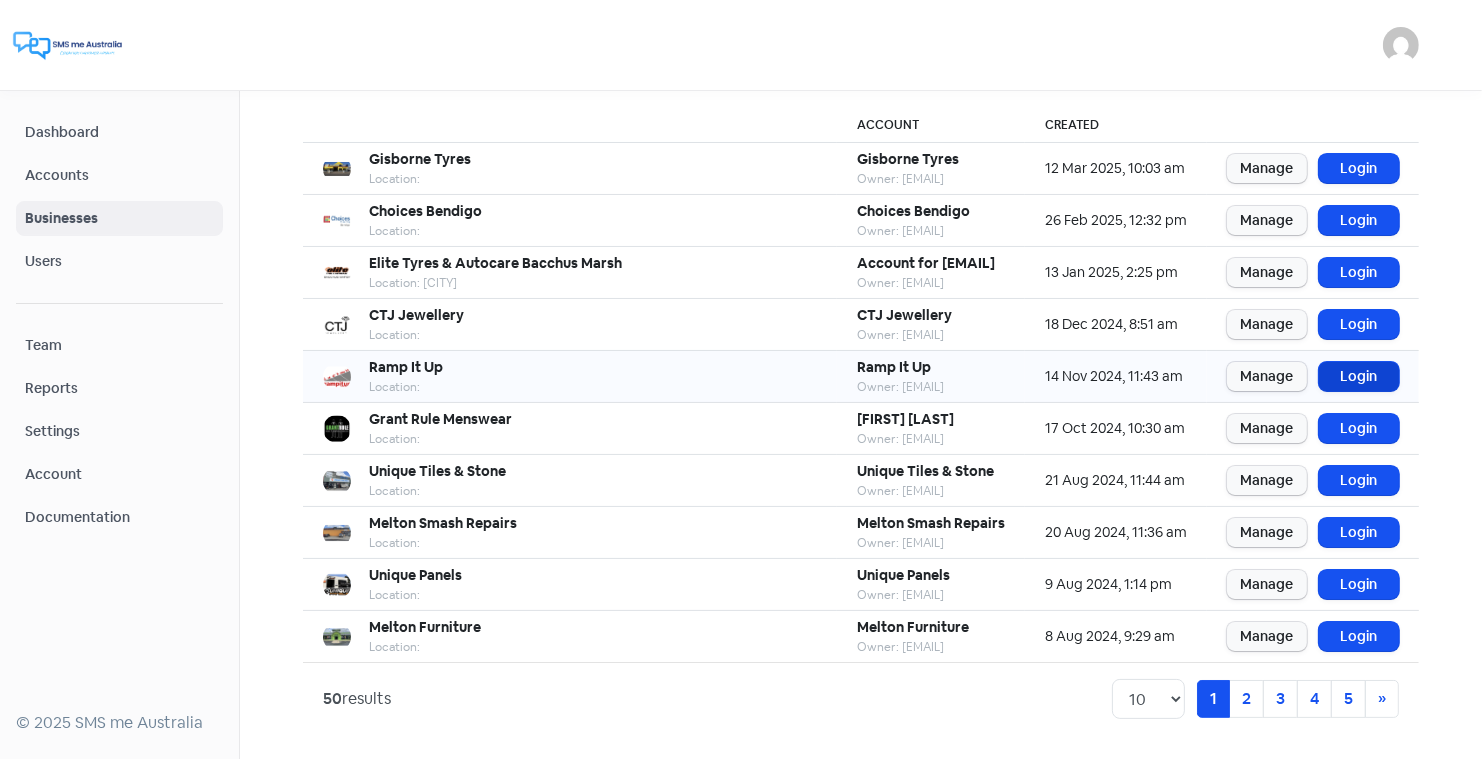 click on "Login" at bounding box center [1359, 376] 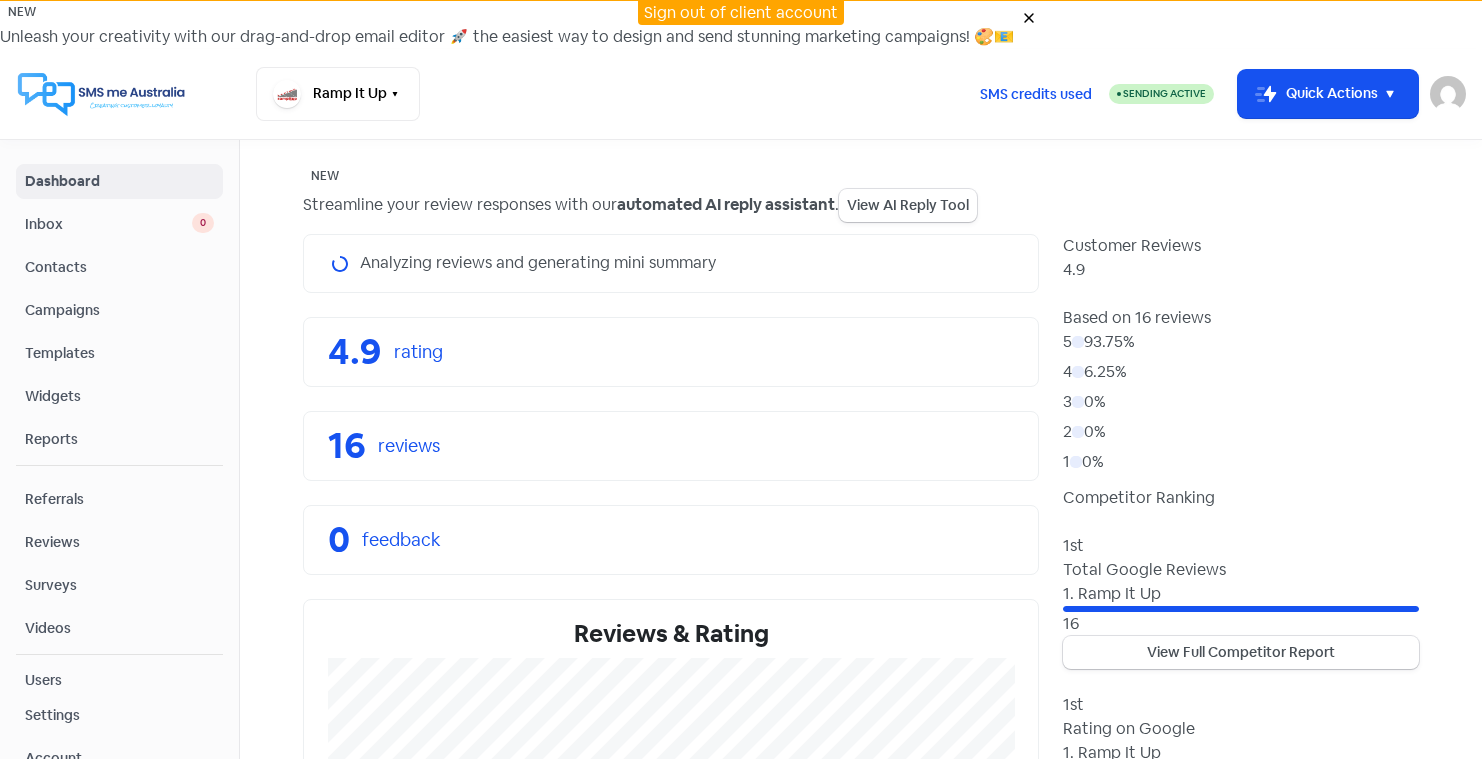 scroll, scrollTop: 0, scrollLeft: 0, axis: both 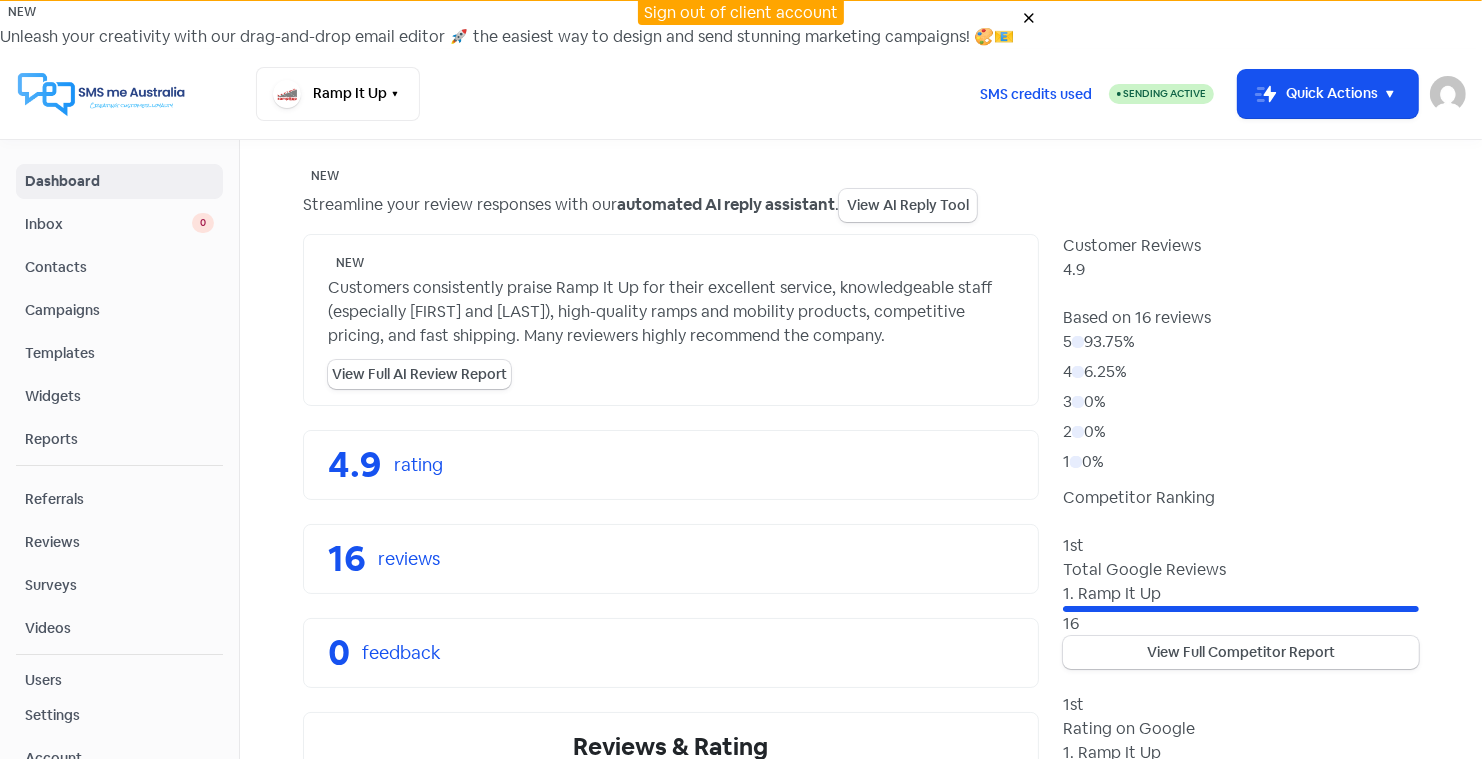 click on "Sign out of client account" at bounding box center [741, 12] 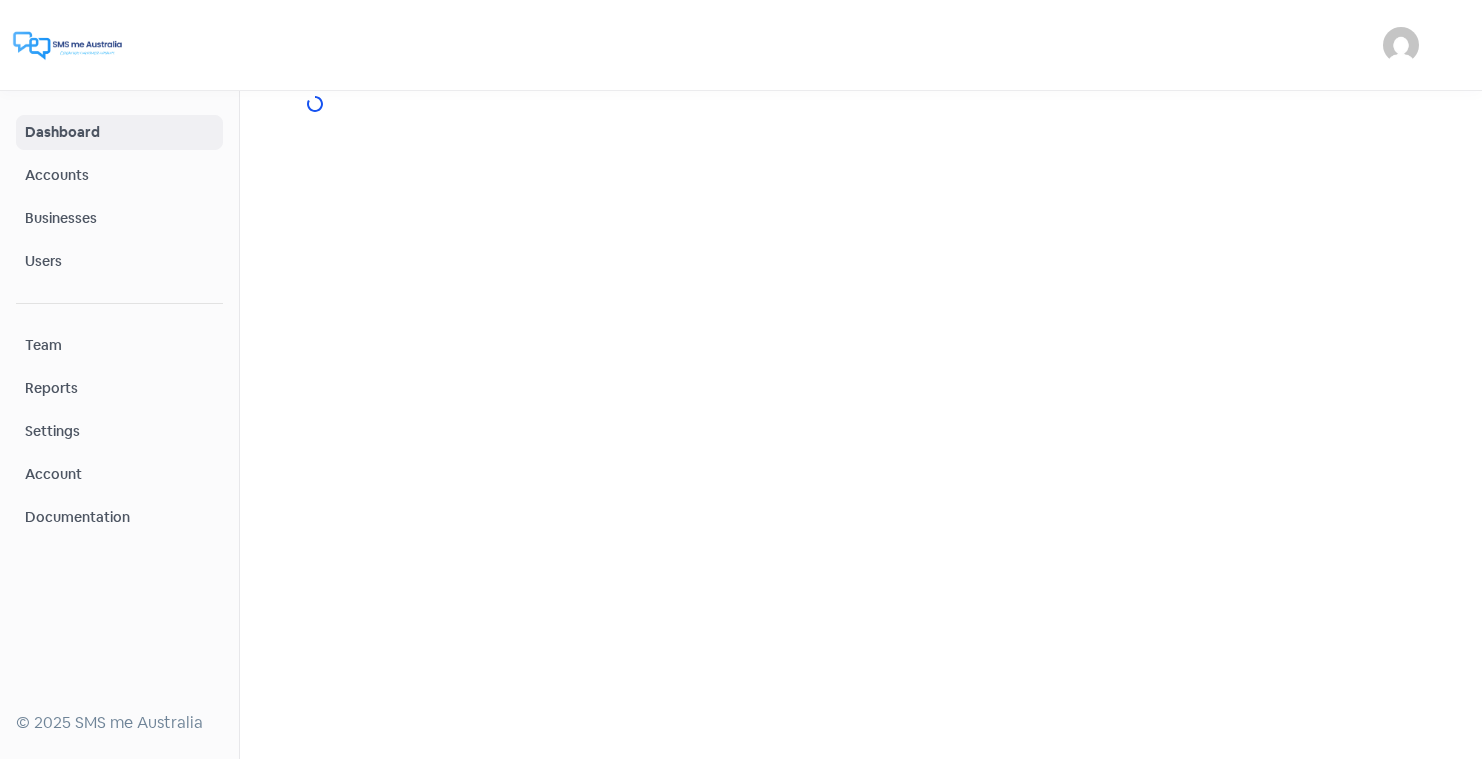 scroll, scrollTop: 0, scrollLeft: 0, axis: both 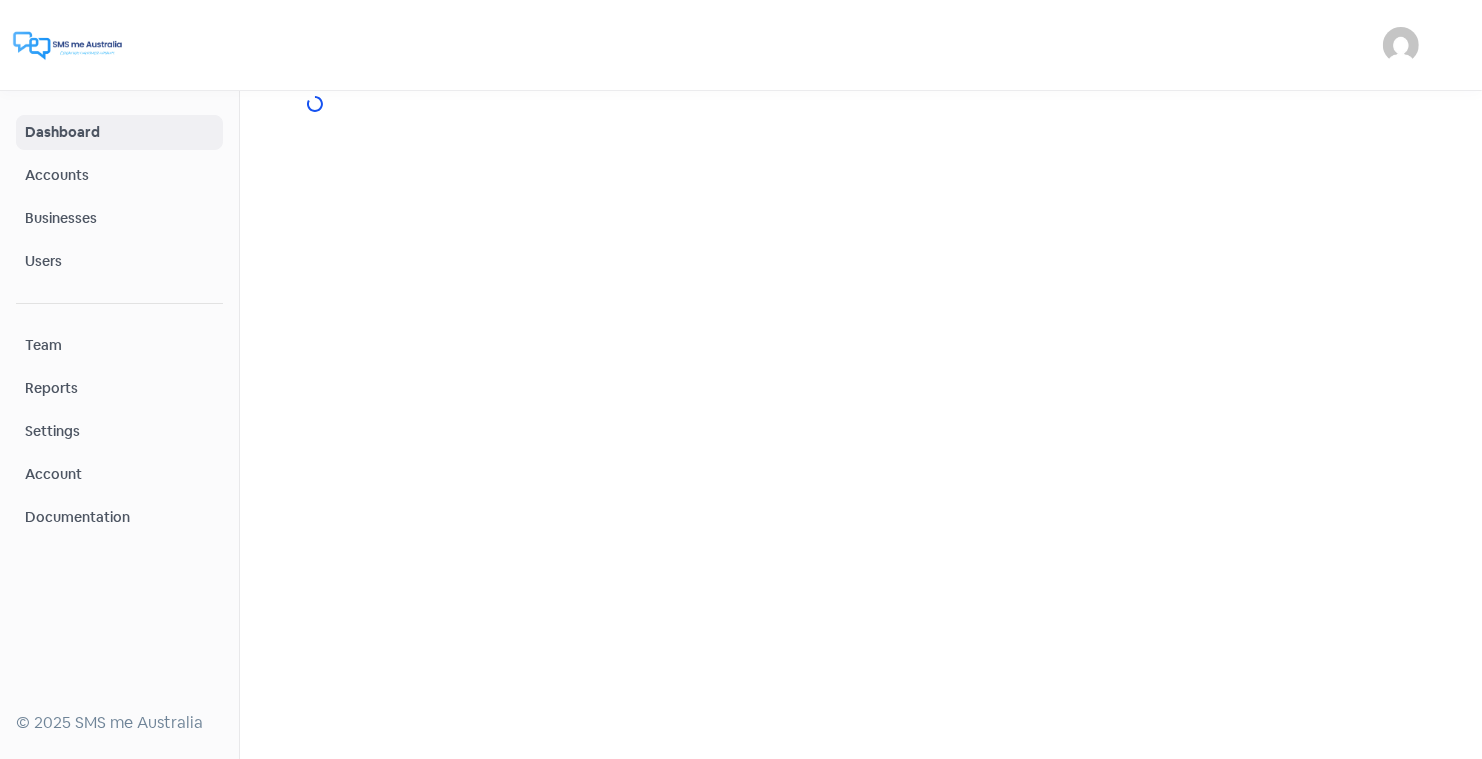 click on "Businesses" at bounding box center [119, 218] 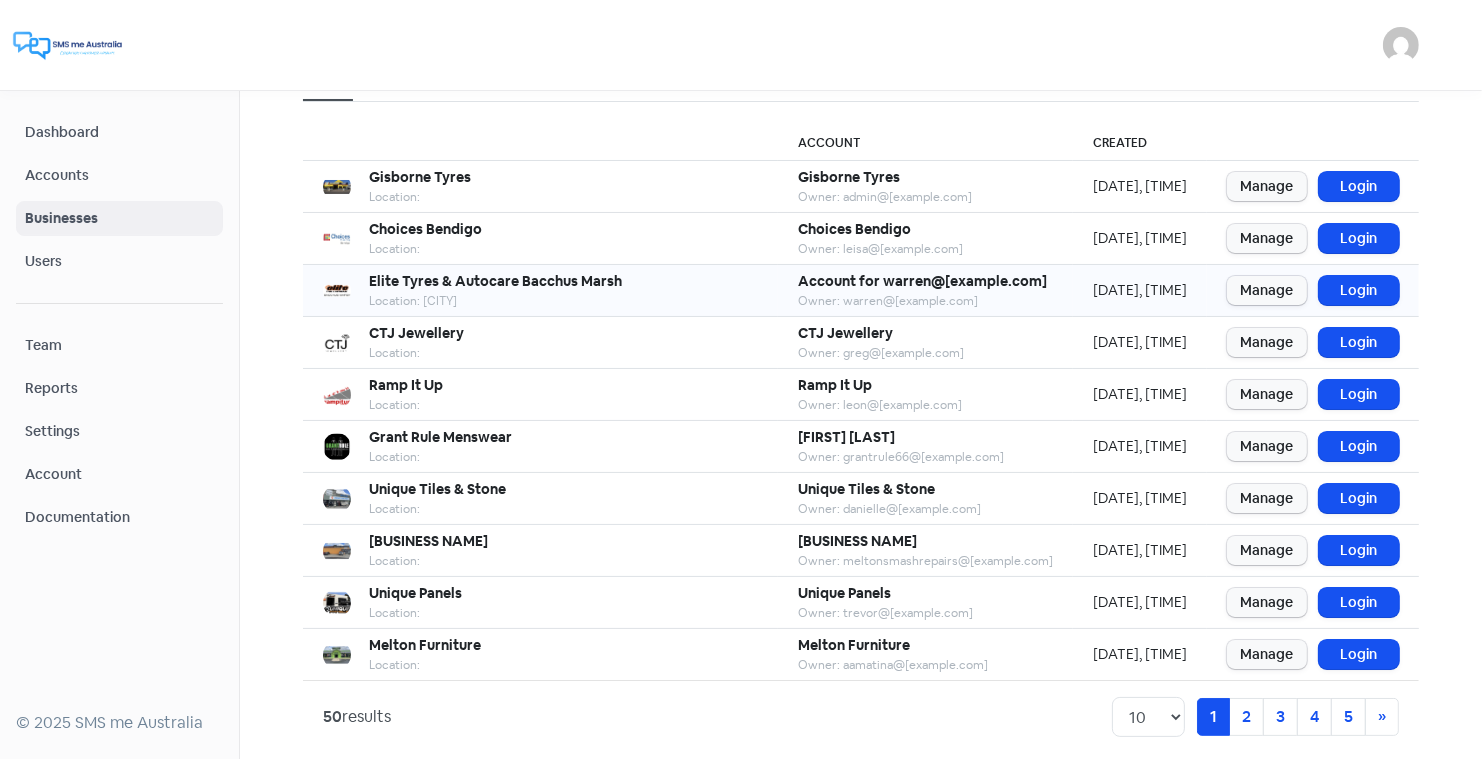 scroll, scrollTop: 243, scrollLeft: 0, axis: vertical 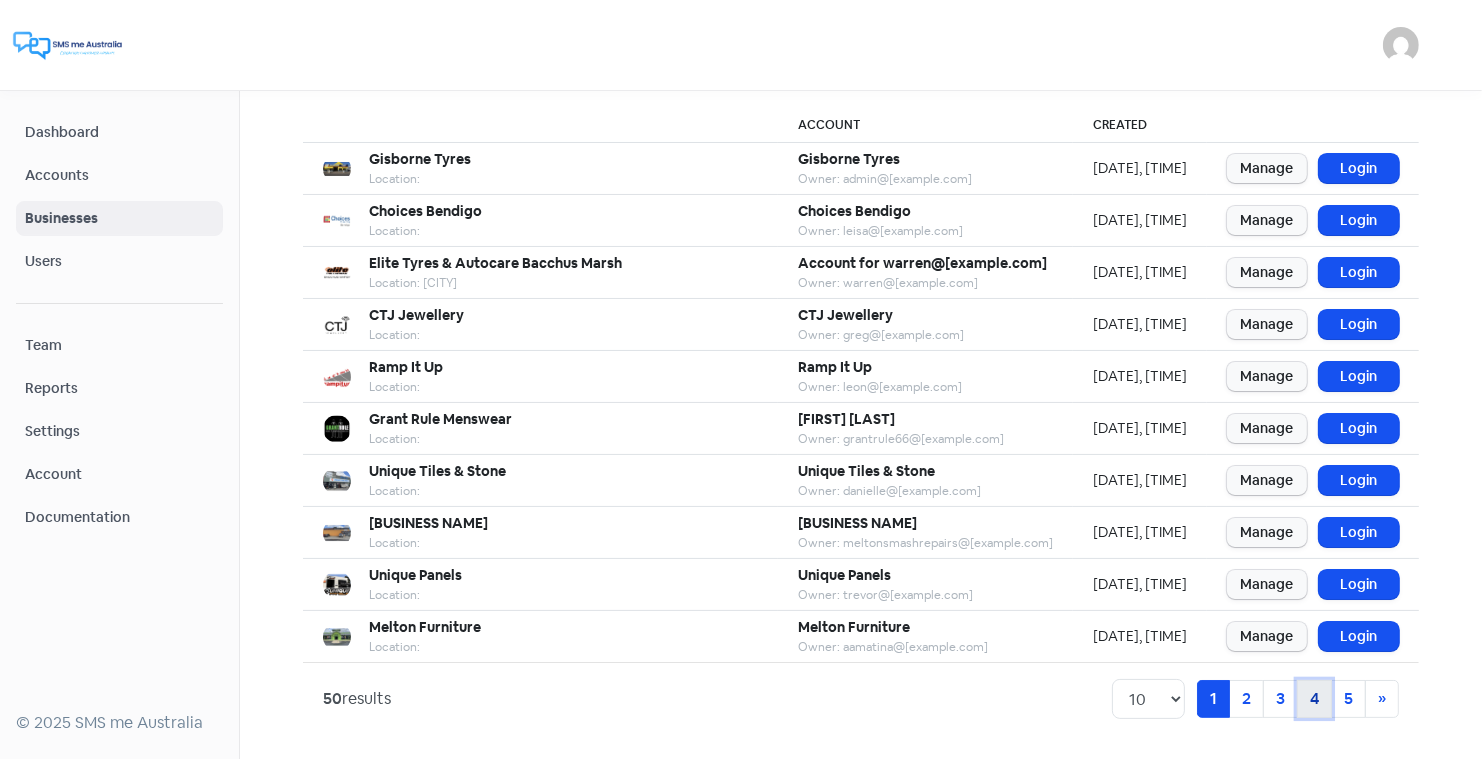 click on "4" at bounding box center [1213, 699] 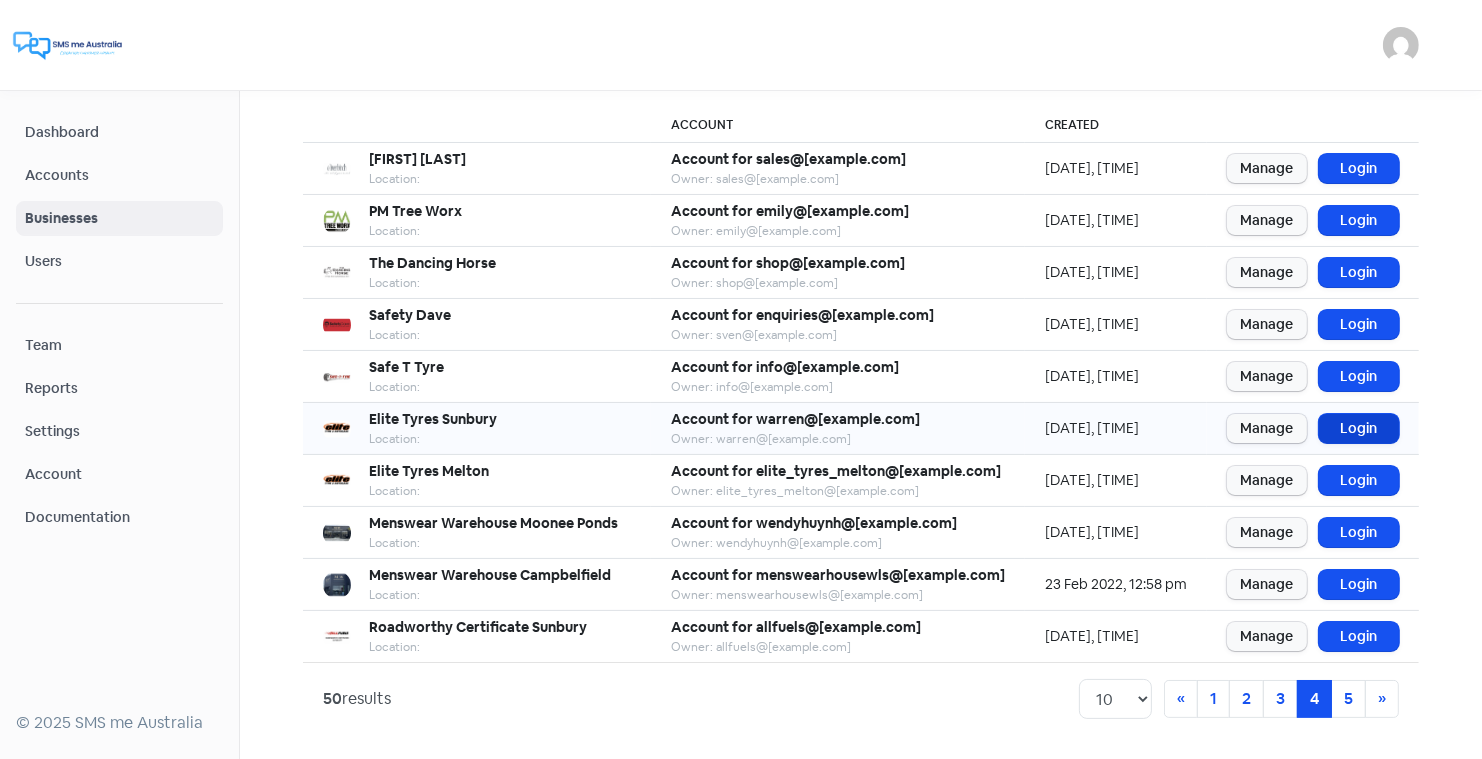 click on "Login" at bounding box center [1359, 428] 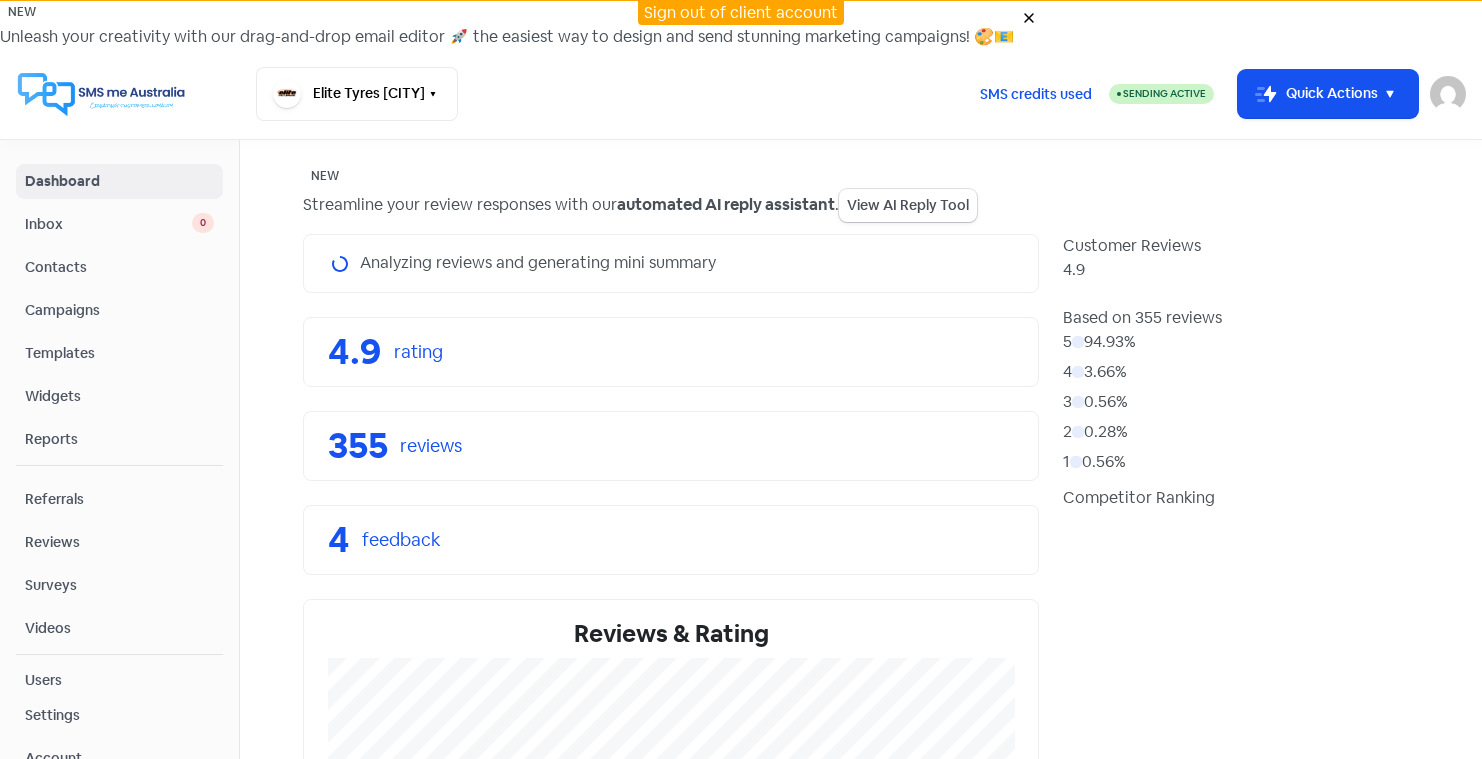 scroll, scrollTop: 0, scrollLeft: 0, axis: both 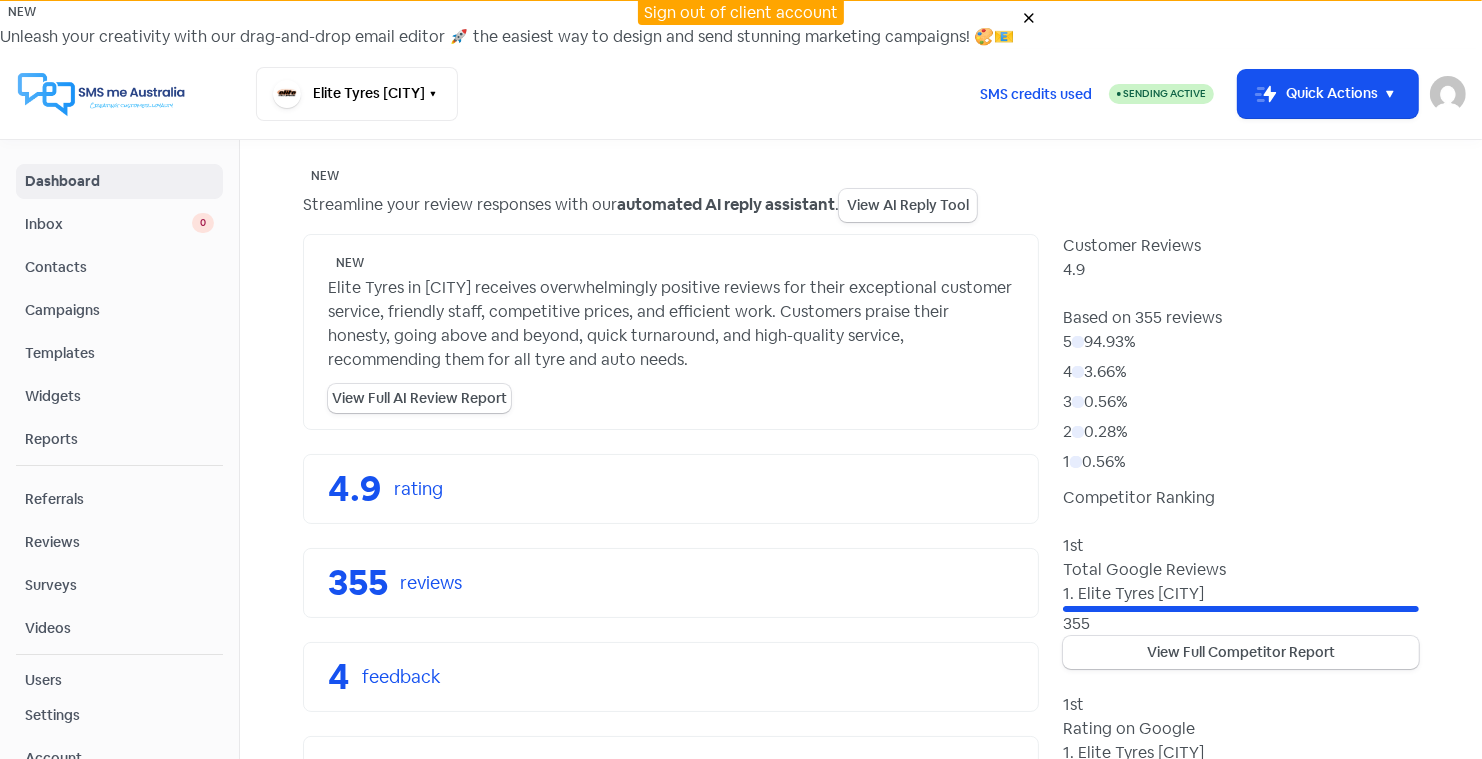 click on "Reviews" at bounding box center (119, 542) 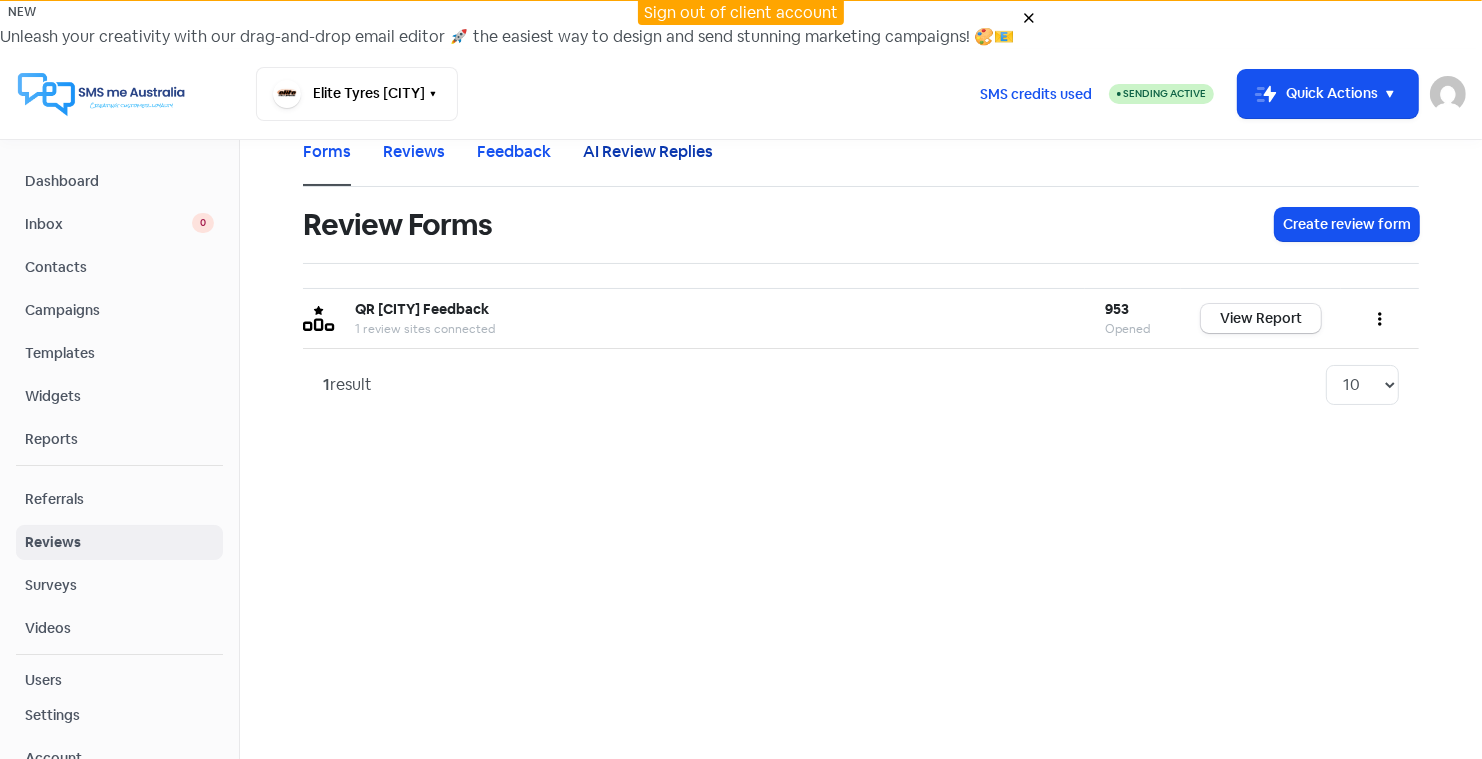 click on "AI Review Replies" at bounding box center (648, 152) 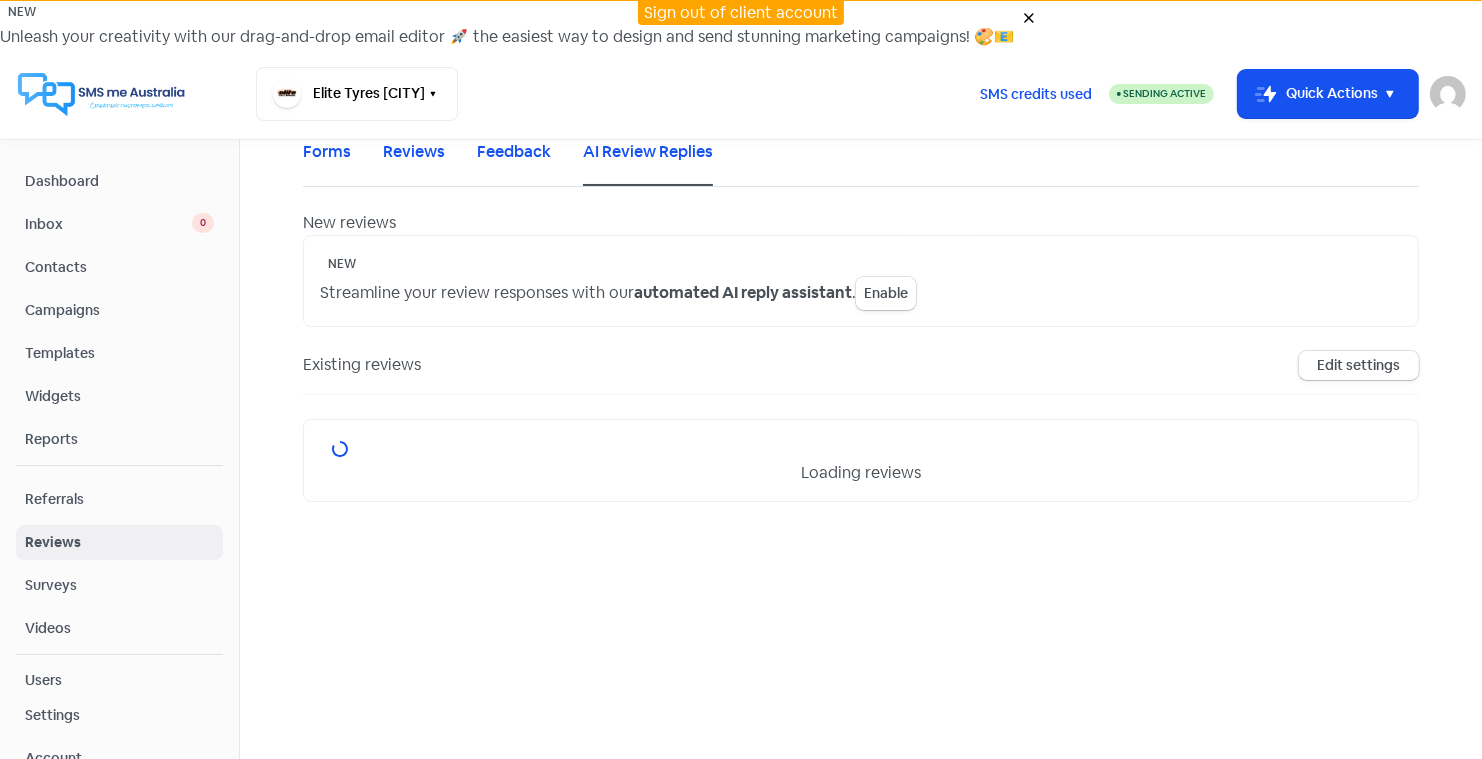click on "Enable" at bounding box center [886, 293] 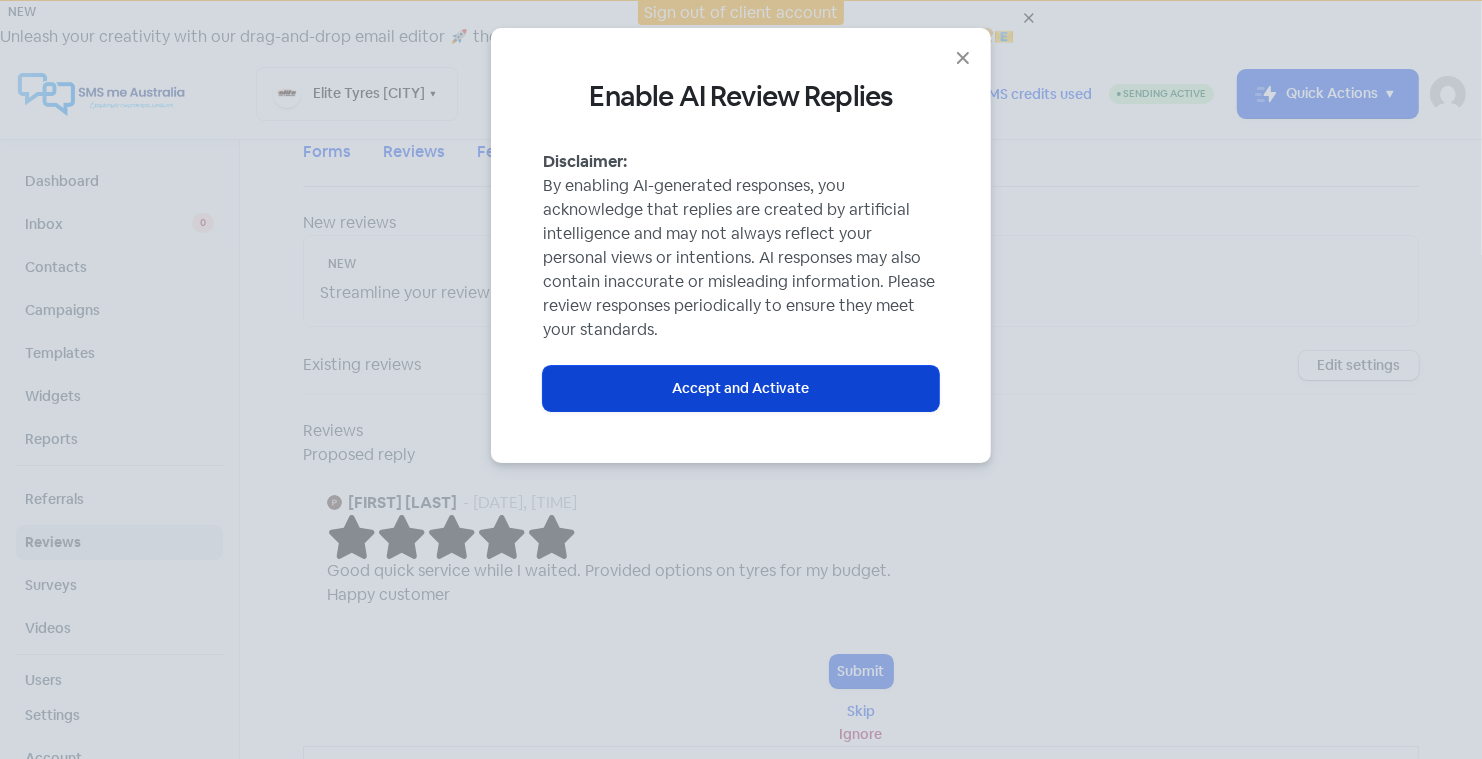 click on "Accept and Activate" at bounding box center (741, 388) 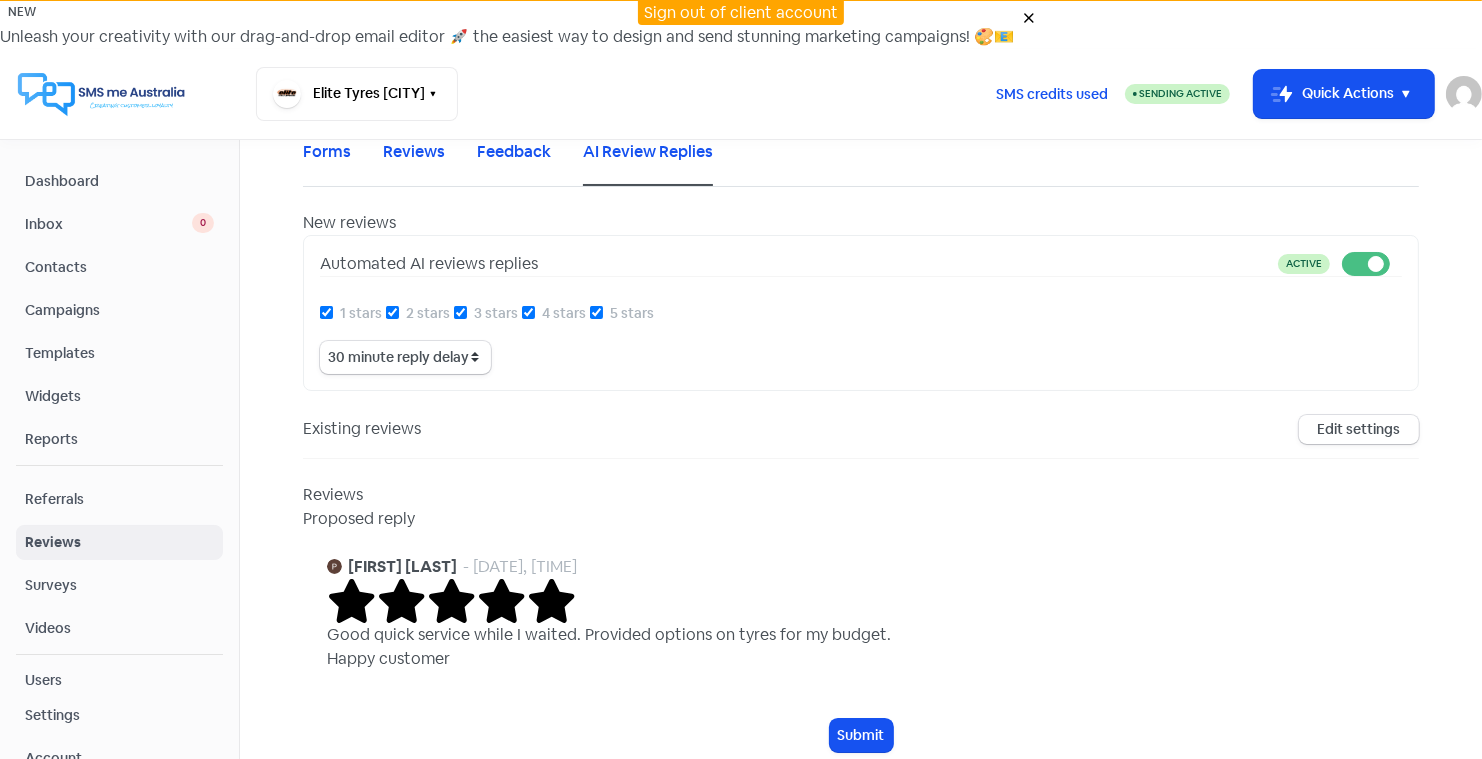 click on "1 stars" at bounding box center [326, 312] 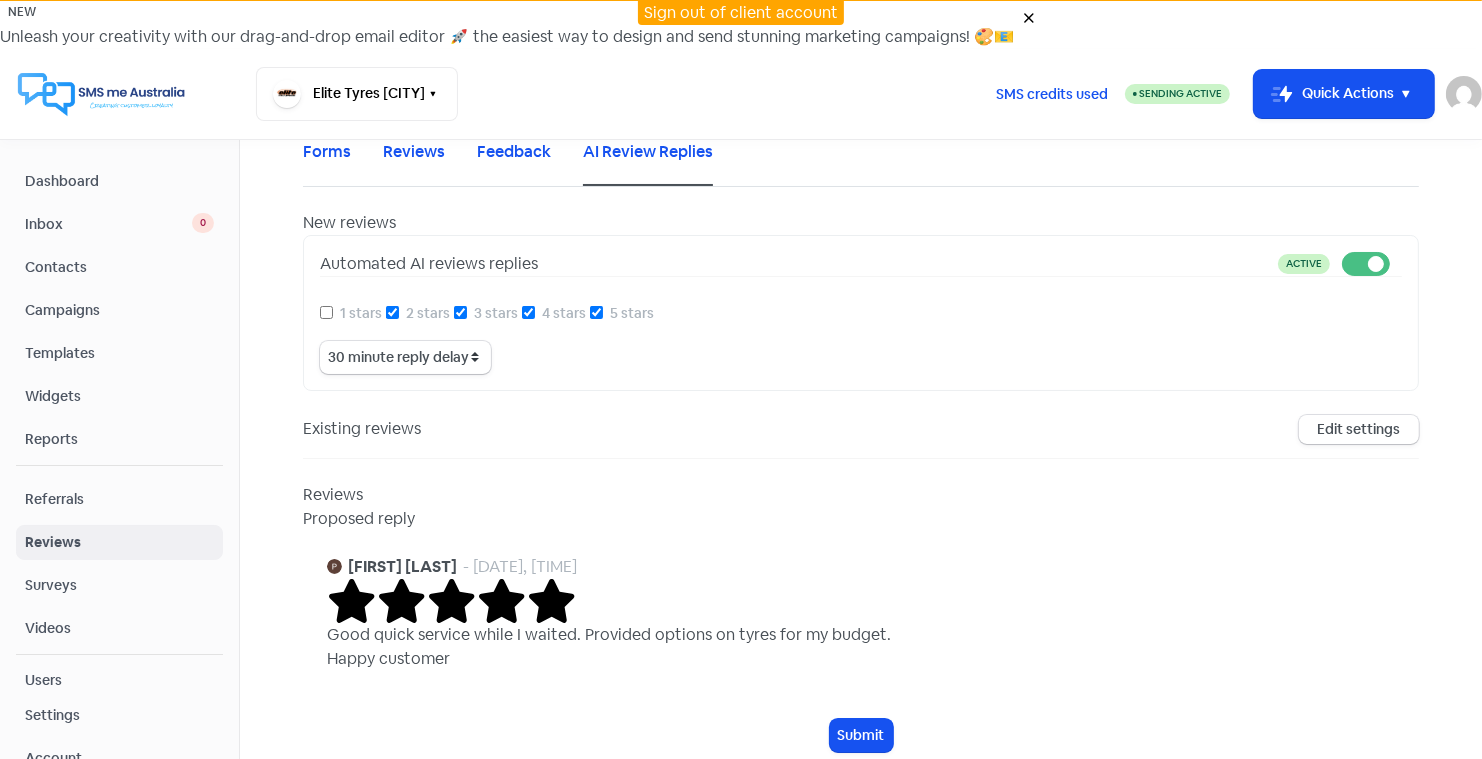 click on "2 stars" at bounding box center (392, 312) 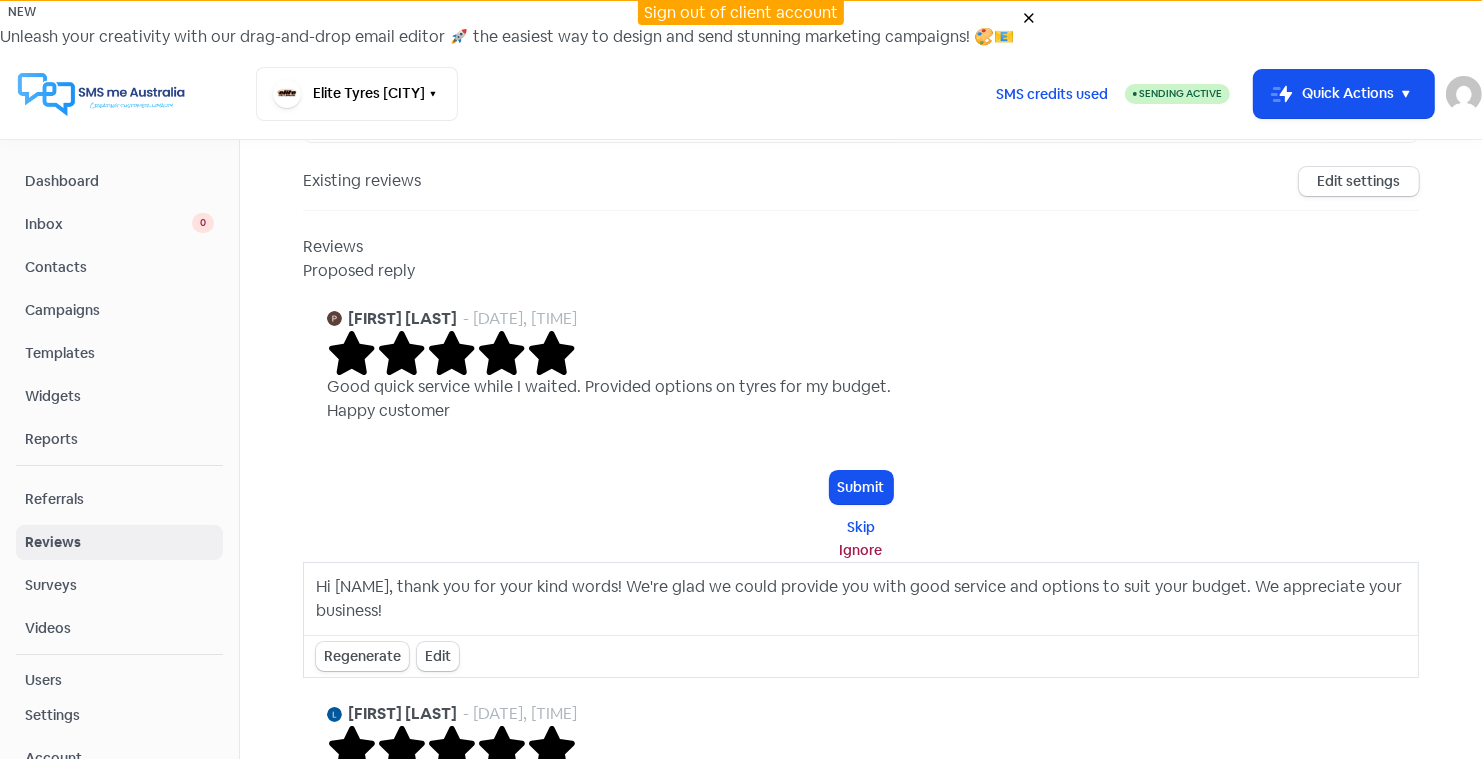 scroll, scrollTop: 286, scrollLeft: 0, axis: vertical 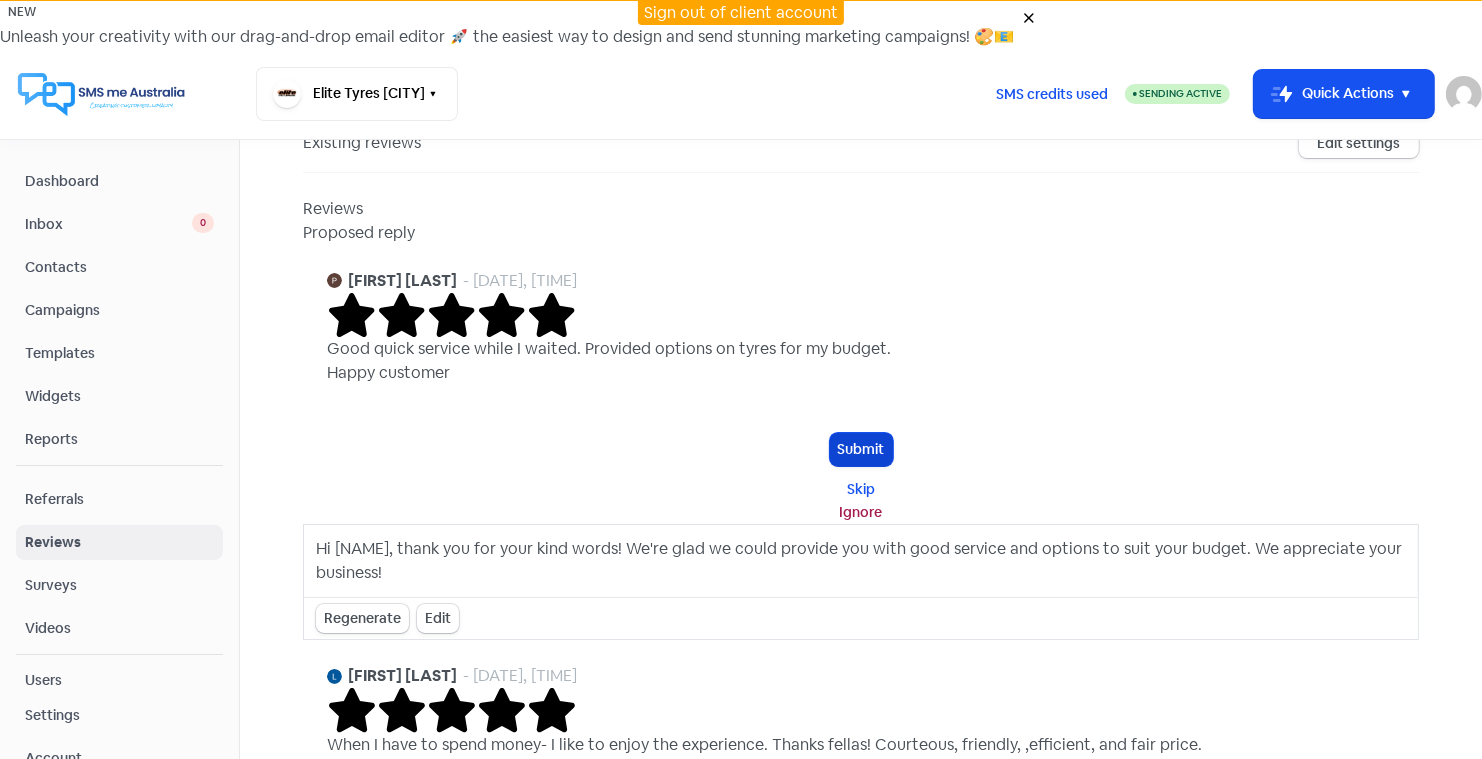 click on "Submit" at bounding box center [861, 449] 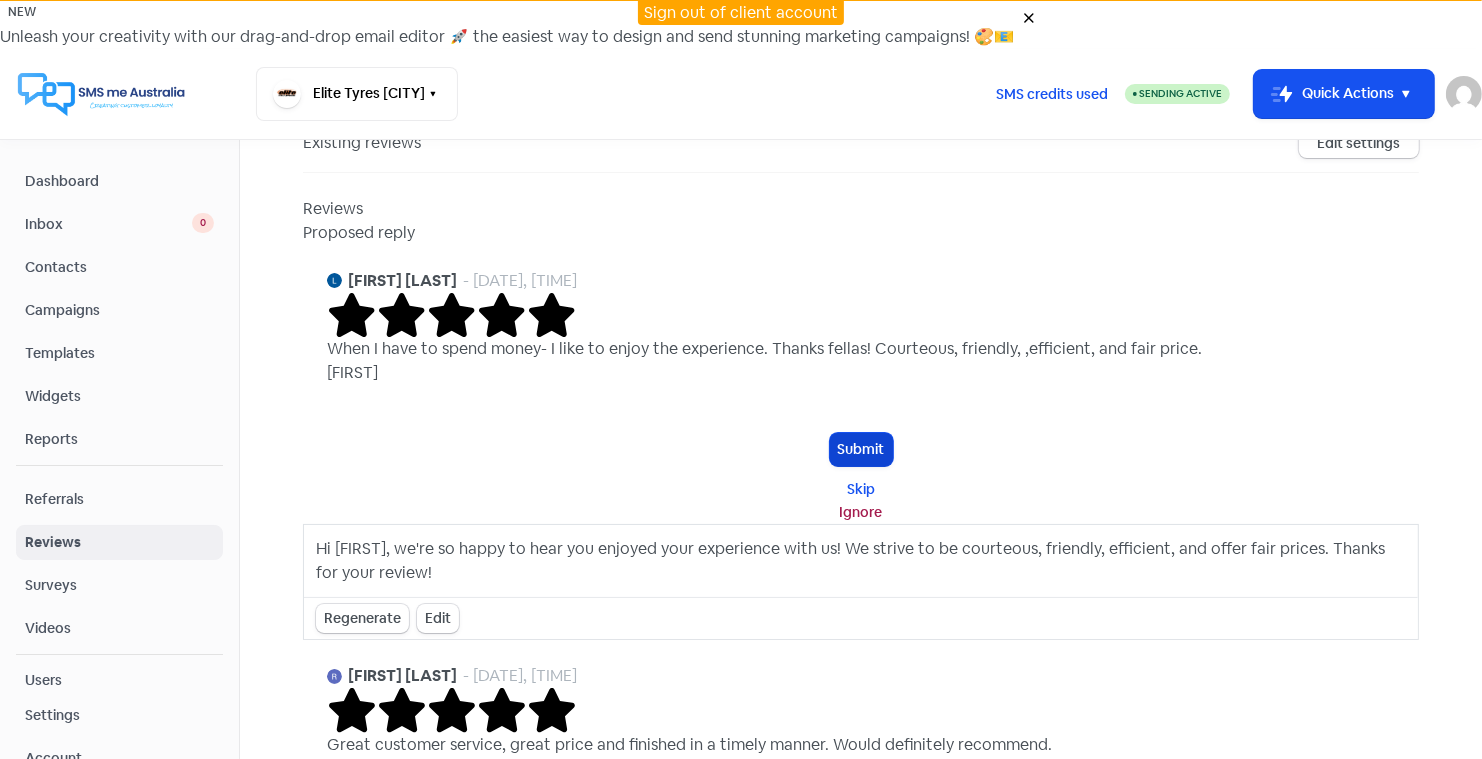 click on "Submit" at bounding box center (861, 449) 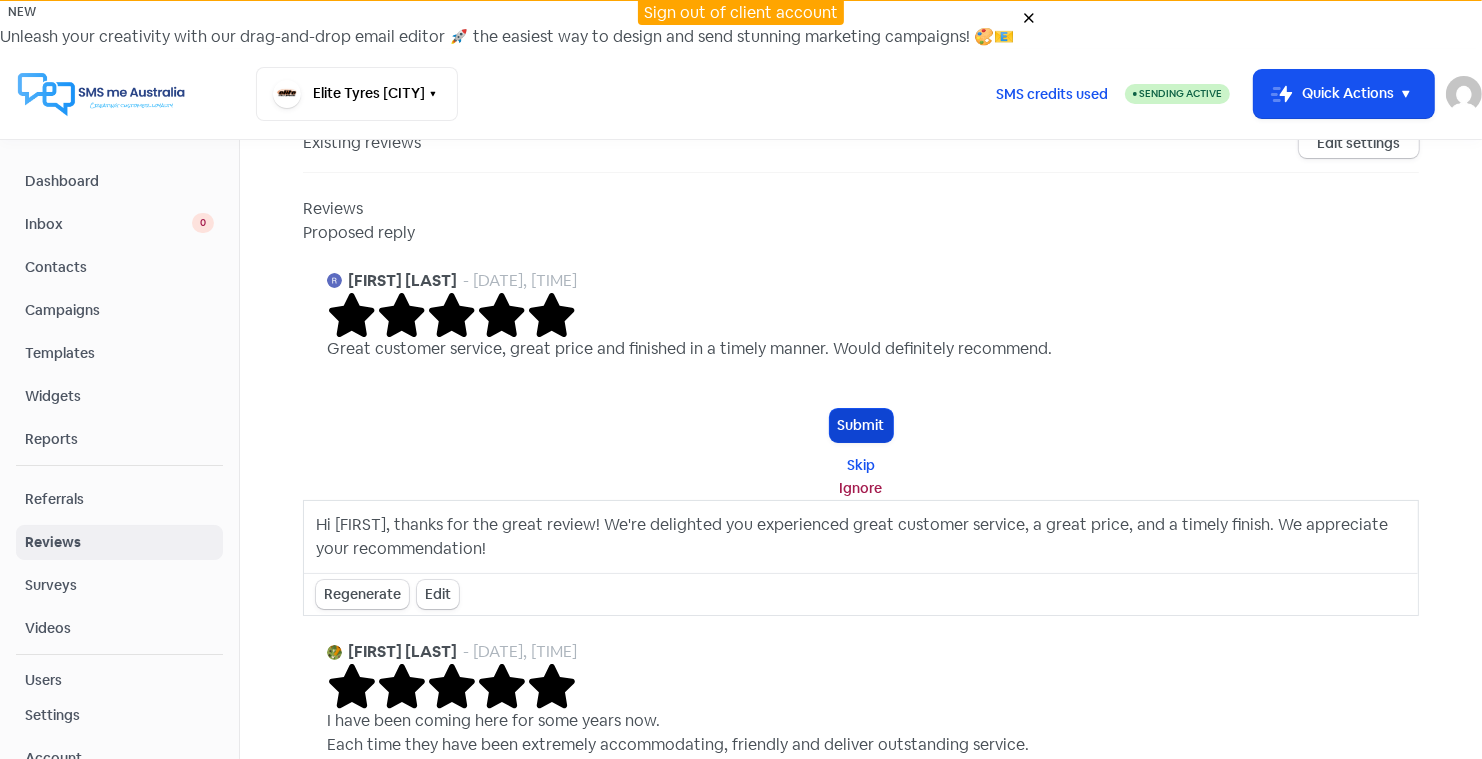 click on "Submit" at bounding box center [861, 425] 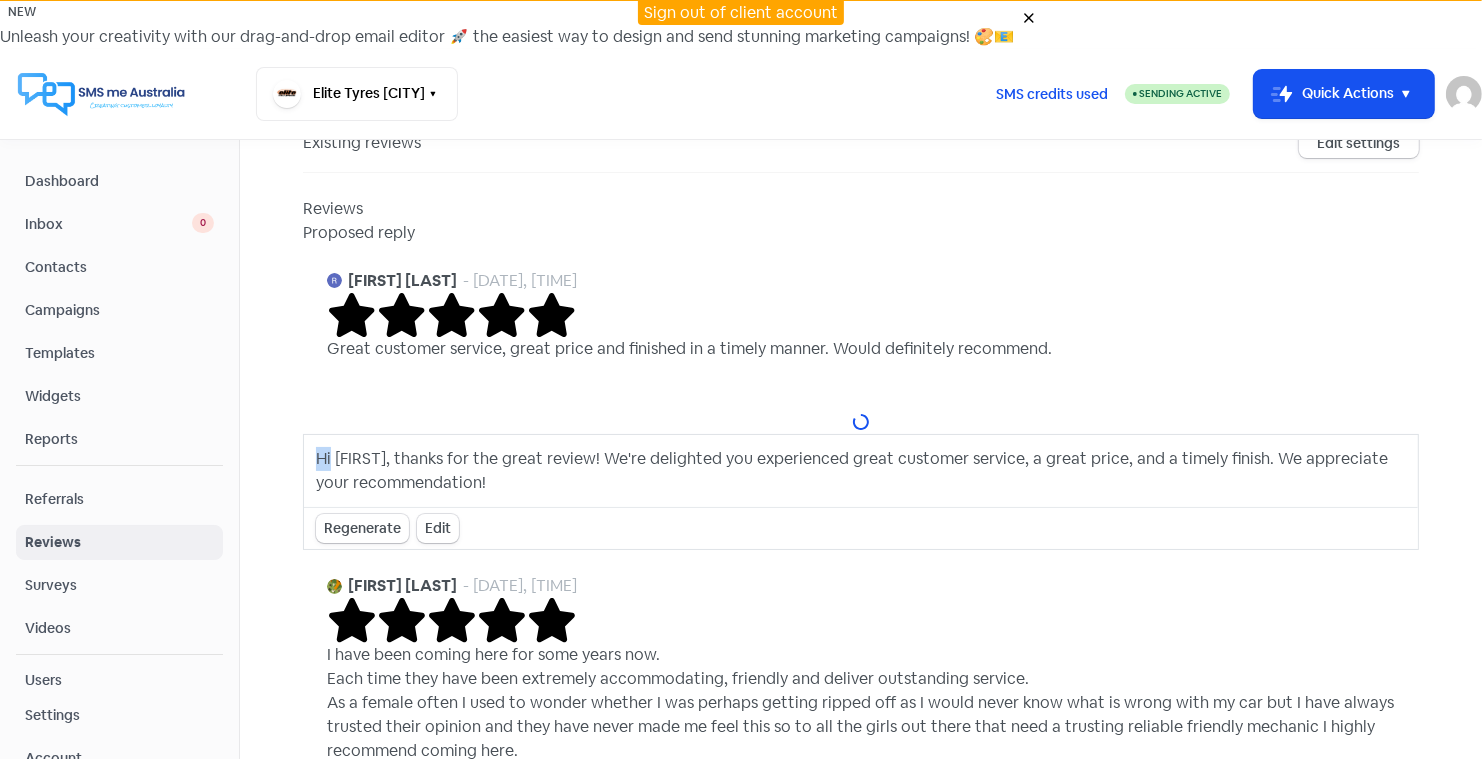 click on "Icon For Loading" at bounding box center (861, 421) 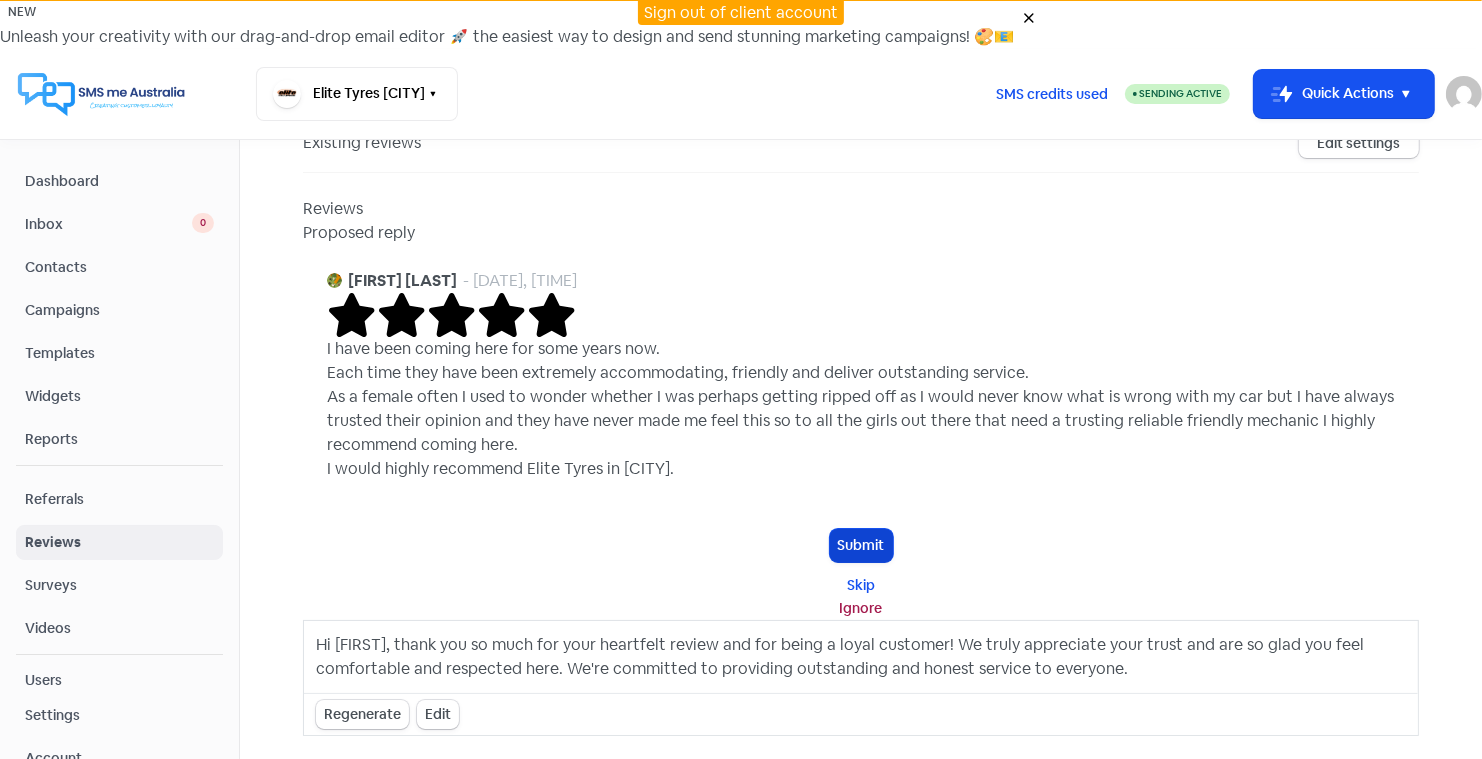 click on "Submit" at bounding box center [861, 545] 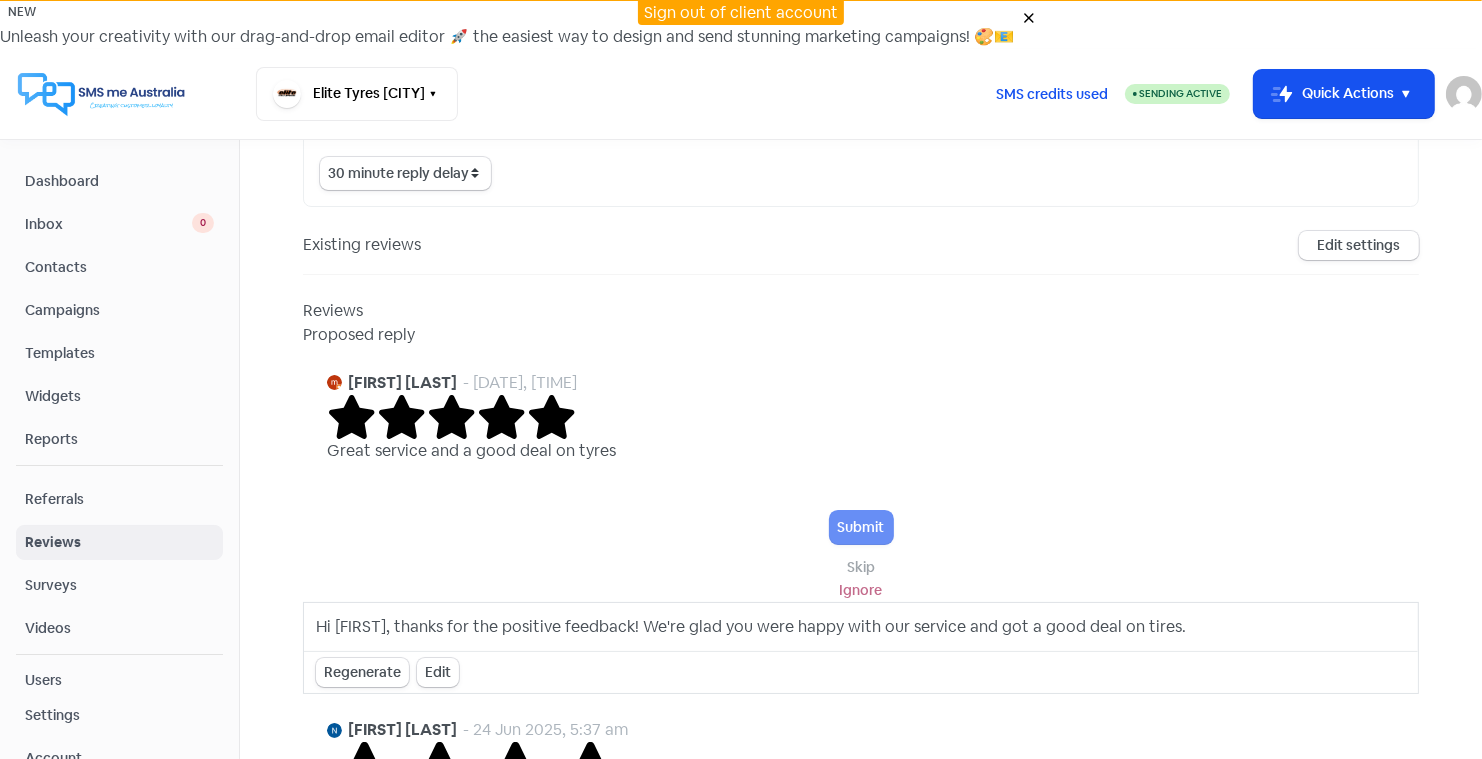 scroll, scrollTop: 206, scrollLeft: 0, axis: vertical 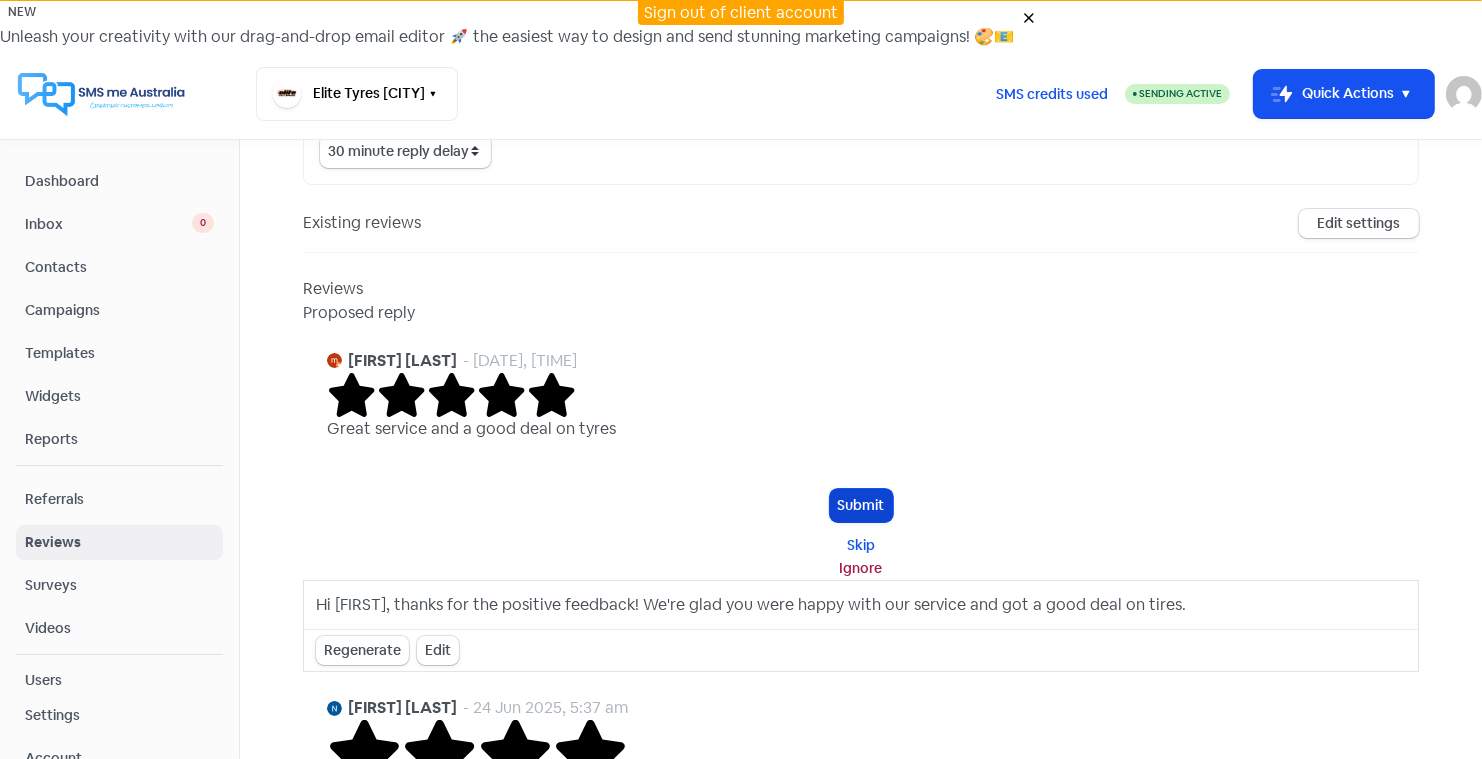 click on "Submit" at bounding box center (861, 505) 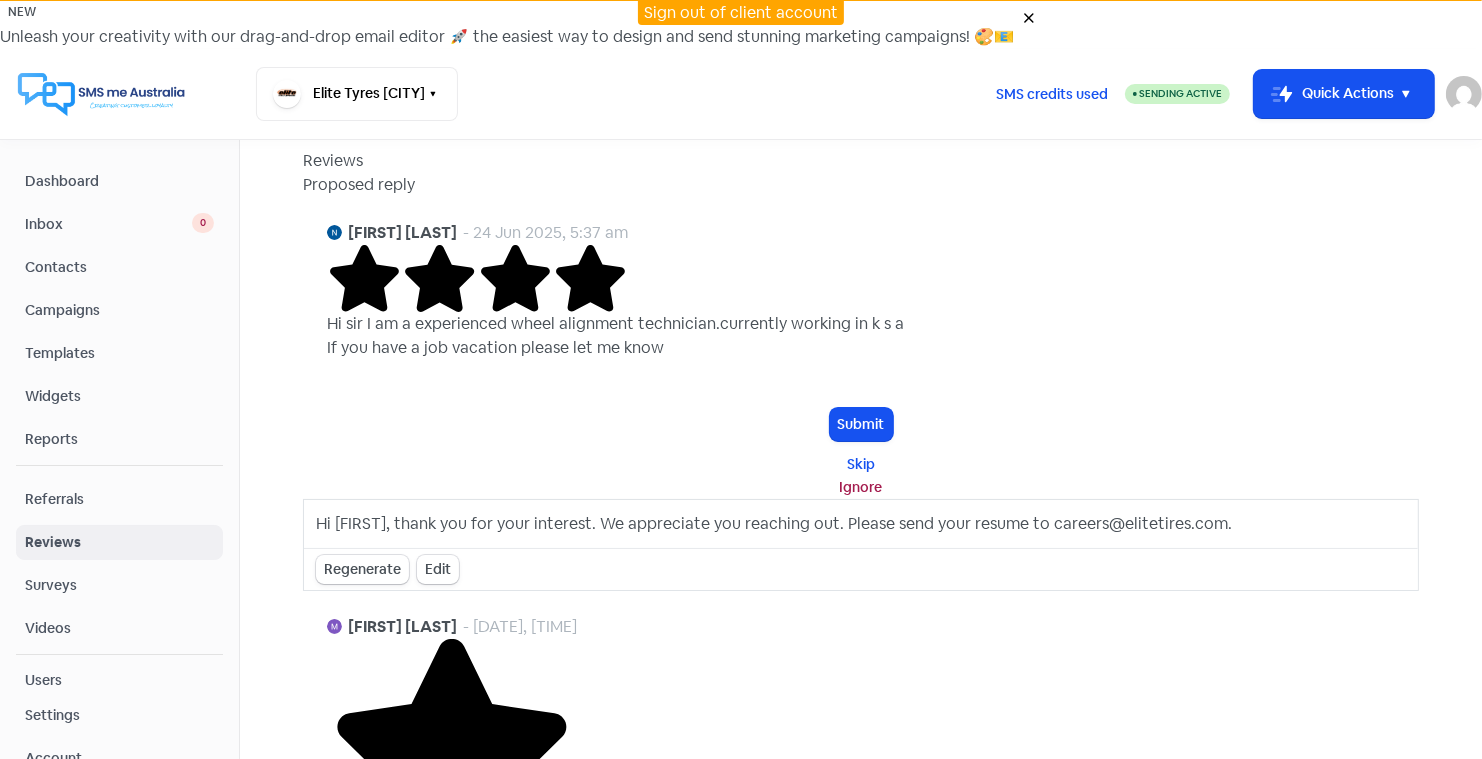 scroll, scrollTop: 336, scrollLeft: 0, axis: vertical 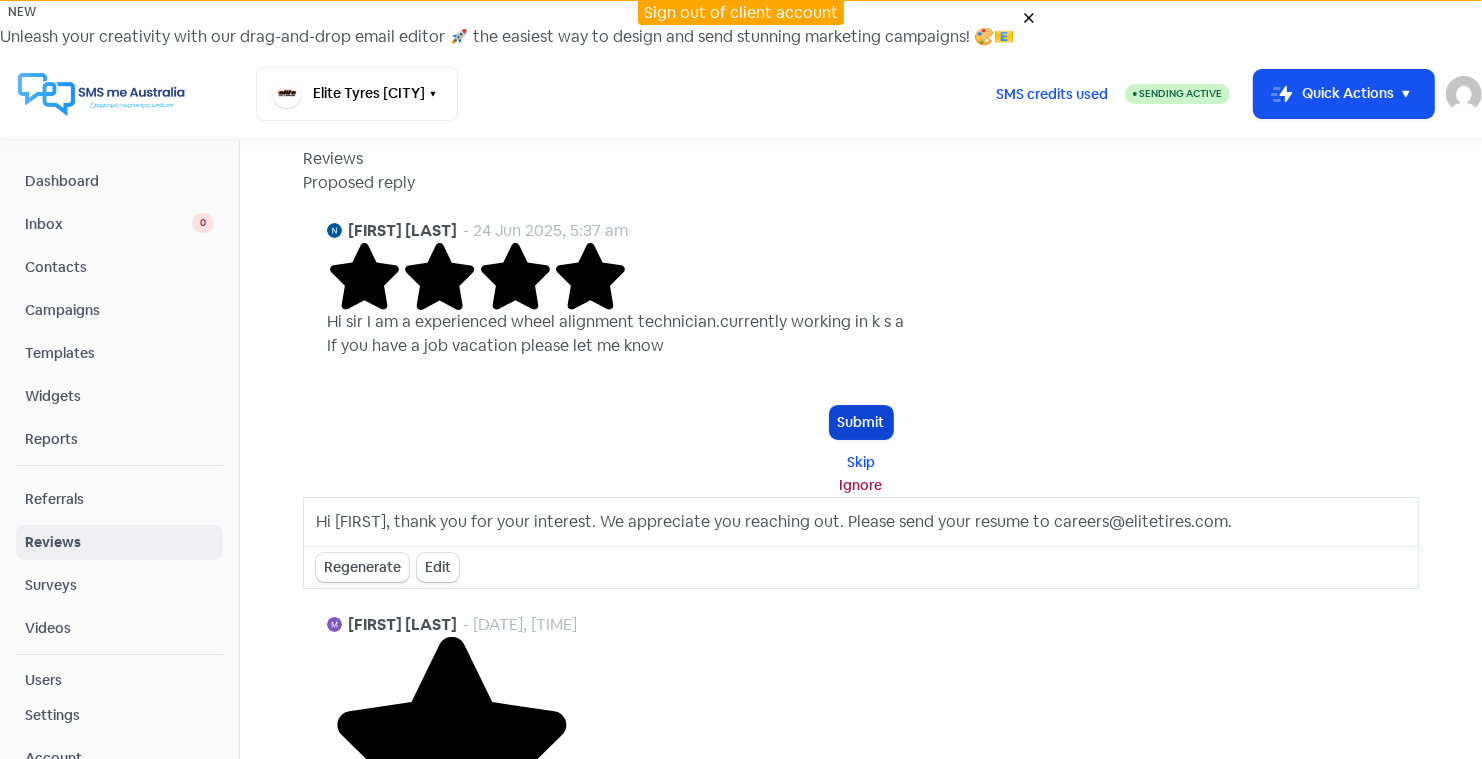 click on "Submit" at bounding box center [861, 422] 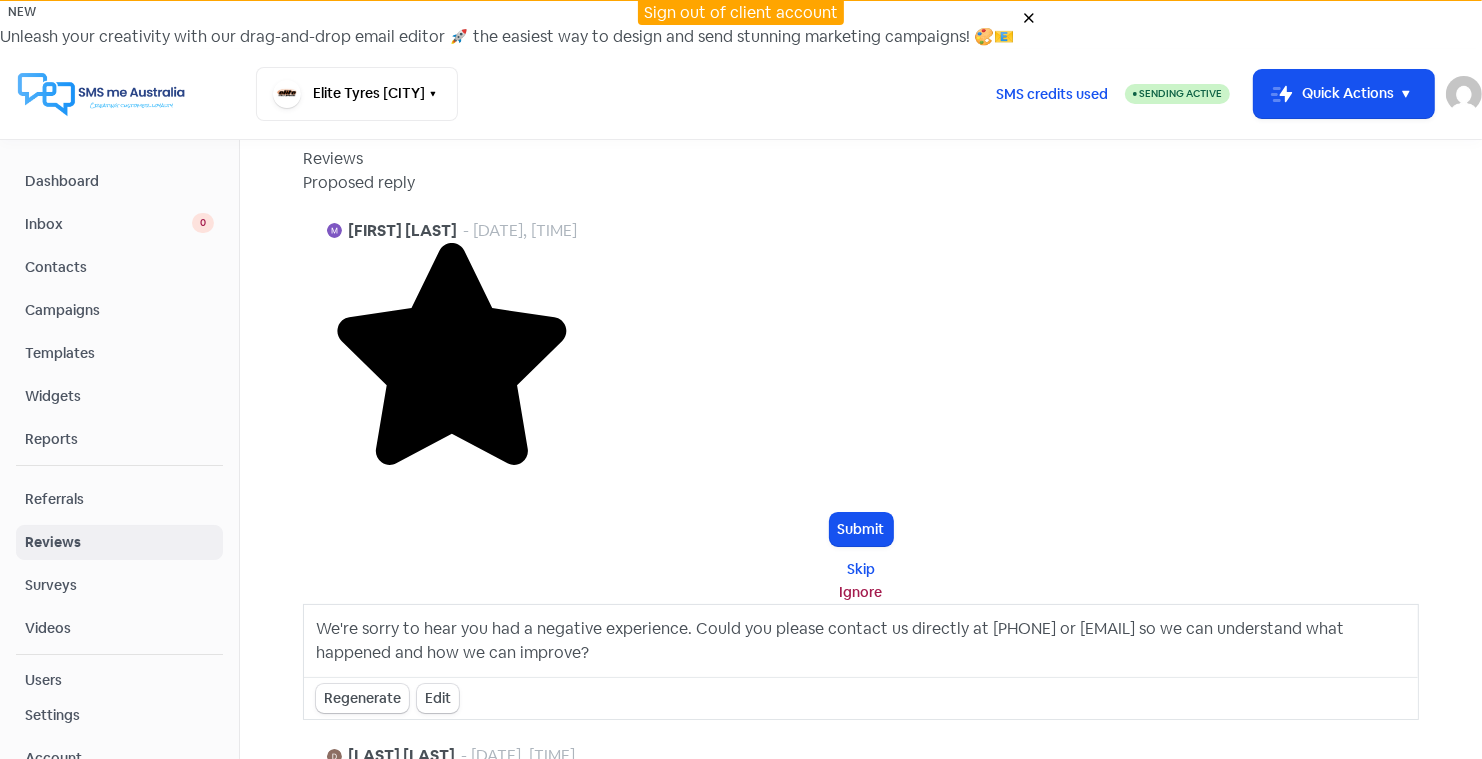click on "Sign out of client account" at bounding box center [741, 12] 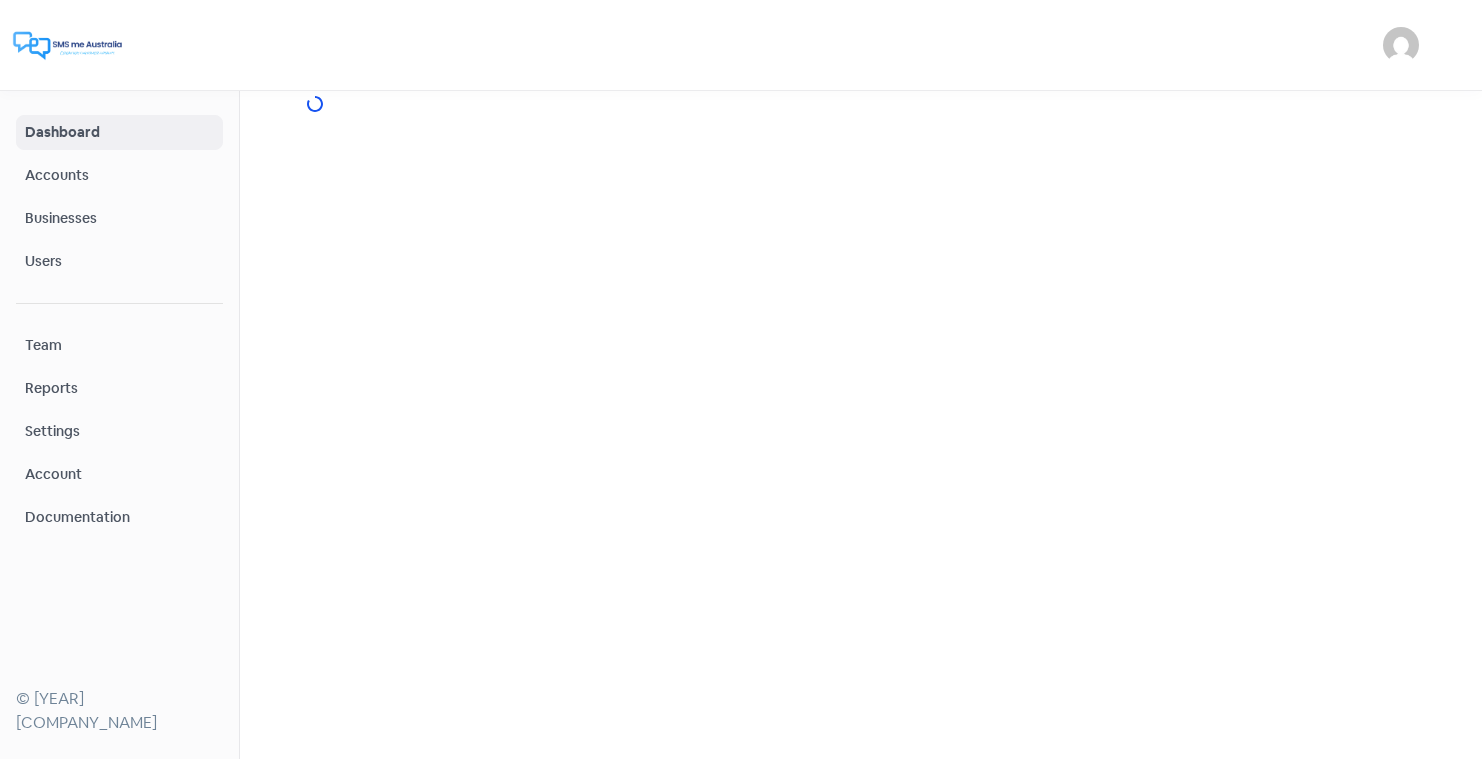 scroll, scrollTop: 0, scrollLeft: 0, axis: both 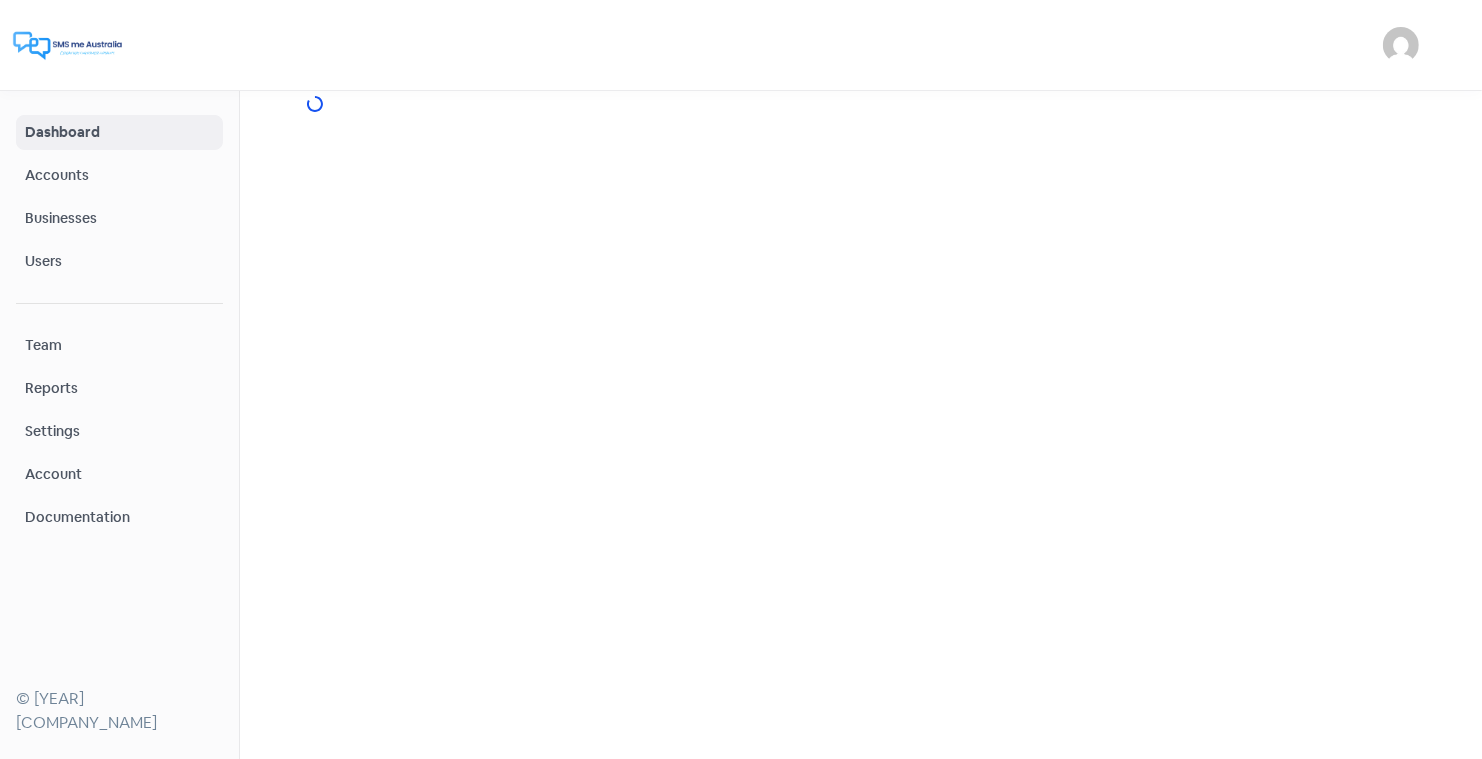 click on "Businesses" at bounding box center (119, 218) 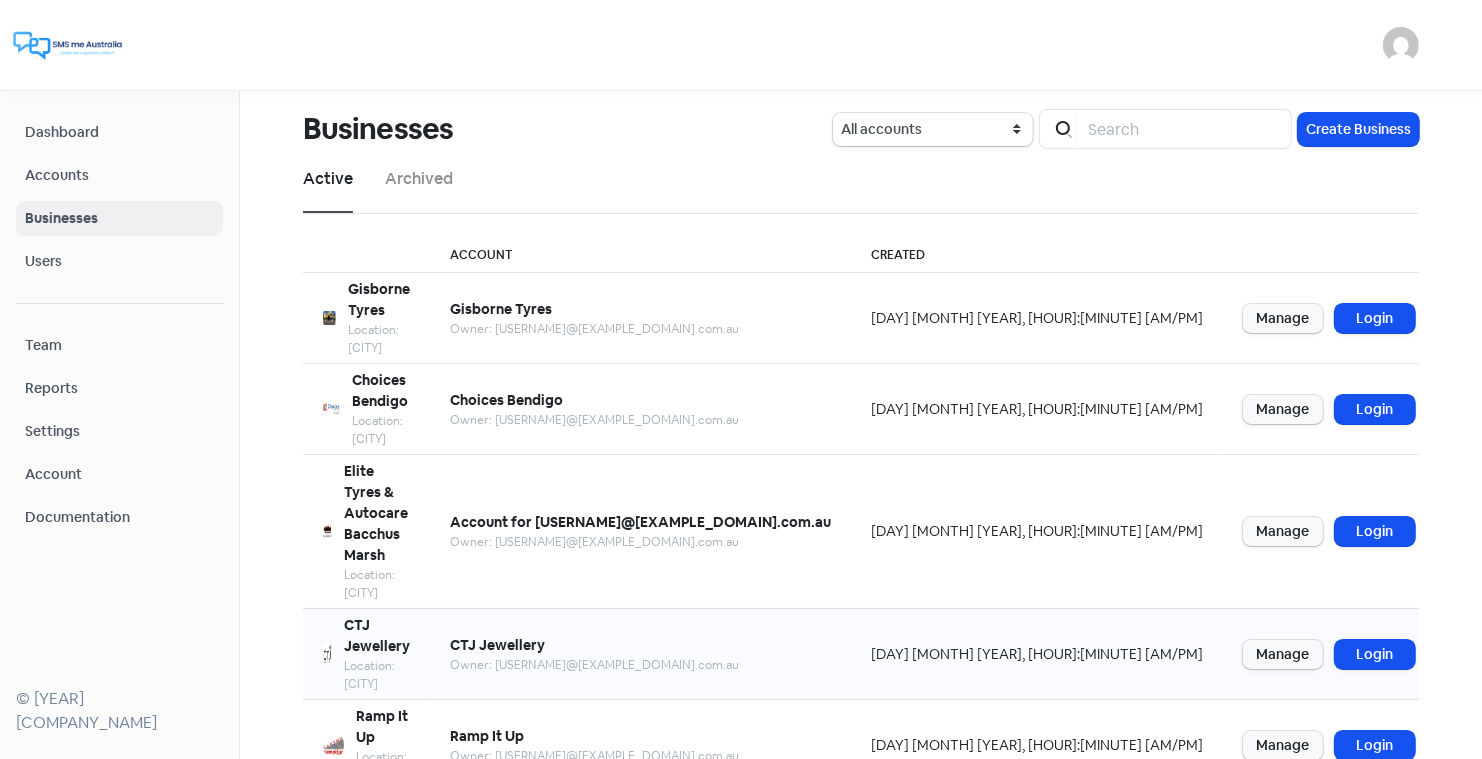 scroll, scrollTop: 243, scrollLeft: 0, axis: vertical 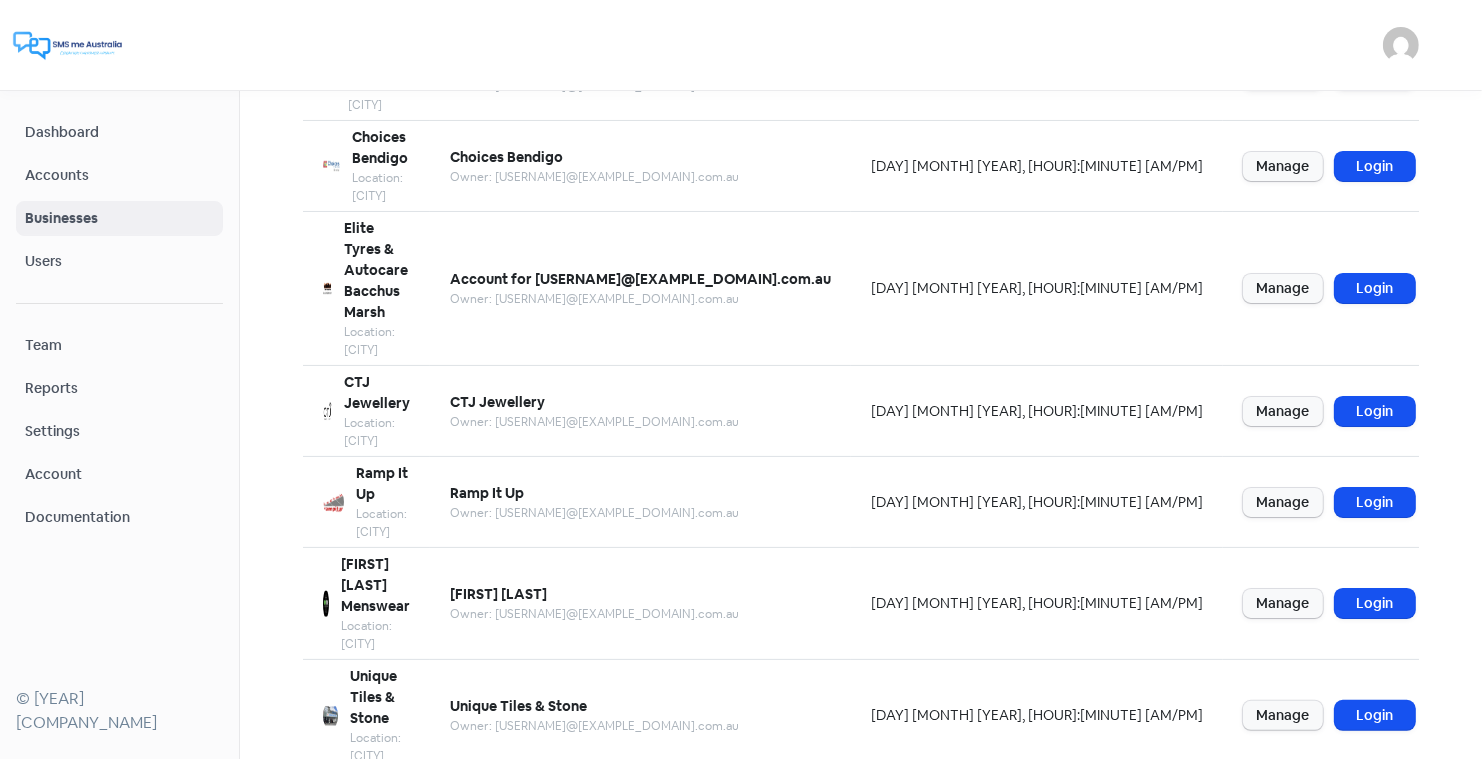 click on "[NUMBER]" at bounding box center [1213, 1102] 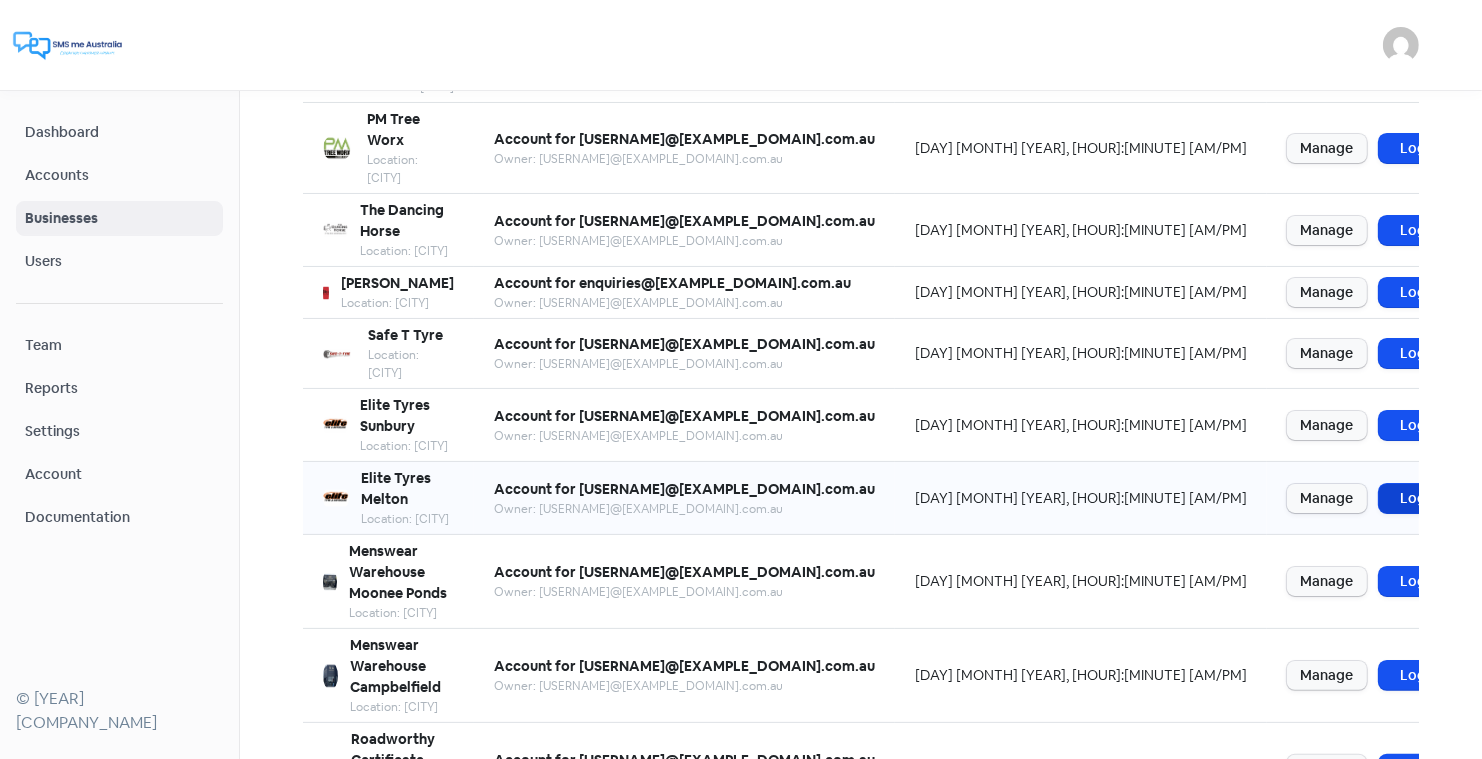 click on "Login" at bounding box center [1419, 498] 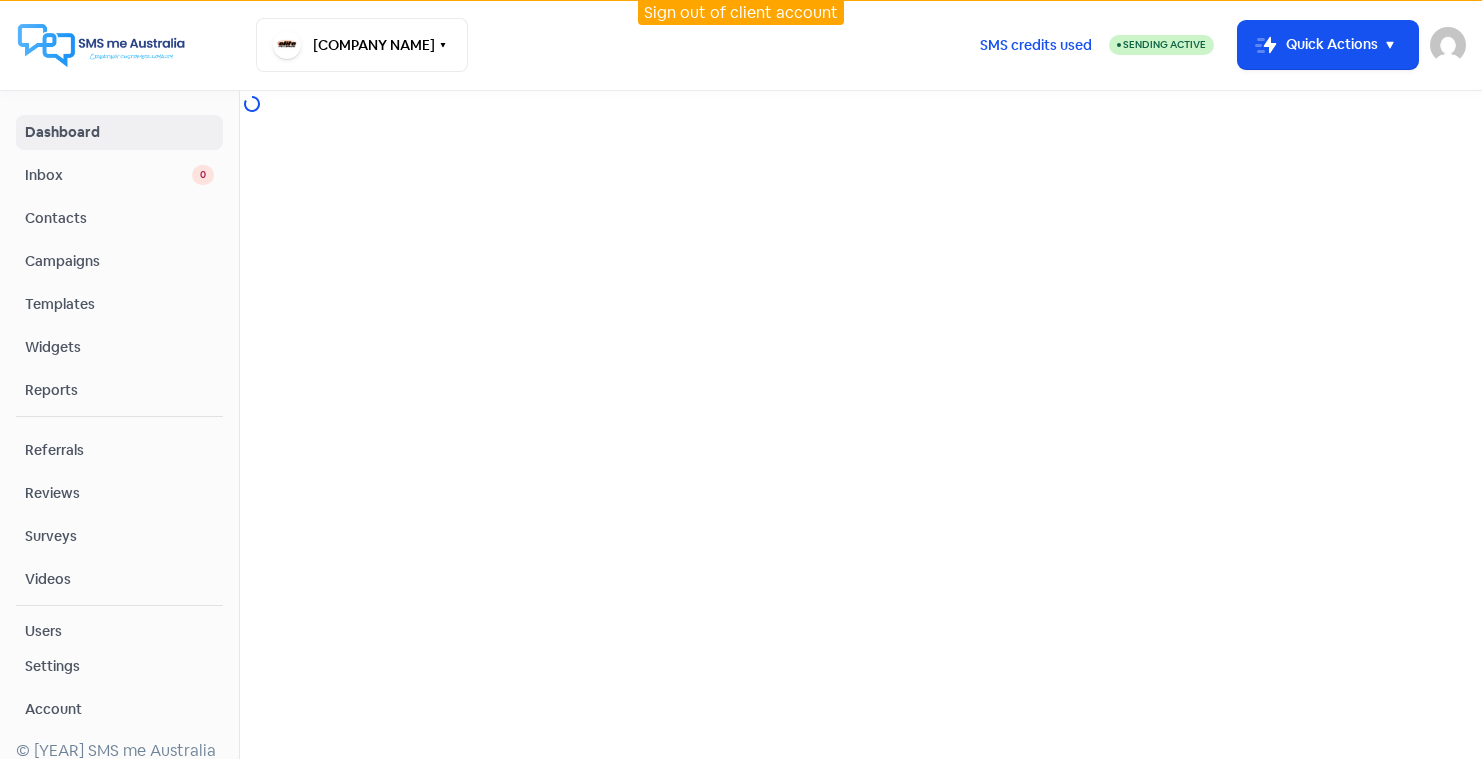 scroll, scrollTop: 0, scrollLeft: 0, axis: both 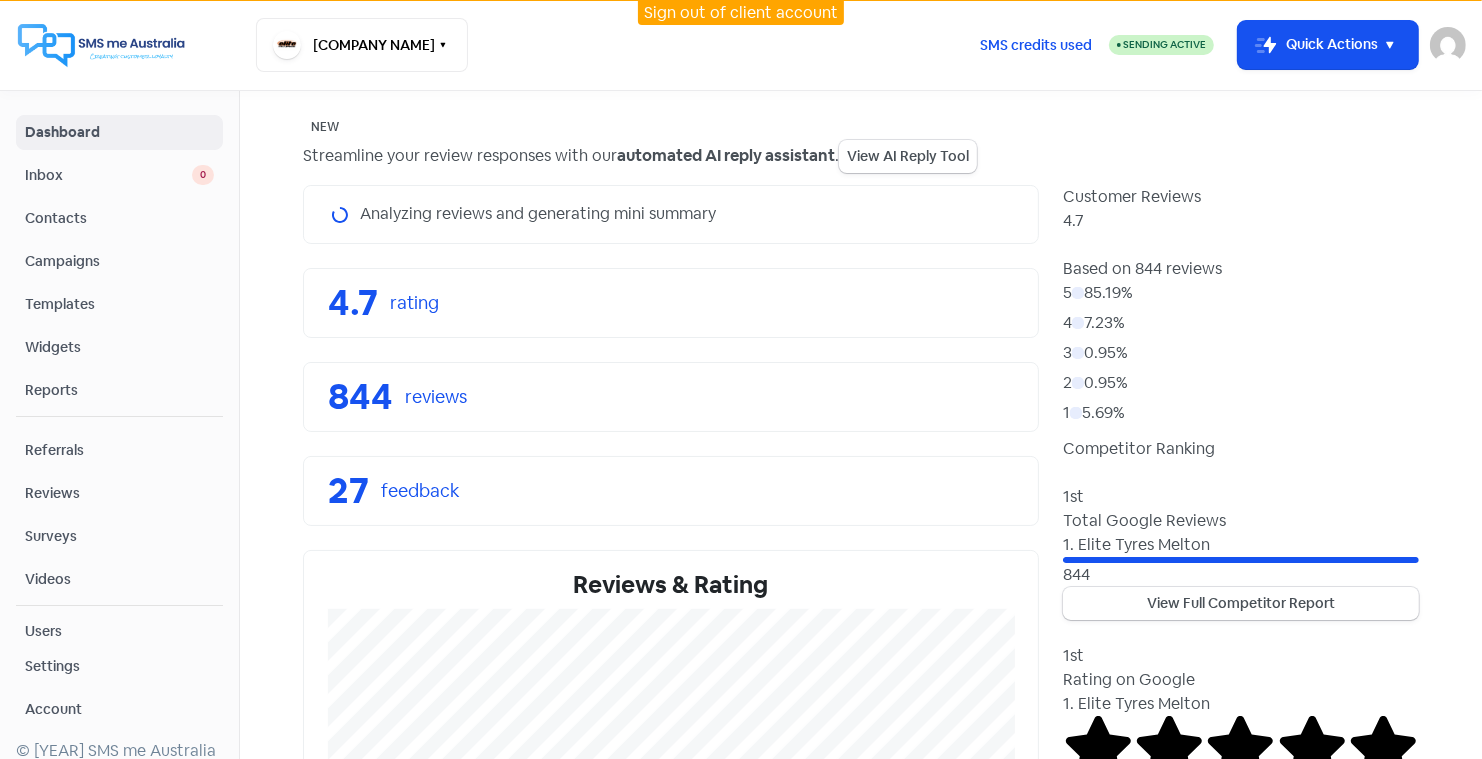 click on "Reviews" at bounding box center (119, 493) 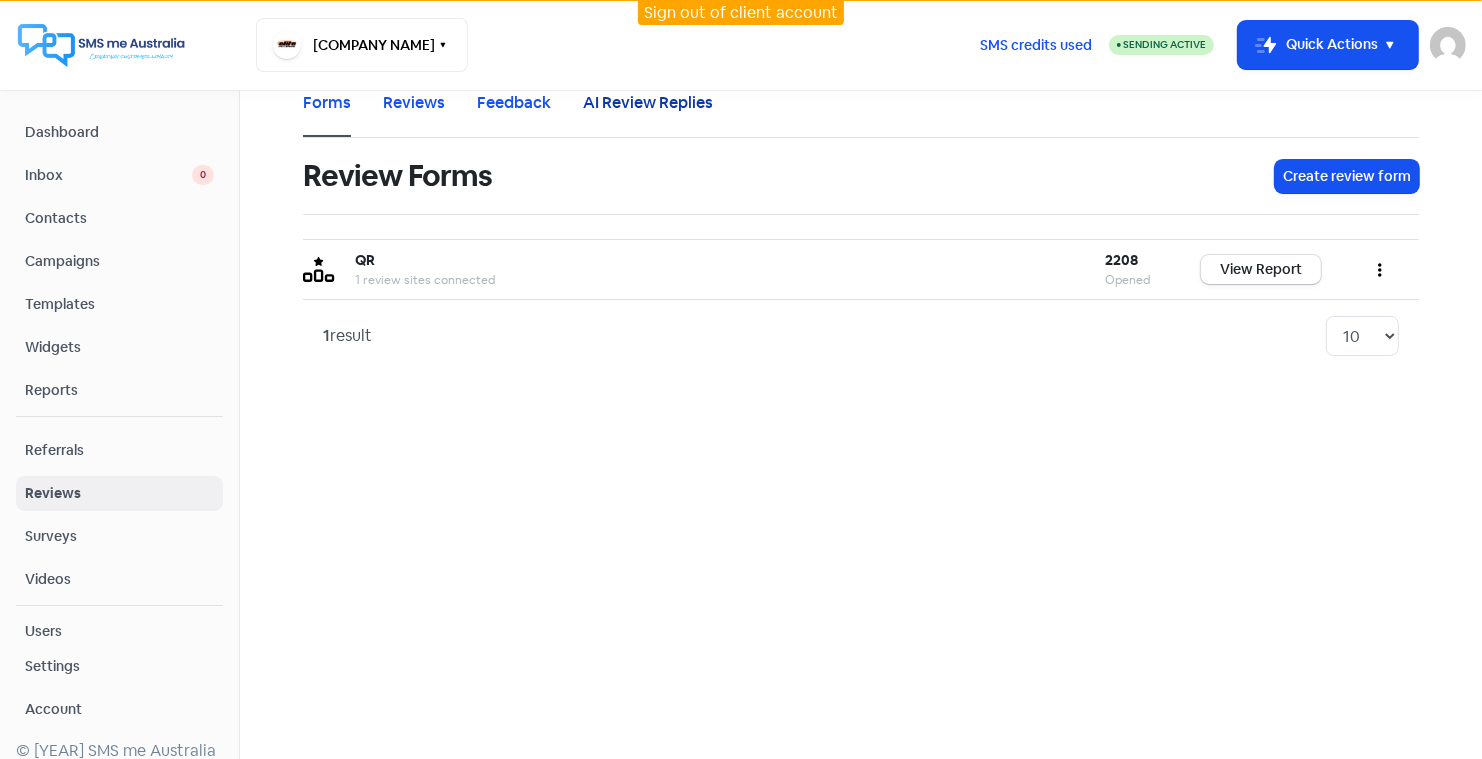 click on "AI Review Replies" at bounding box center [648, 103] 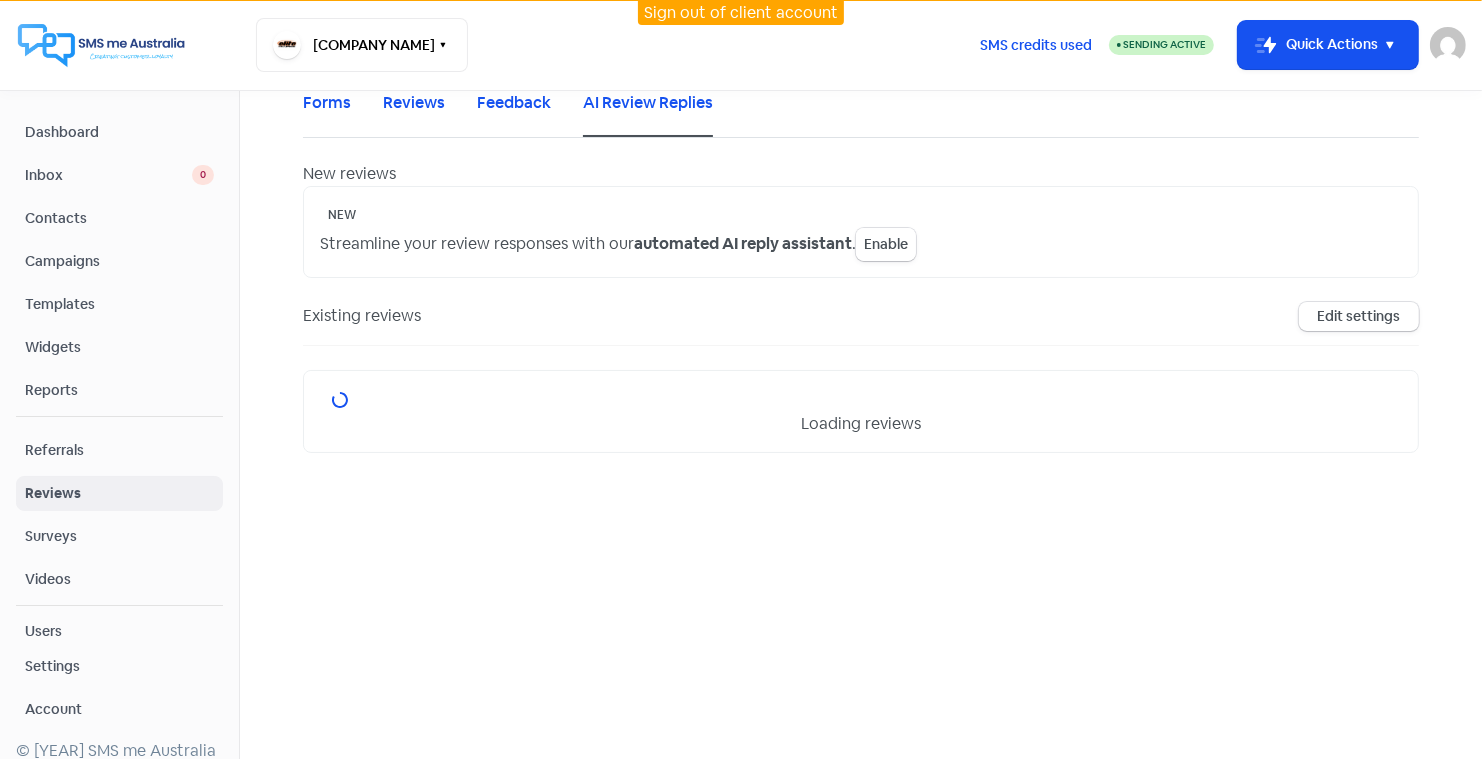 click on "Enable" at bounding box center [886, 244] 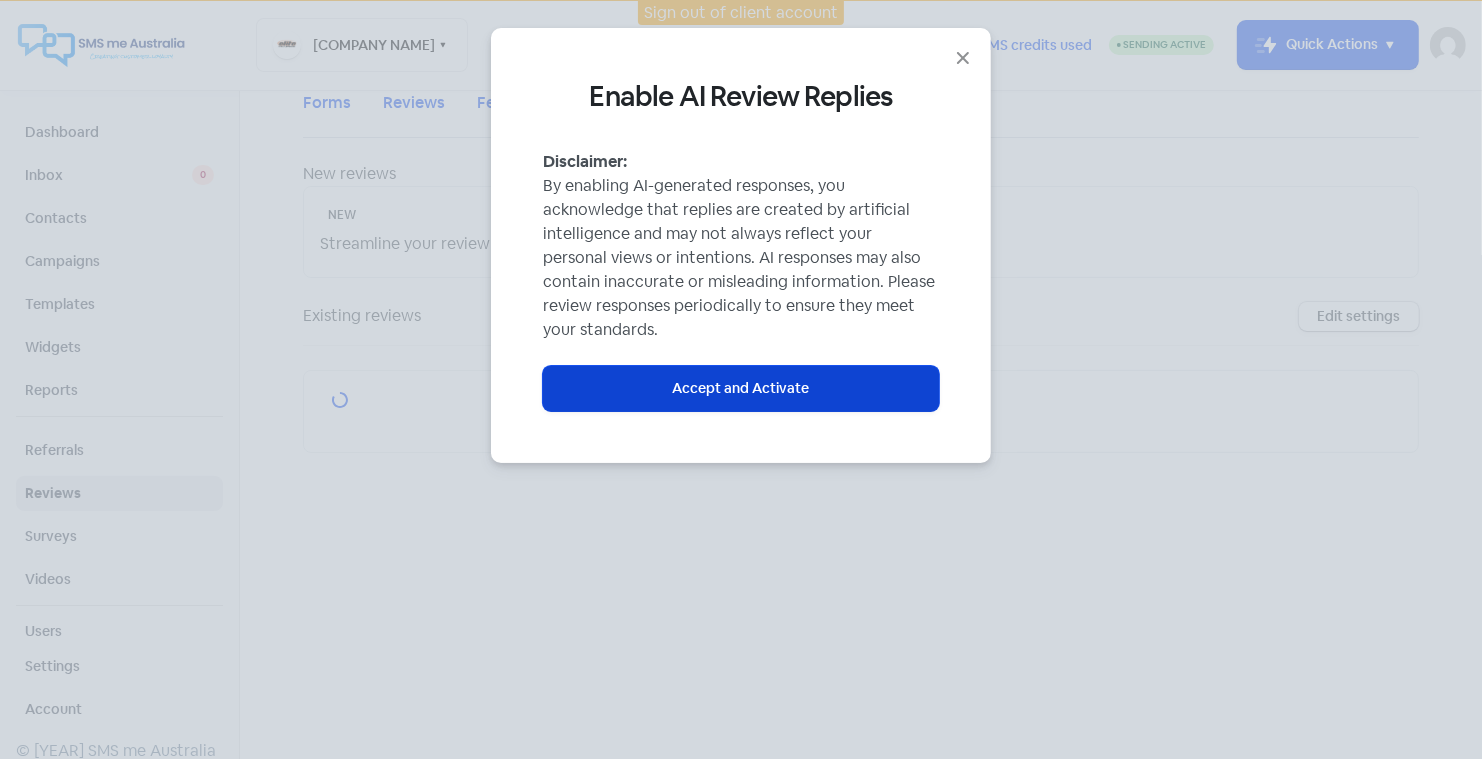 click on "Accept and Activate" at bounding box center (741, 388) 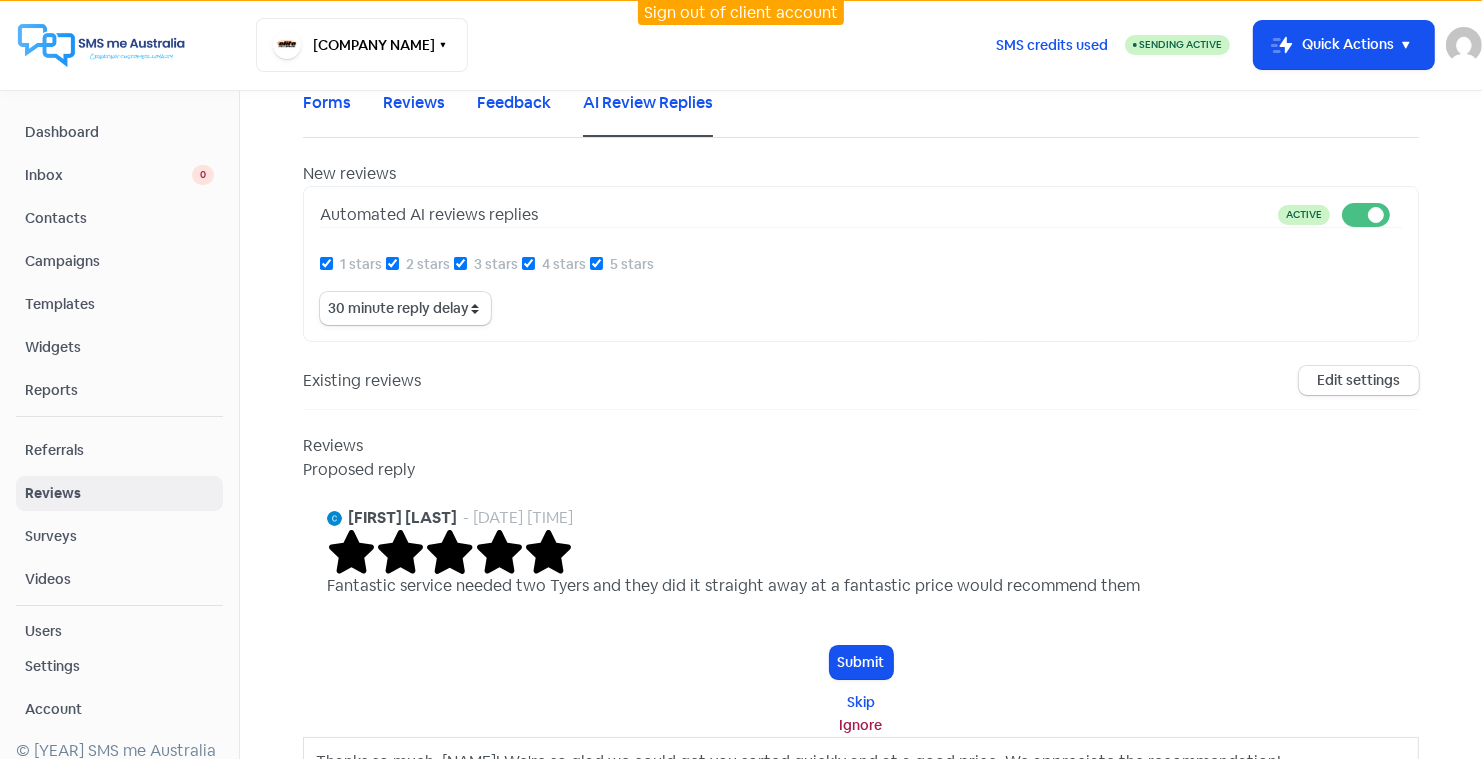 click on "1 stars" at bounding box center (326, 263) 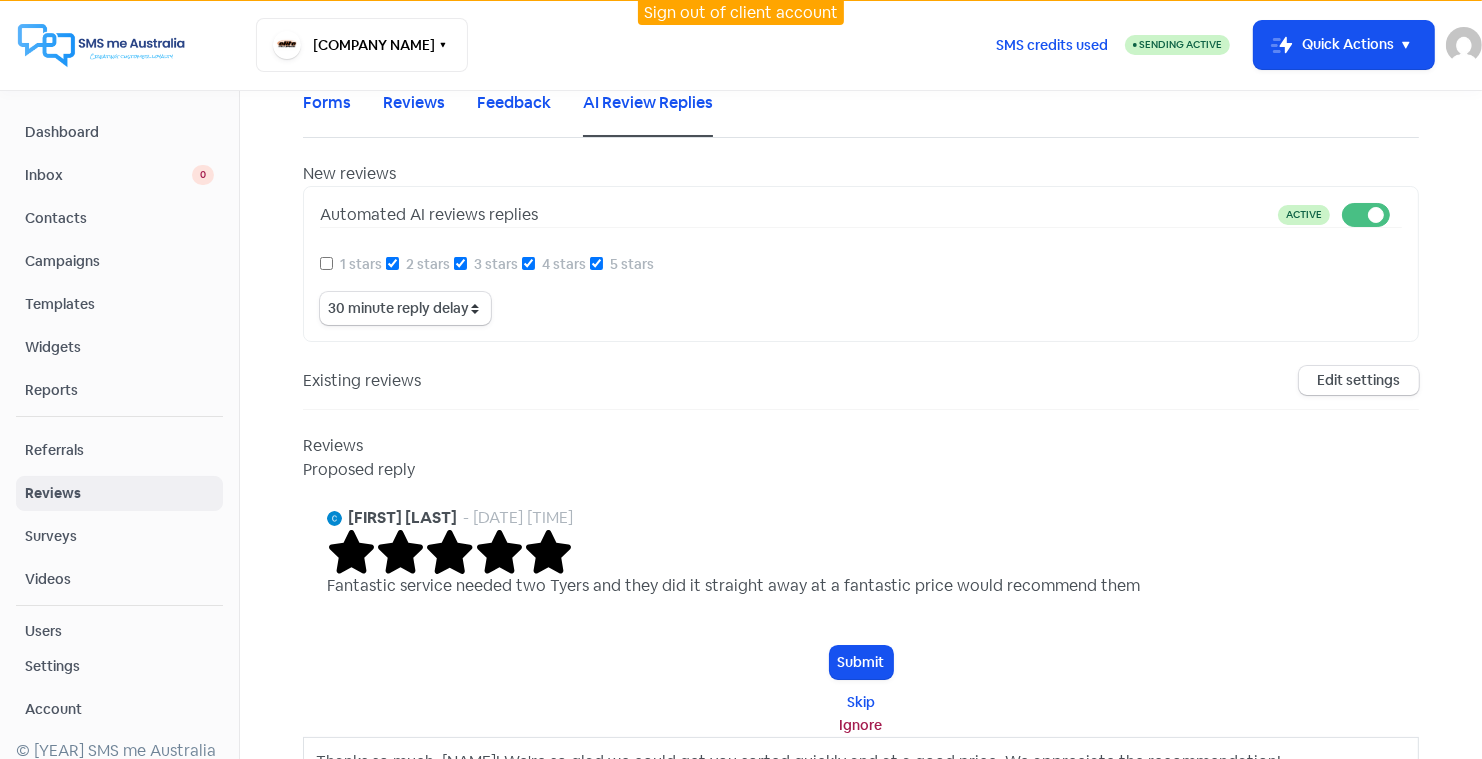 click on "2 stars" at bounding box center (392, 263) 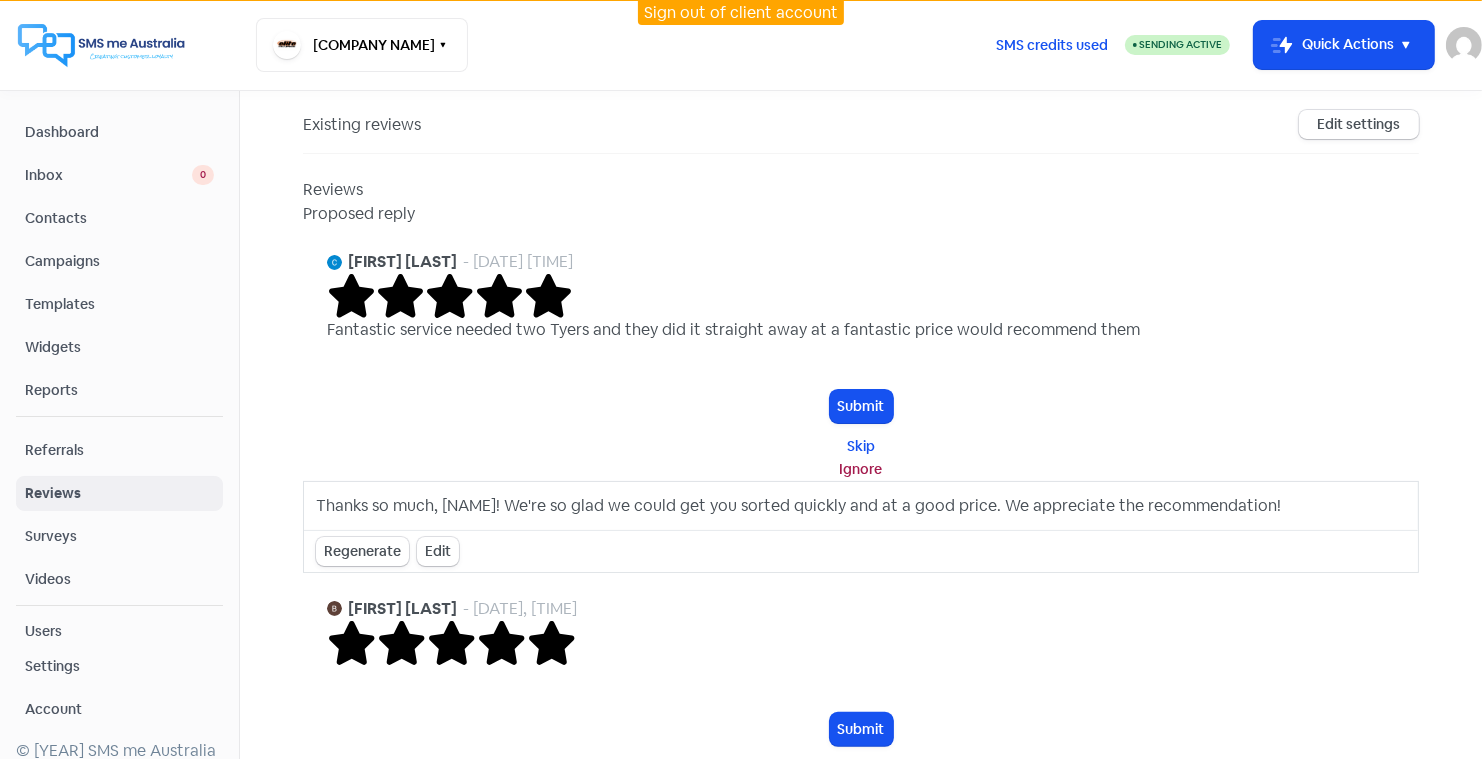 scroll, scrollTop: 258, scrollLeft: 0, axis: vertical 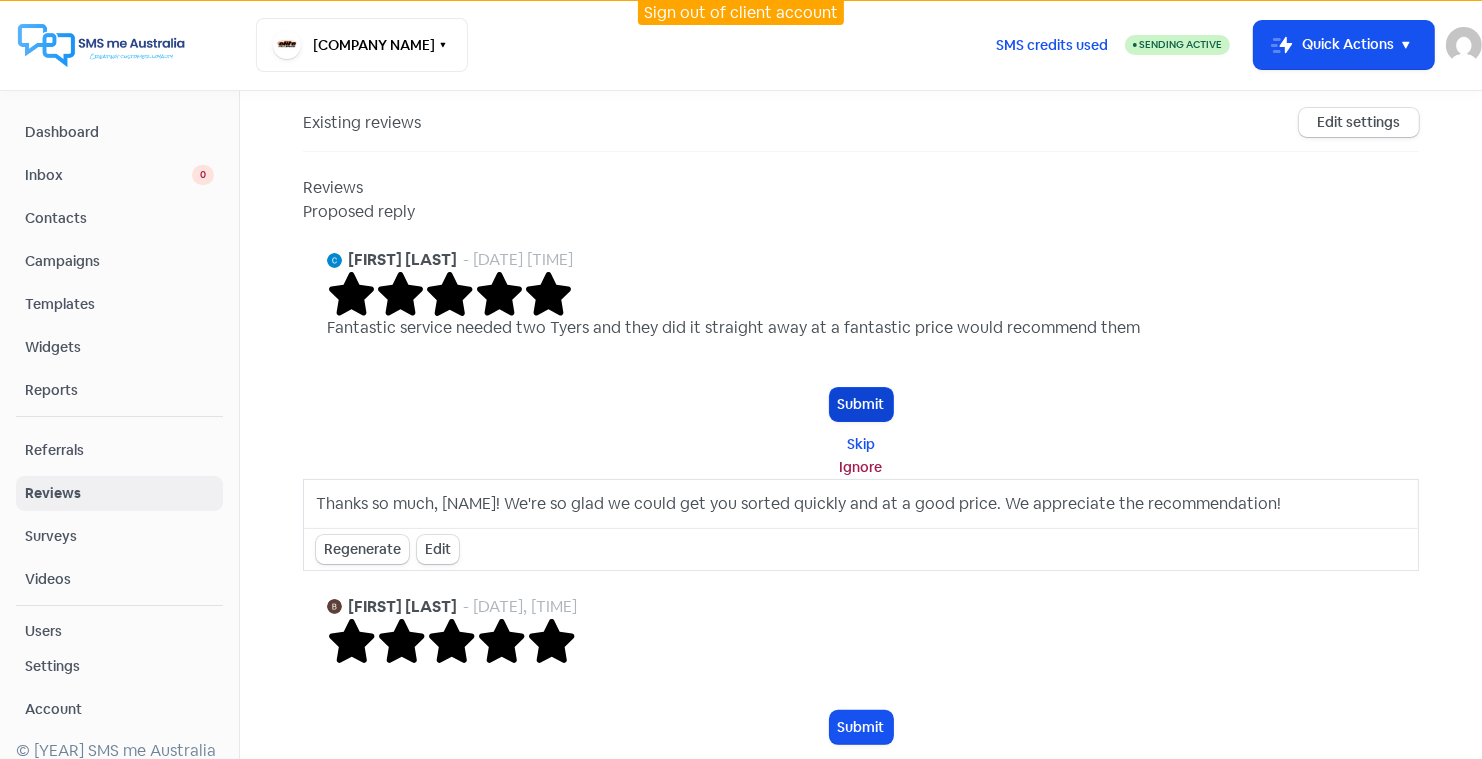 click on "Submit" at bounding box center [861, 404] 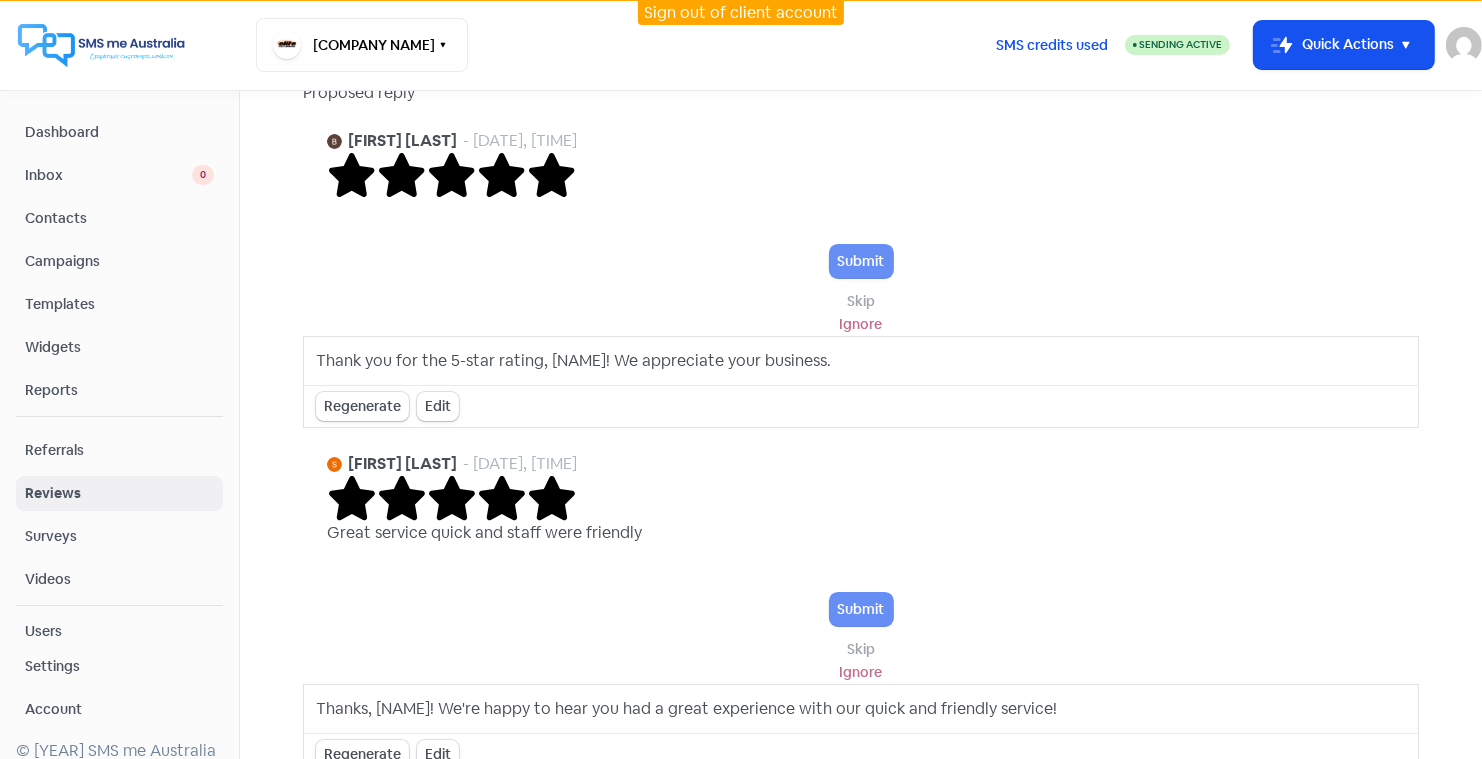 scroll, scrollTop: 375, scrollLeft: 0, axis: vertical 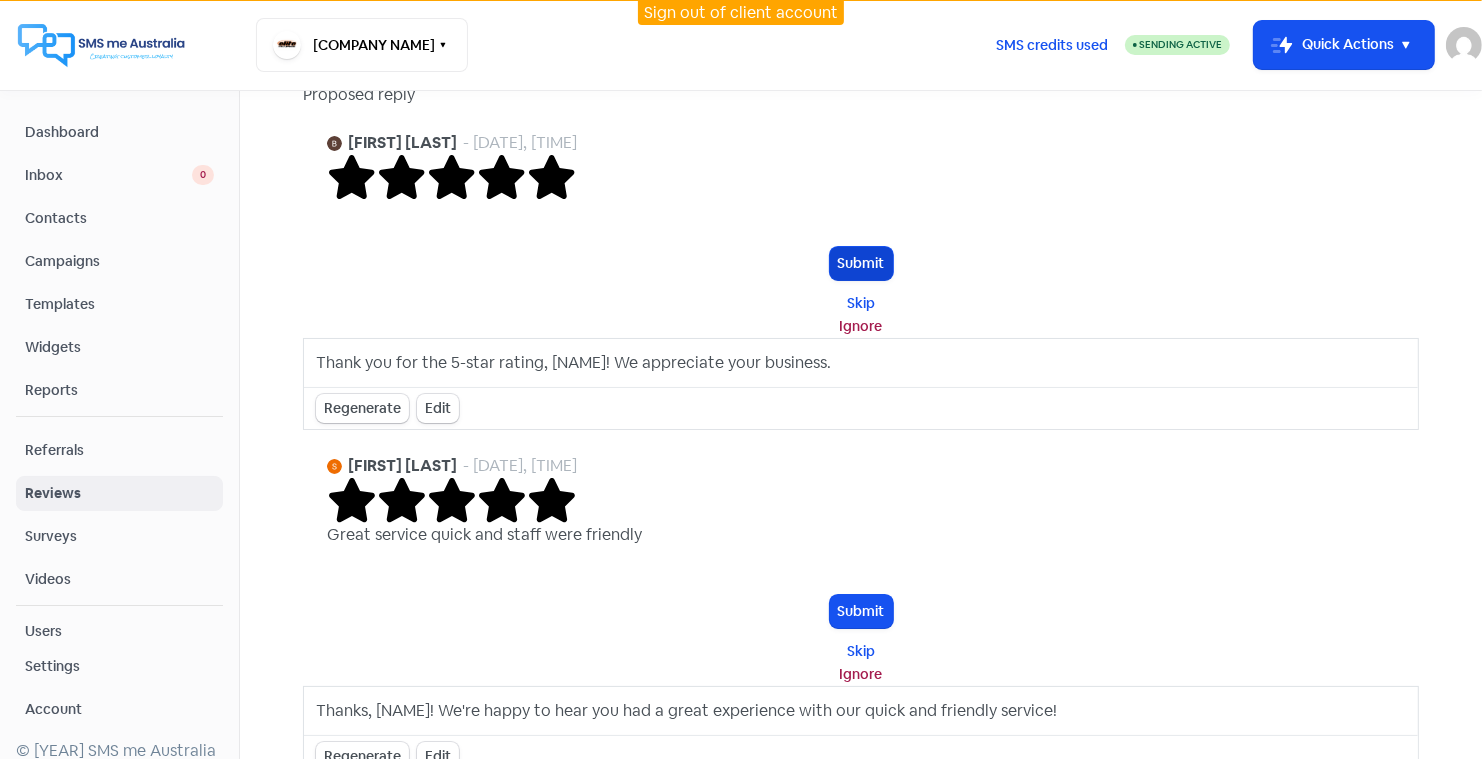 click on "Submit" at bounding box center (861, 263) 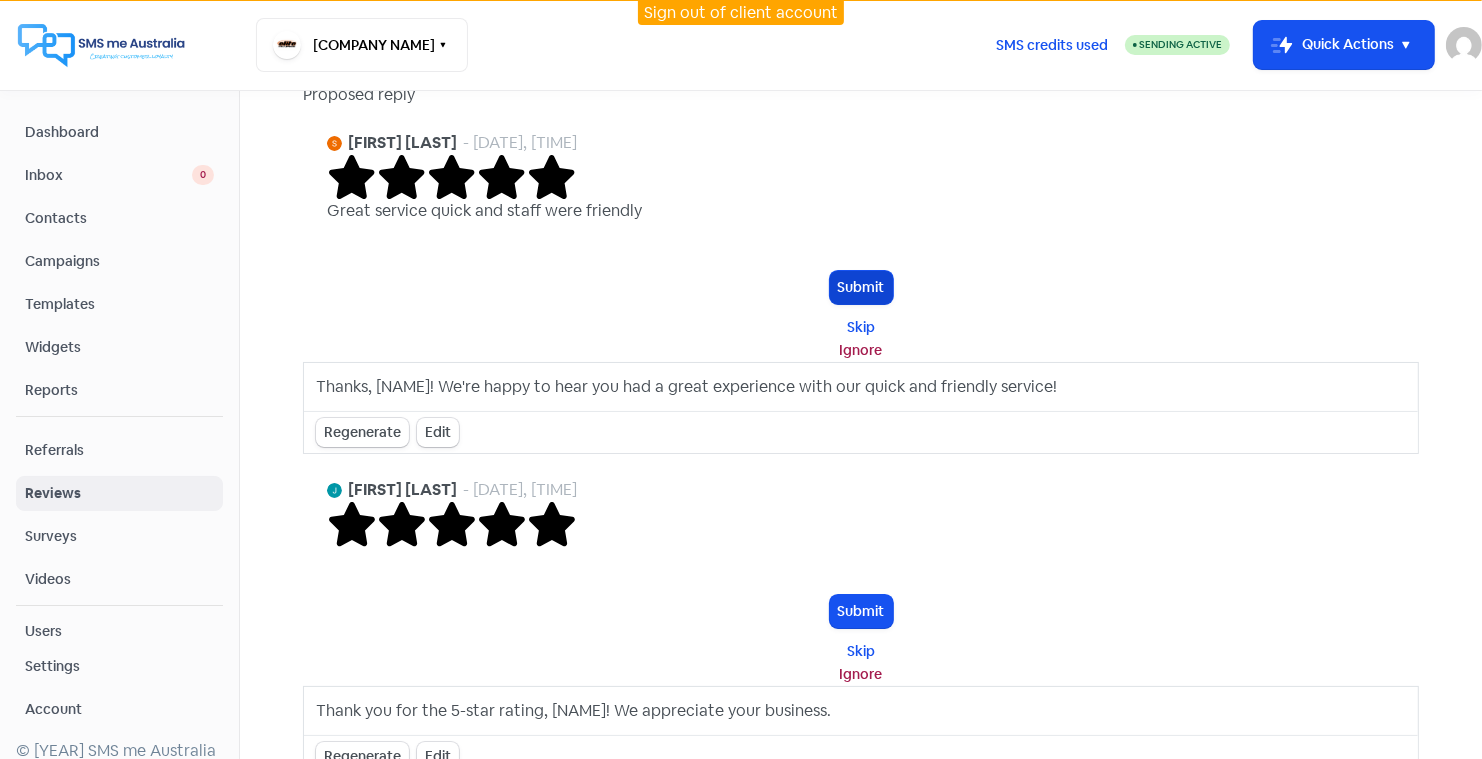 click on "Submit" at bounding box center [861, 287] 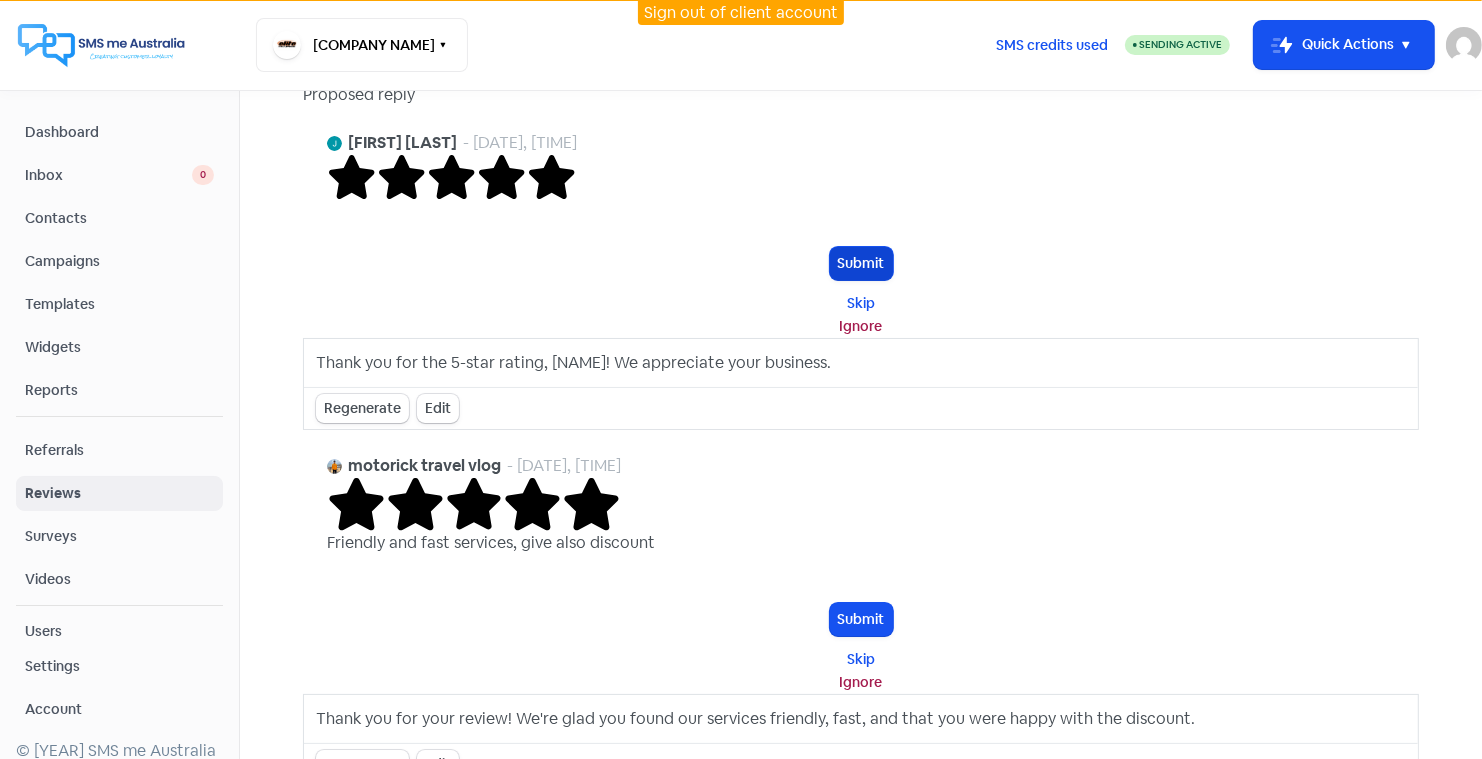 click on "Submit" at bounding box center (861, 263) 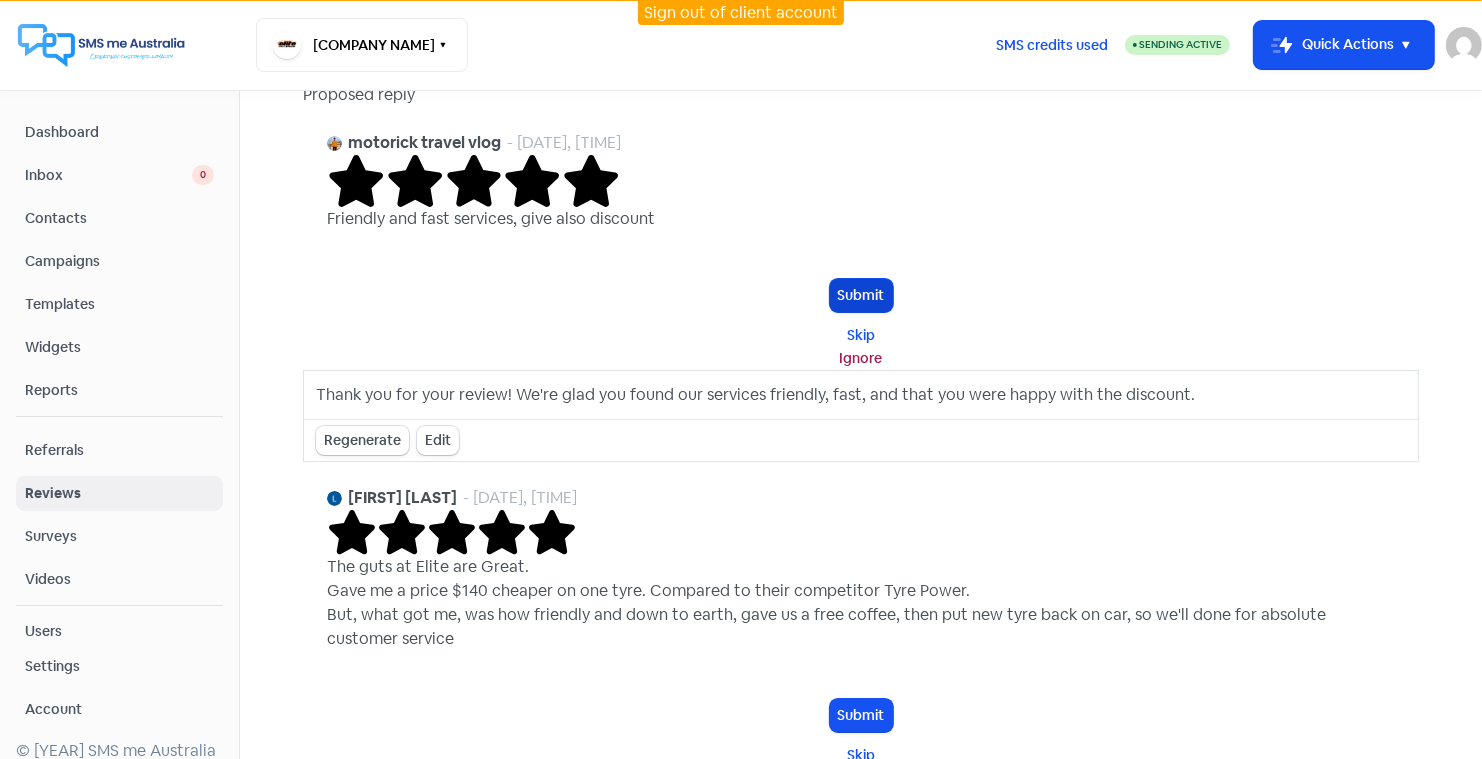click on "Submit" at bounding box center [861, 295] 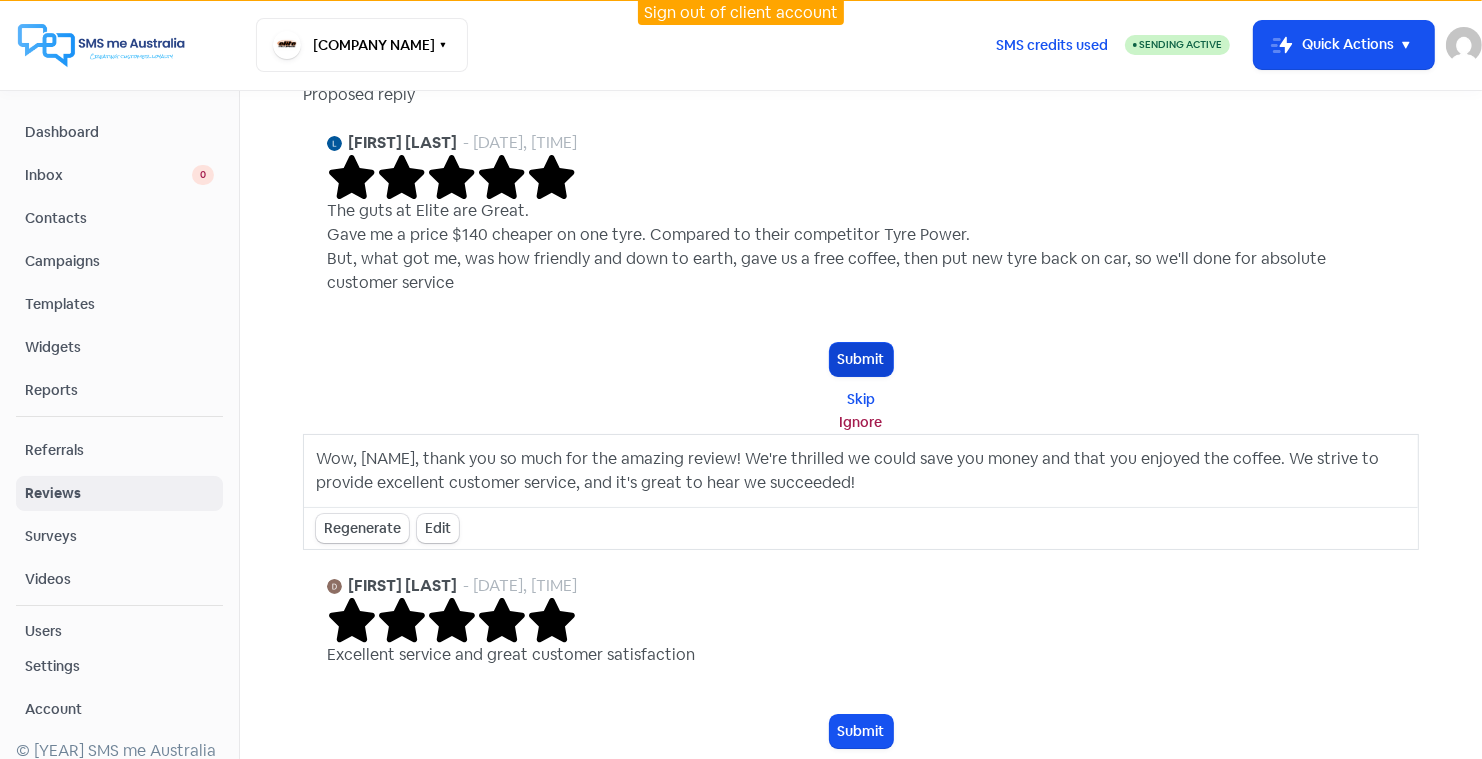 click on "Submit" at bounding box center (861, 359) 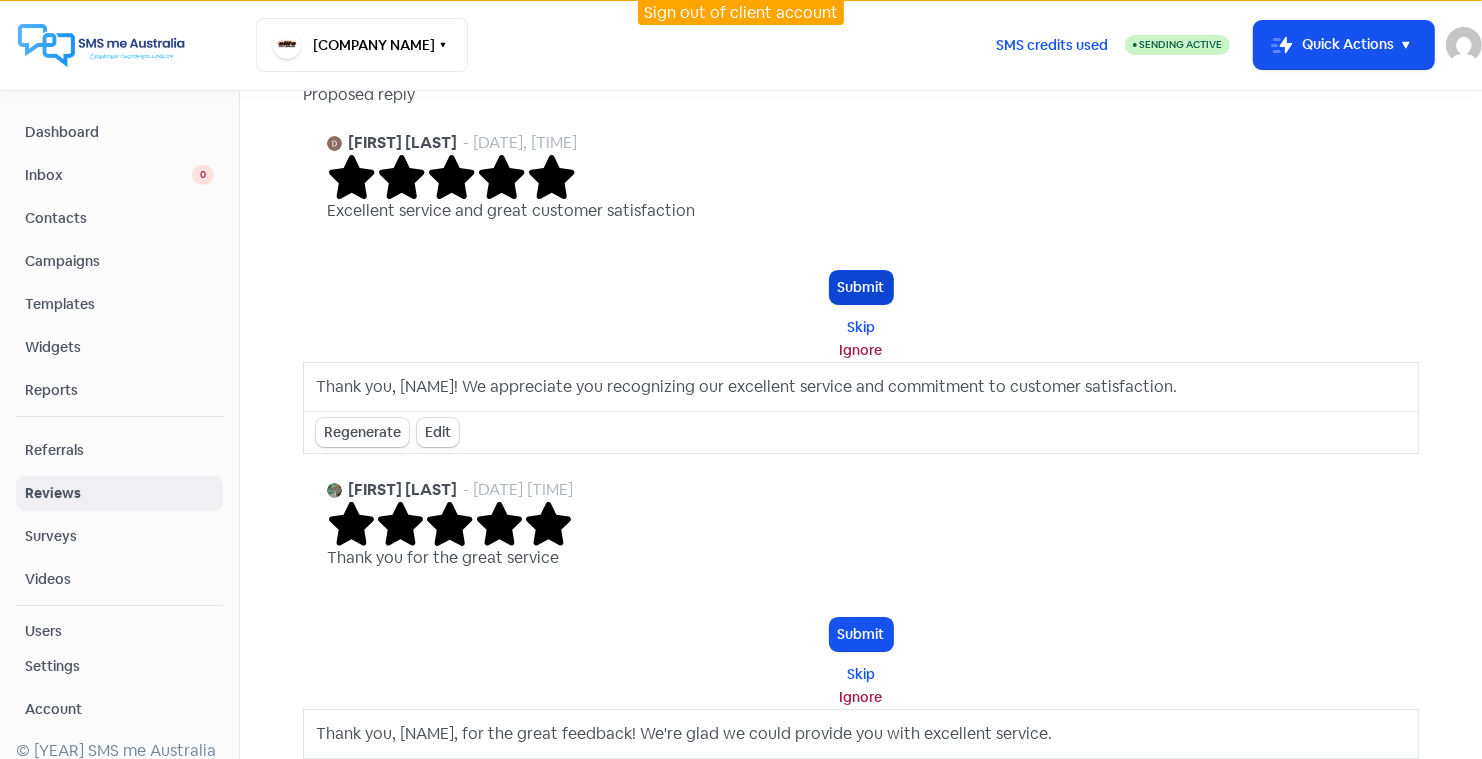 click on "Submit" at bounding box center (861, 287) 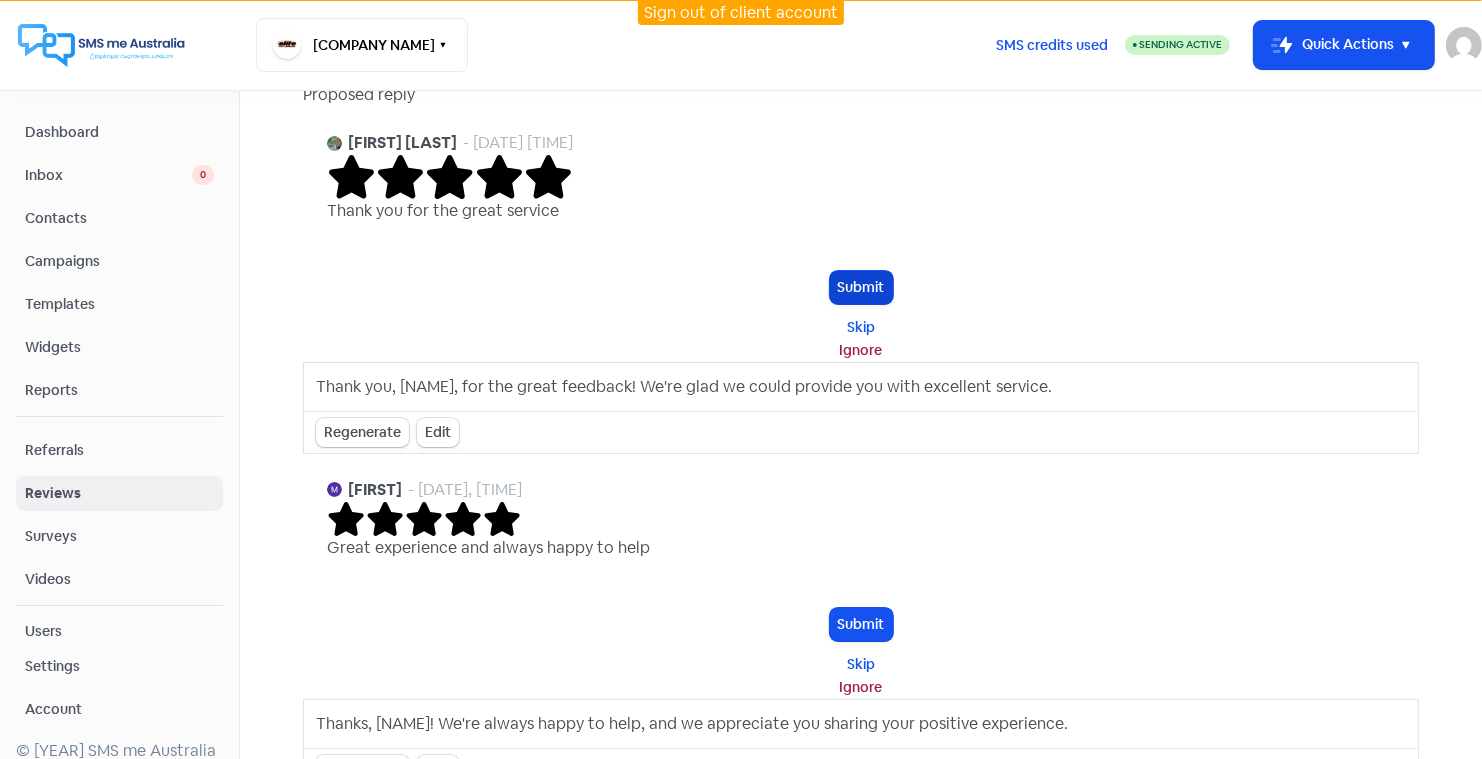 click on "Submit" at bounding box center (861, 287) 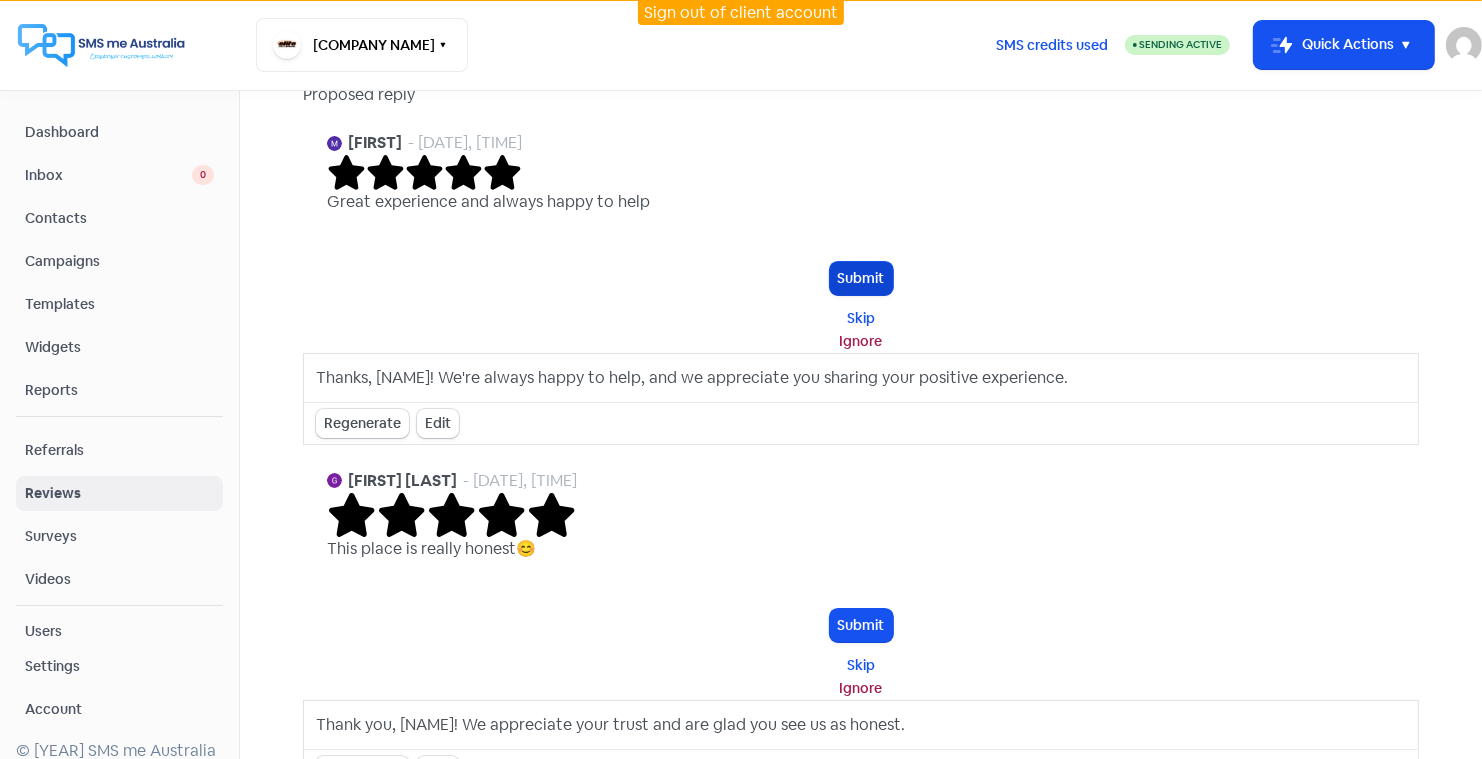 click on "Submit" at bounding box center (861, 278) 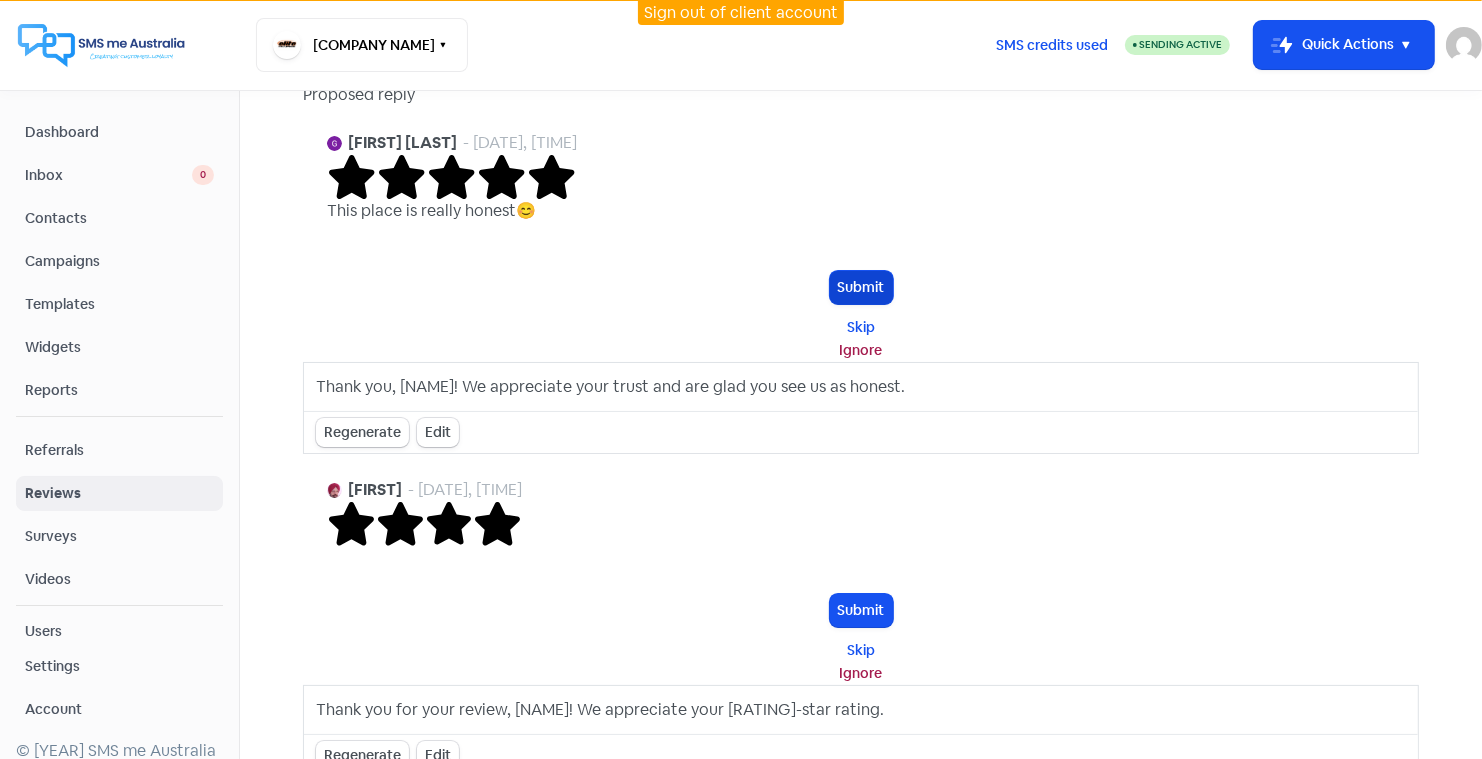 click on "Submit" at bounding box center [861, 287] 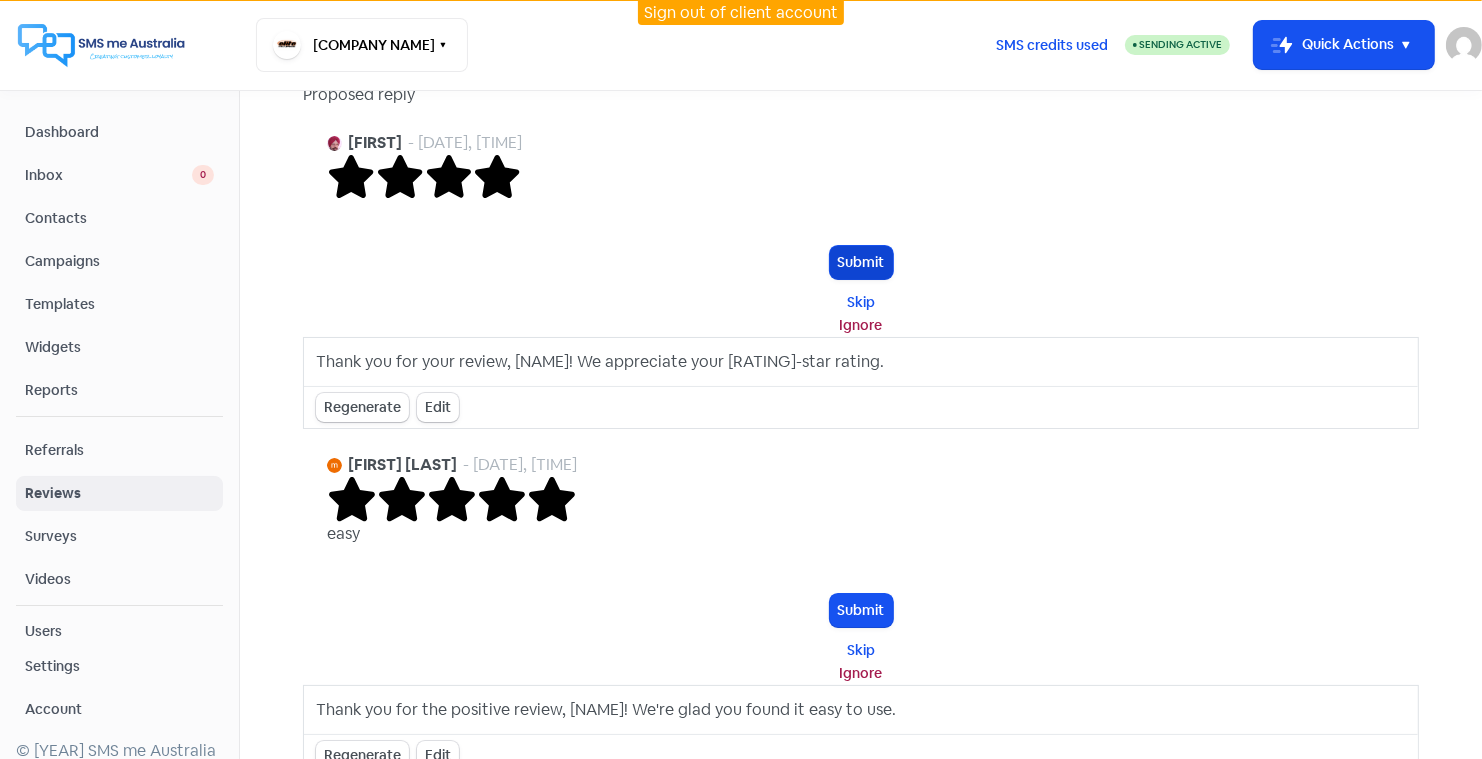 click on "Submit" at bounding box center (861, 262) 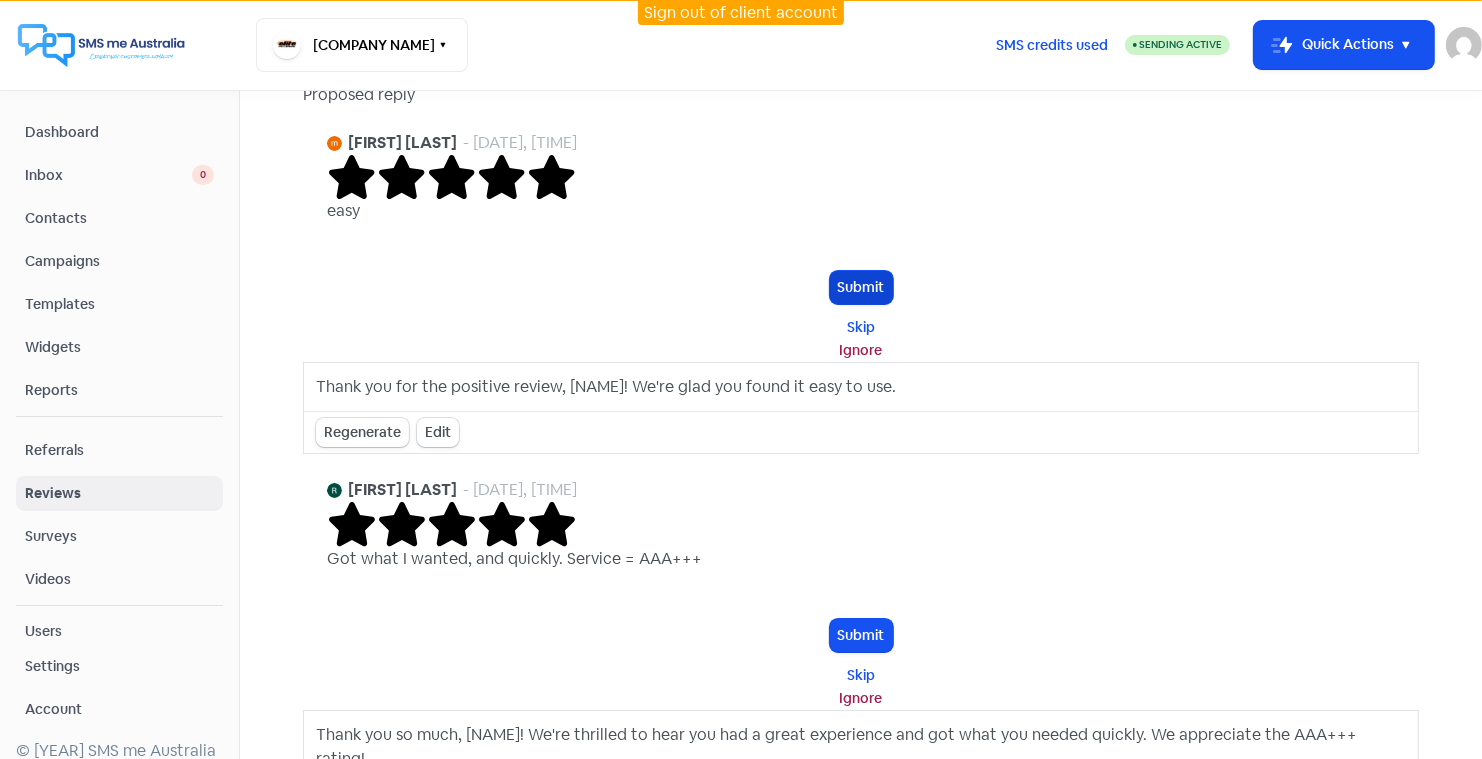 click on "Submit" at bounding box center (861, 287) 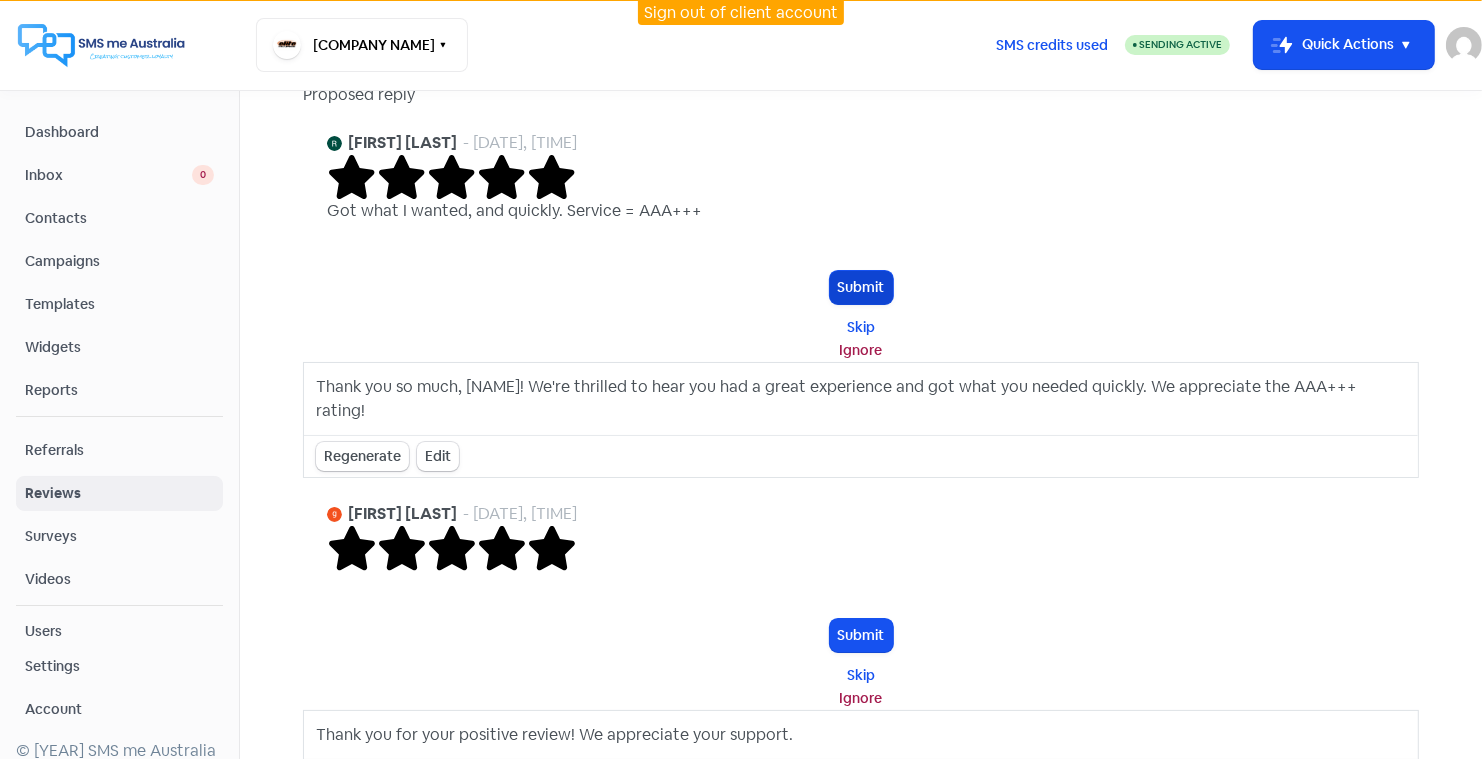 click on "Submit" at bounding box center (861, 287) 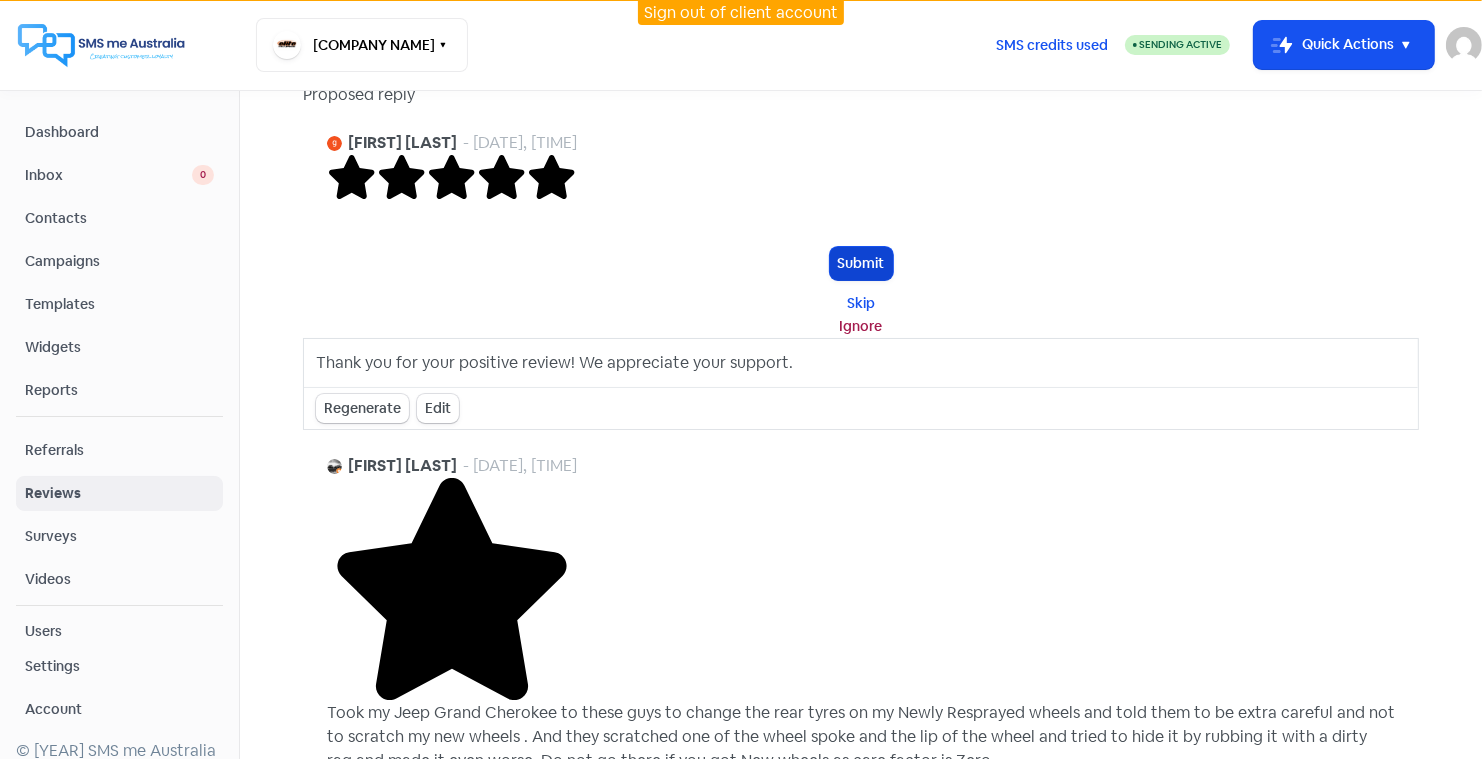 click on "Submit" at bounding box center [861, 263] 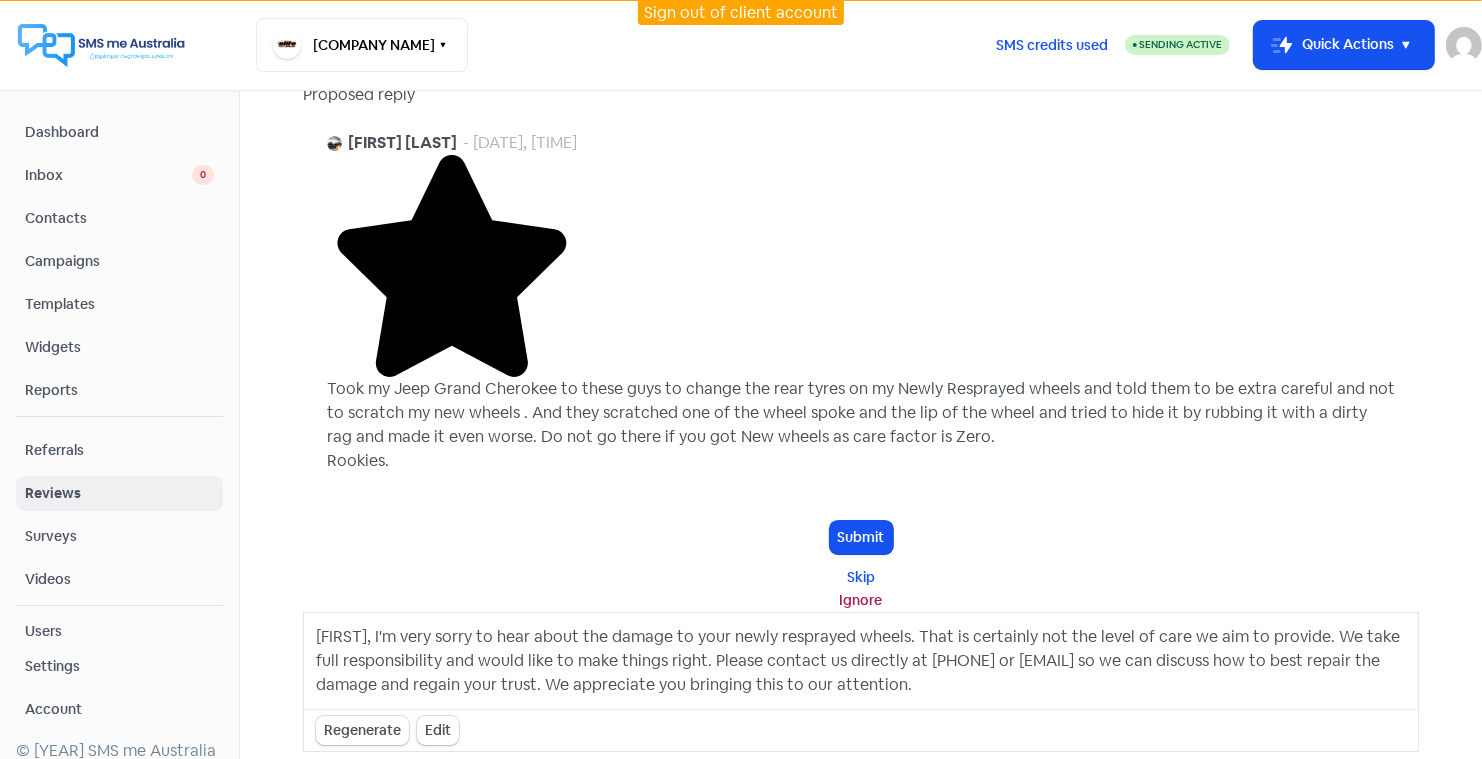 click on "Sign out of client account" at bounding box center (741, 12) 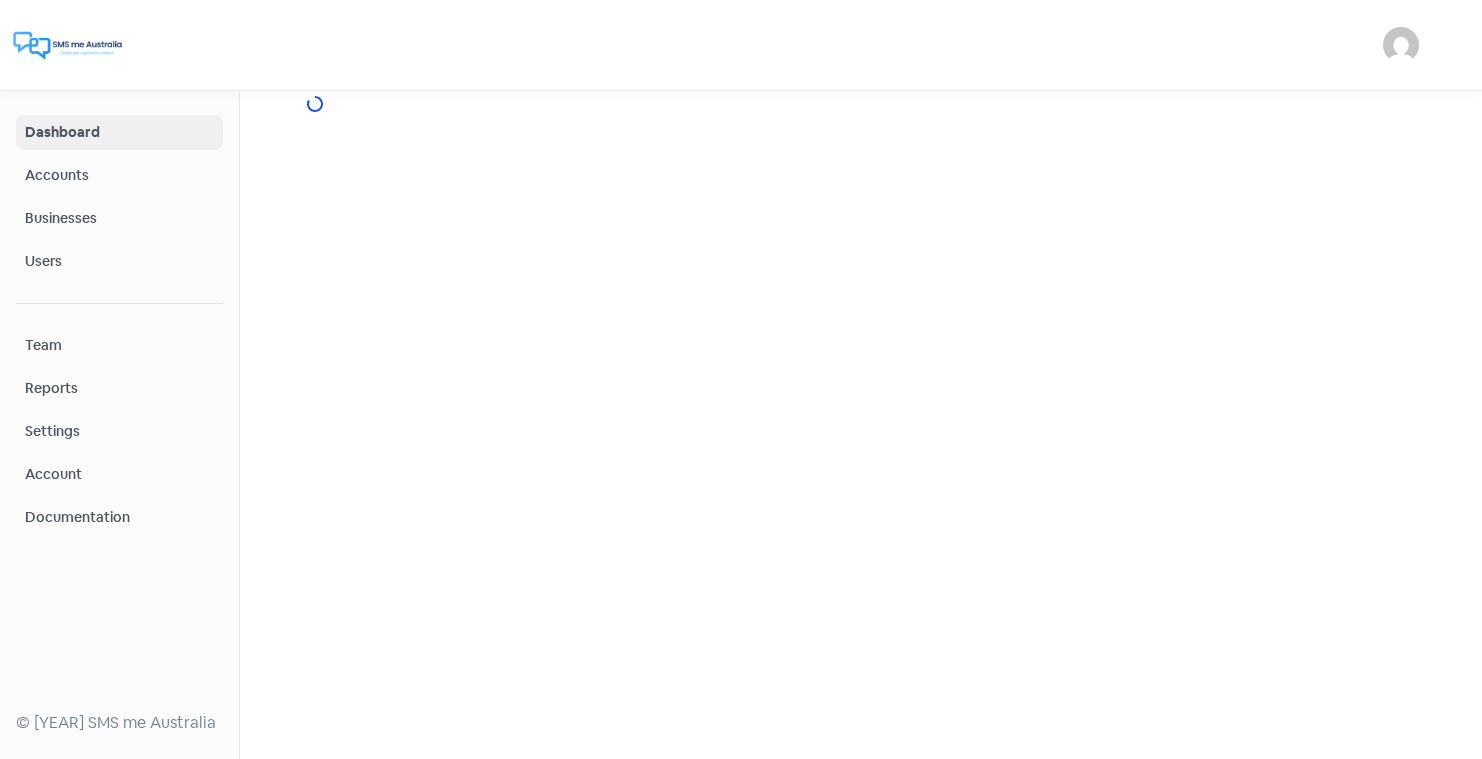scroll, scrollTop: 0, scrollLeft: 0, axis: both 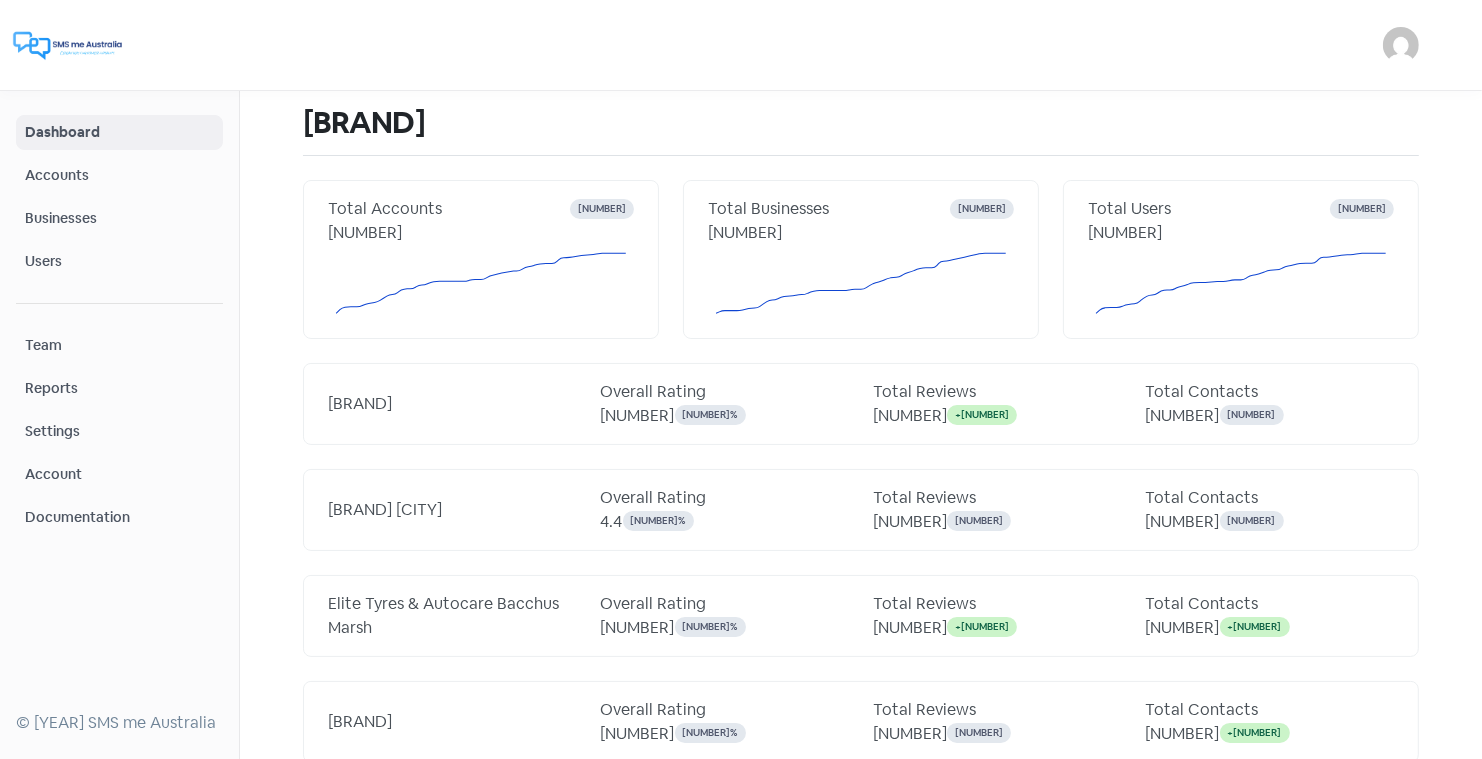 click on "Businesses" at bounding box center (119, 218) 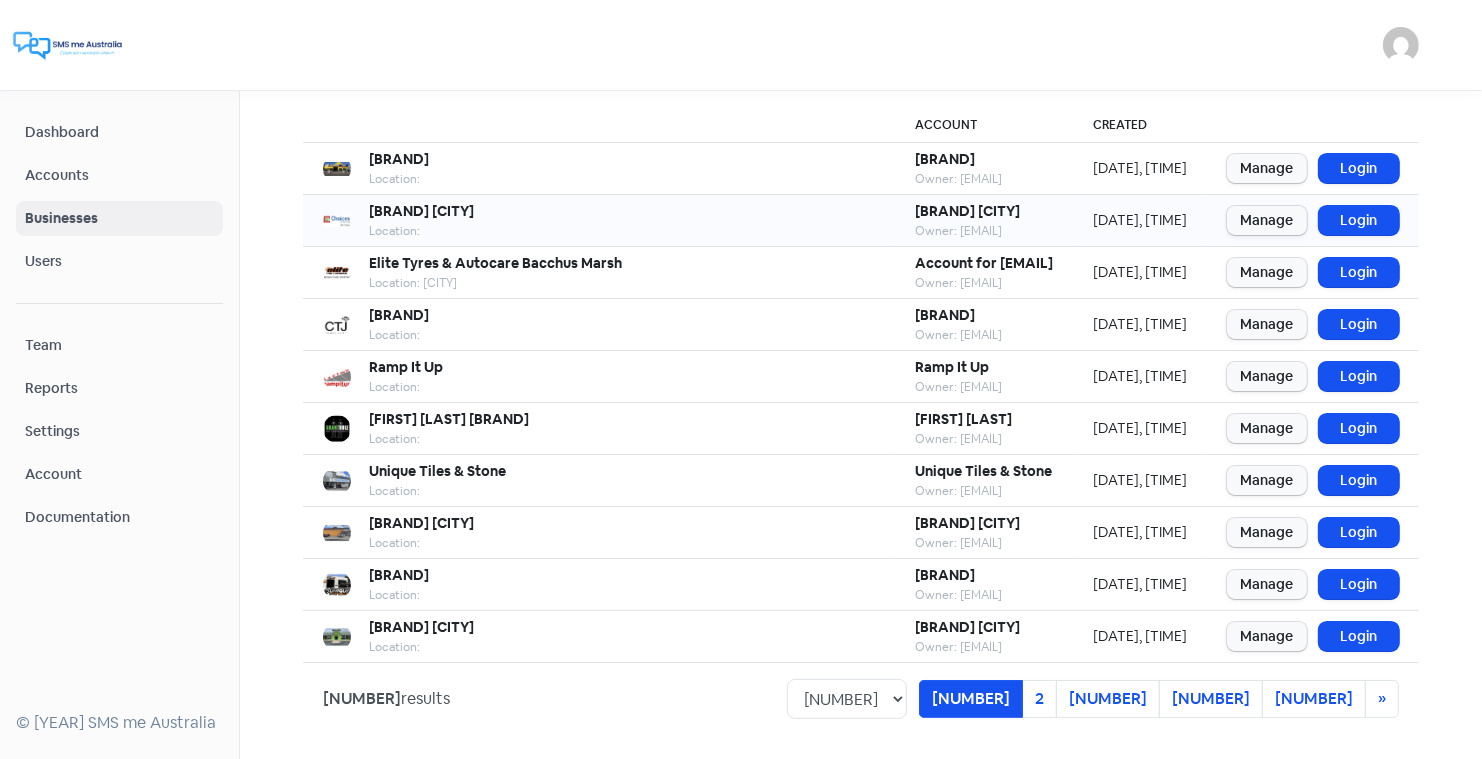 scroll, scrollTop: 243, scrollLeft: 0, axis: vertical 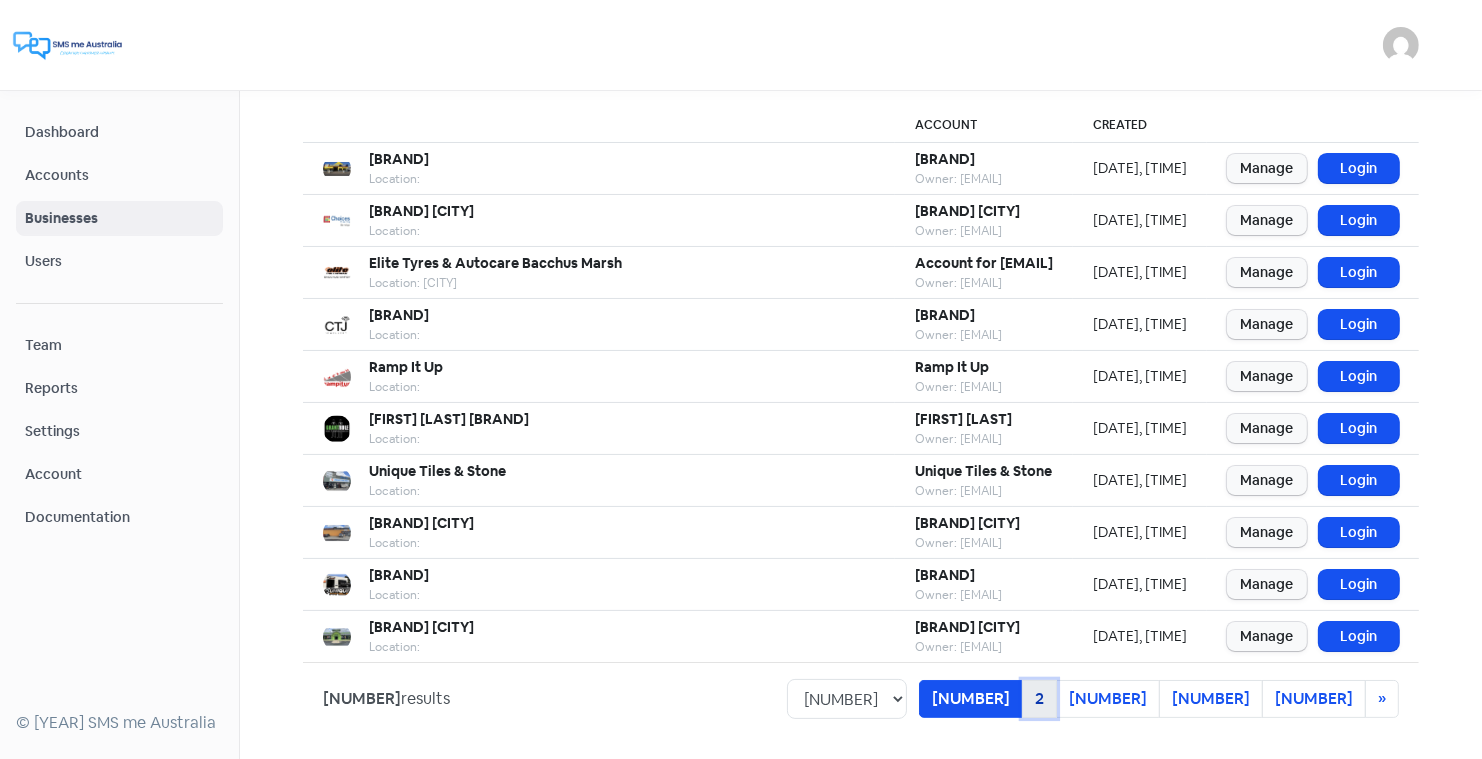 click on "2" at bounding box center (971, 699) 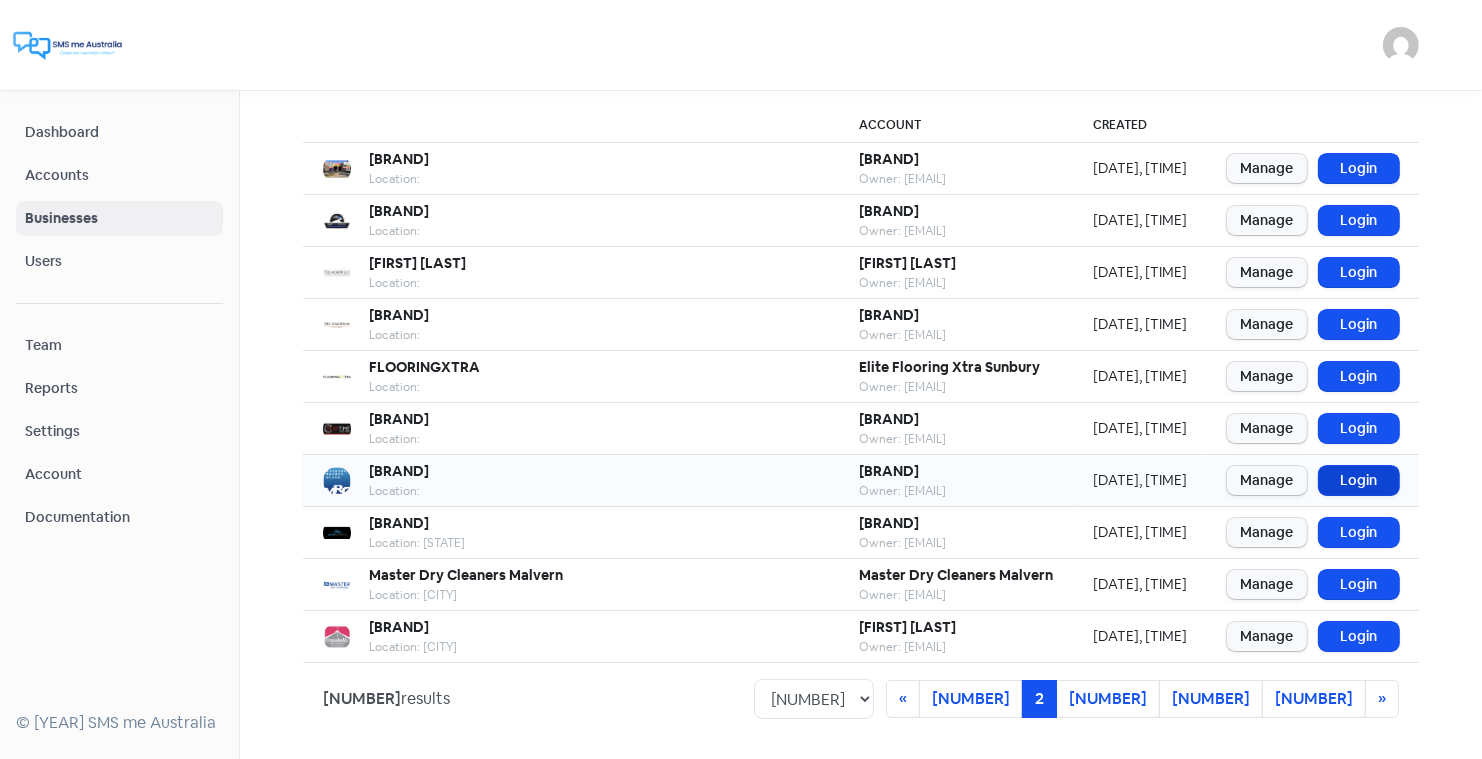click on "Login" at bounding box center [1359, 480] 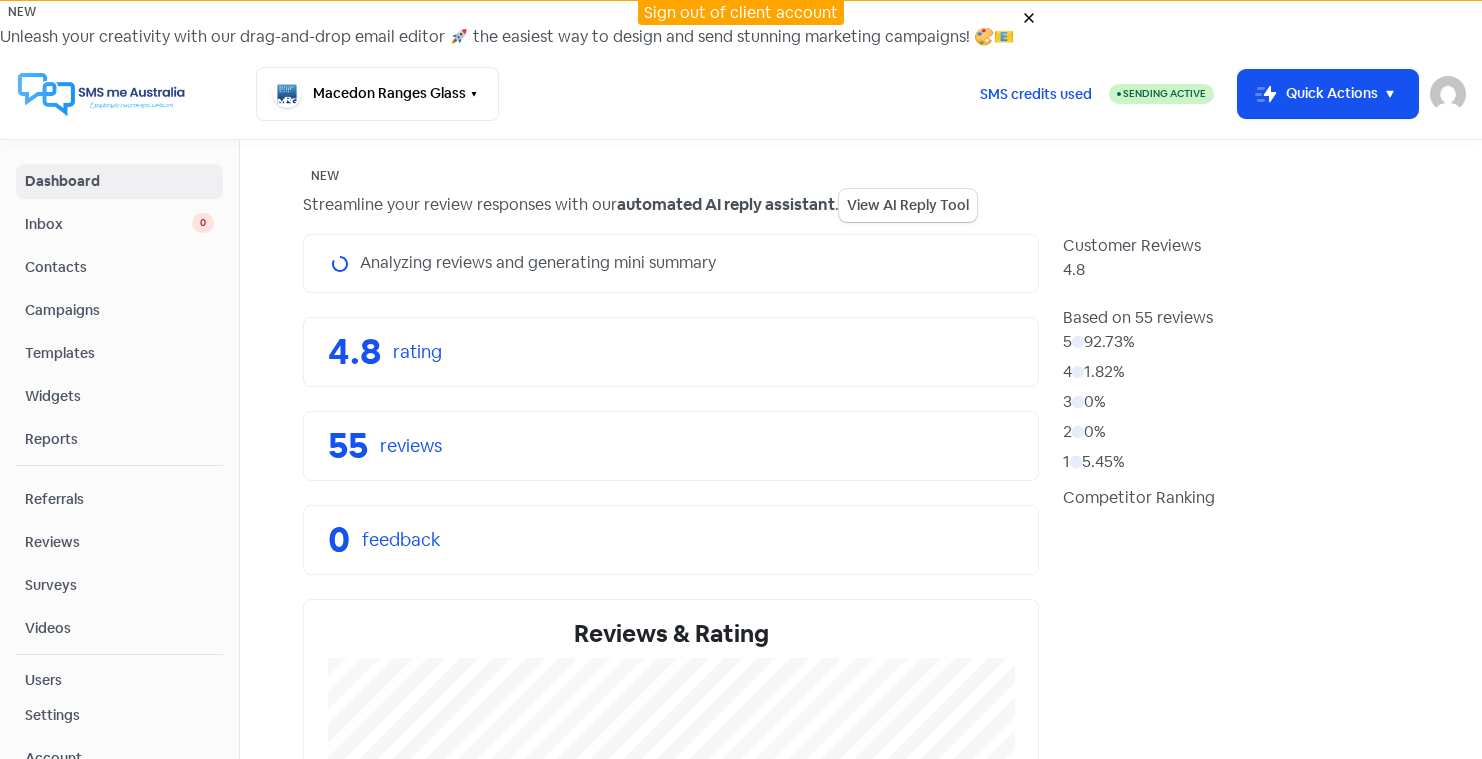 scroll, scrollTop: 0, scrollLeft: 0, axis: both 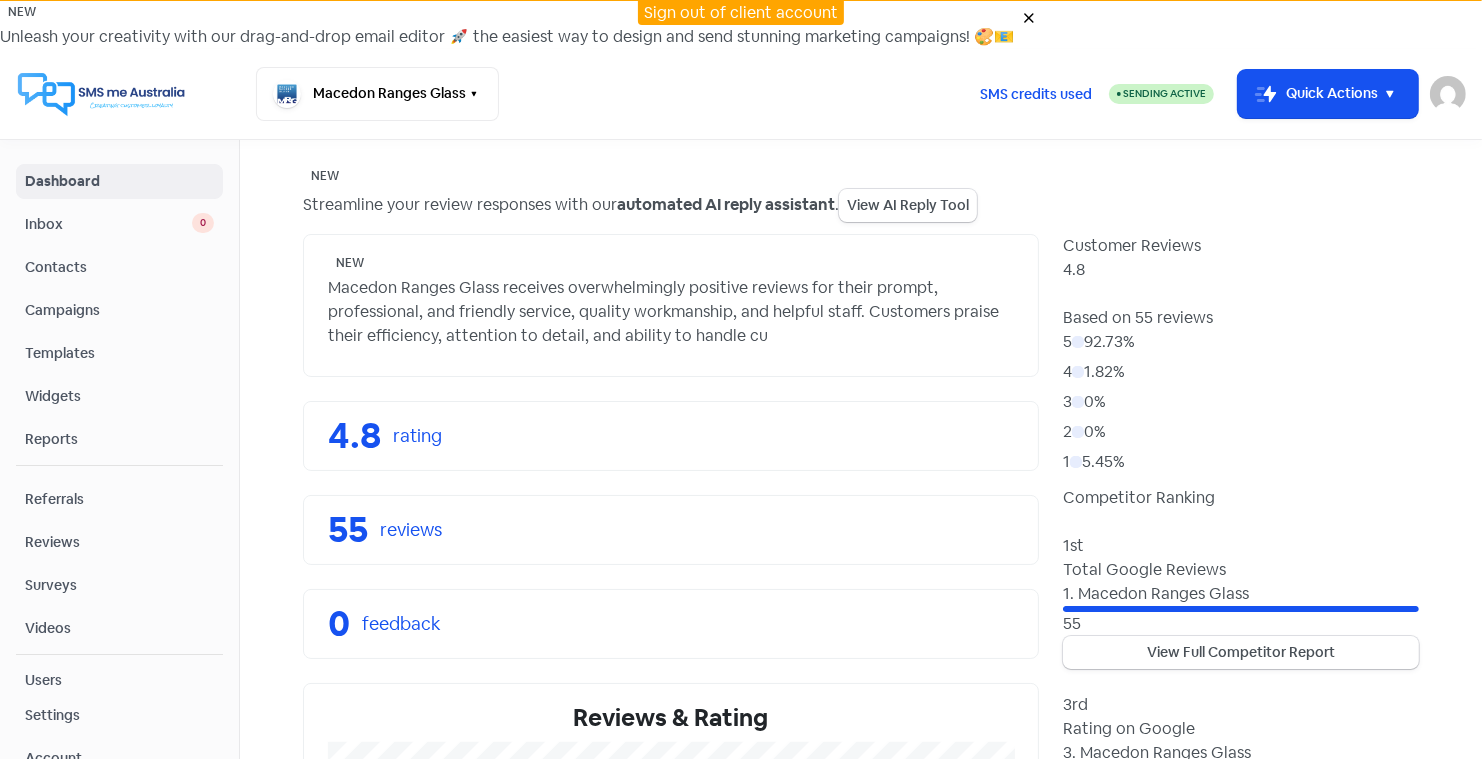 click on "Reviews" at bounding box center [119, 542] 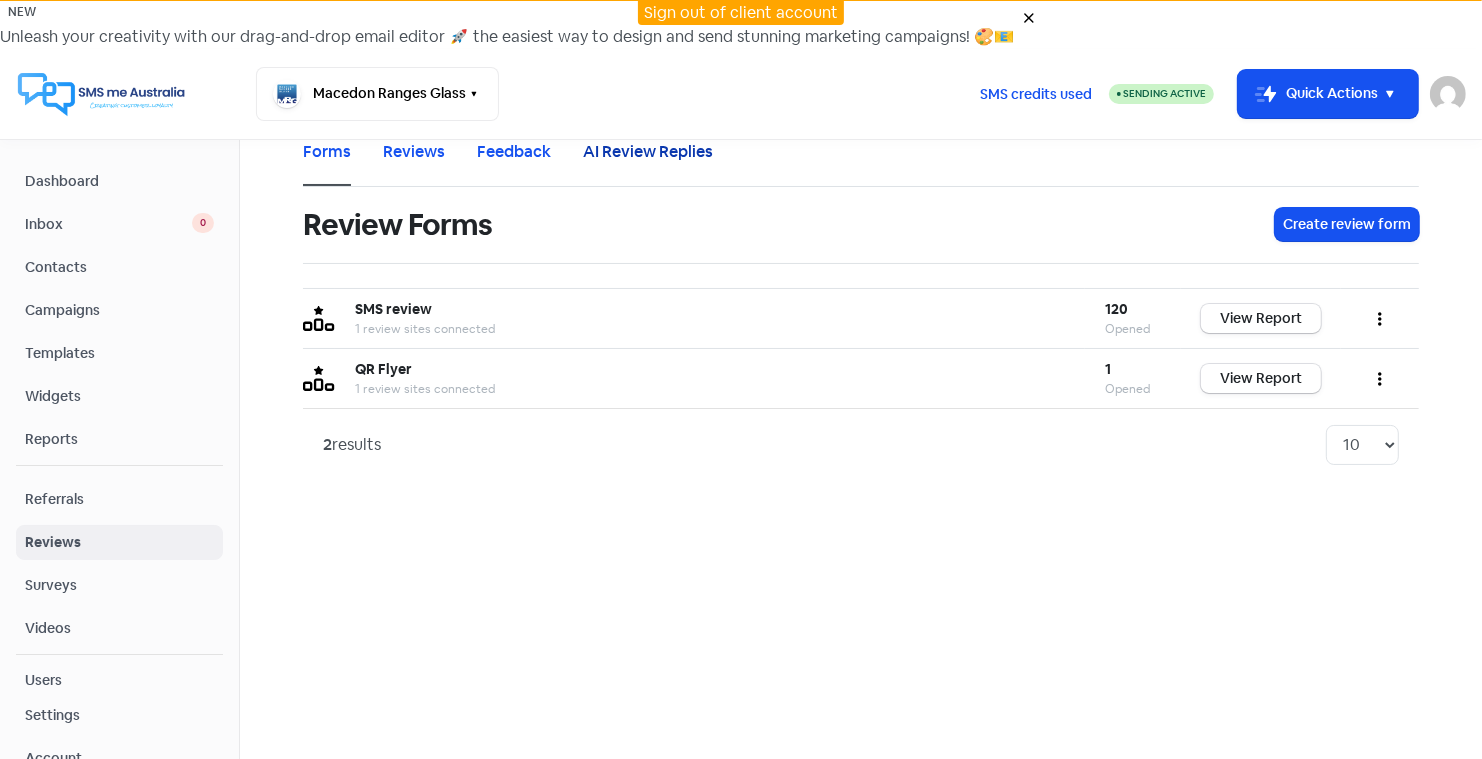 click on "AI Review Replies" at bounding box center (648, 152) 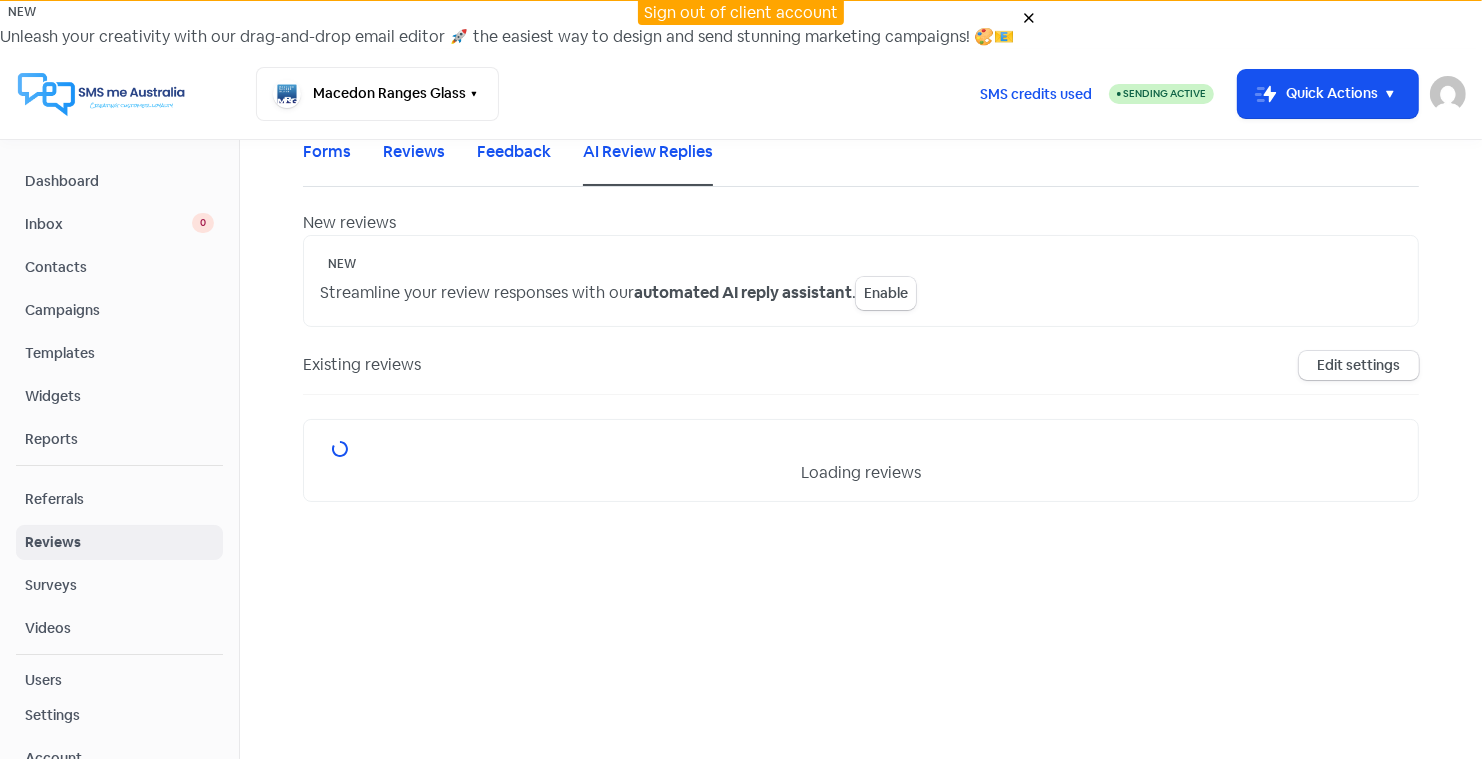 click on "Enable" at bounding box center (886, 293) 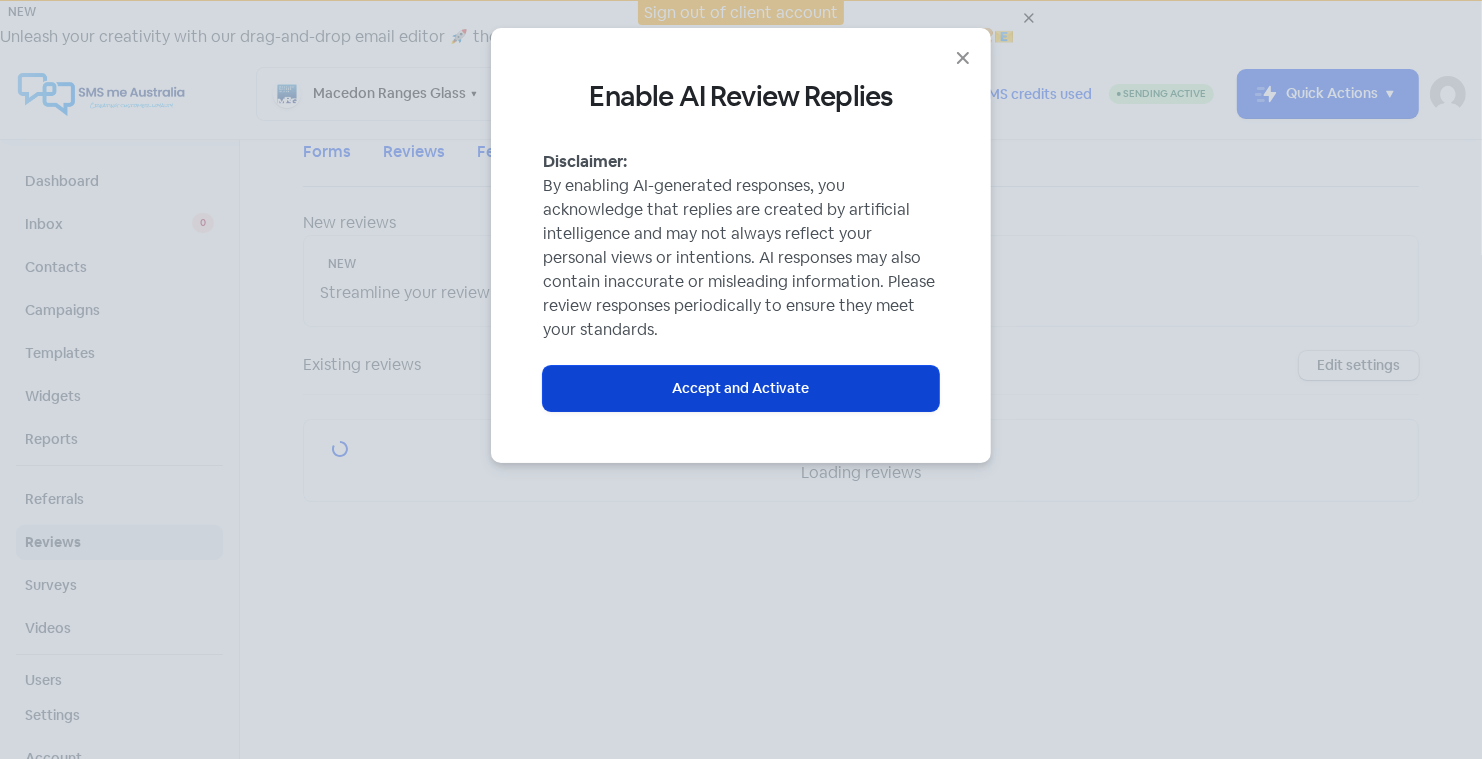 click on "Accept and Activate" at bounding box center [741, 388] 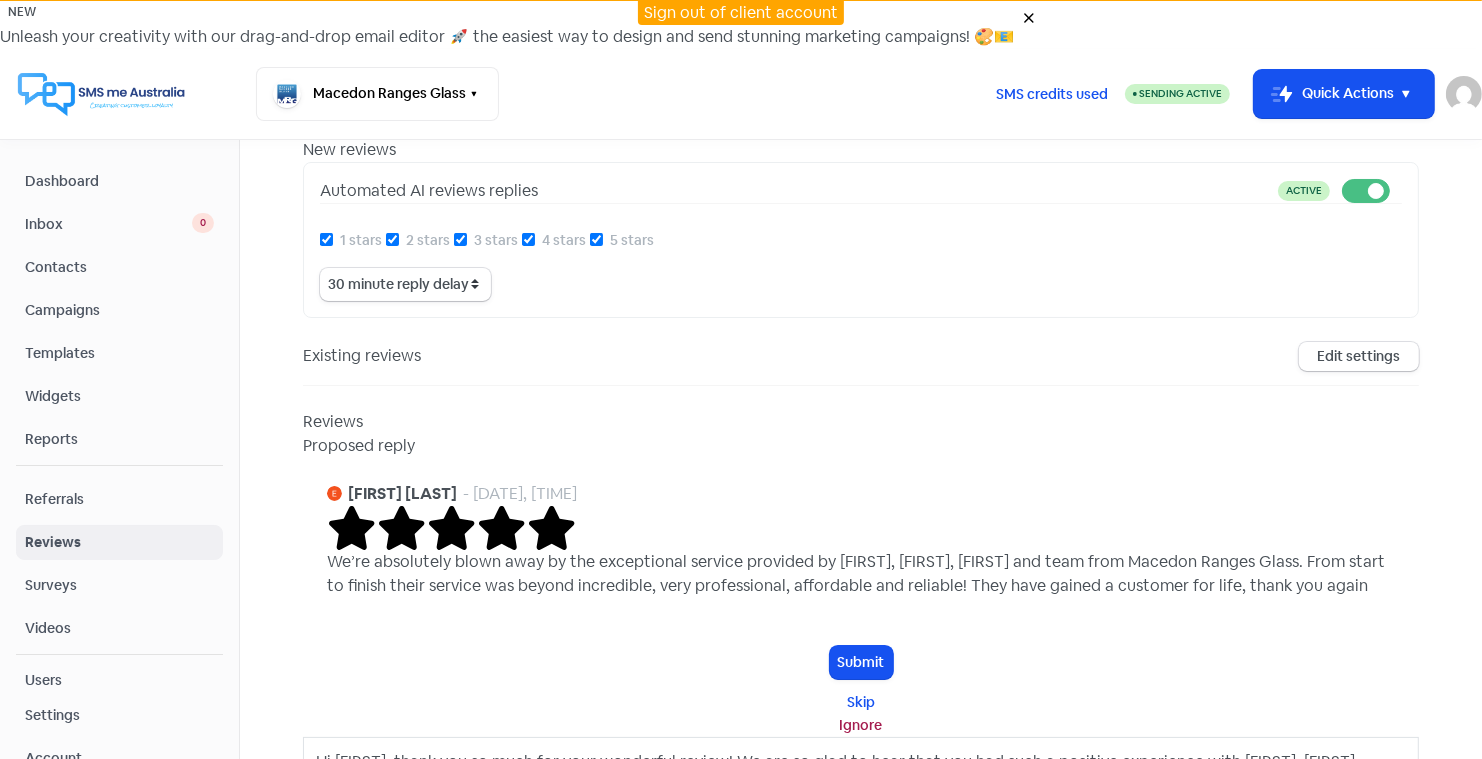 scroll, scrollTop: 97, scrollLeft: 0, axis: vertical 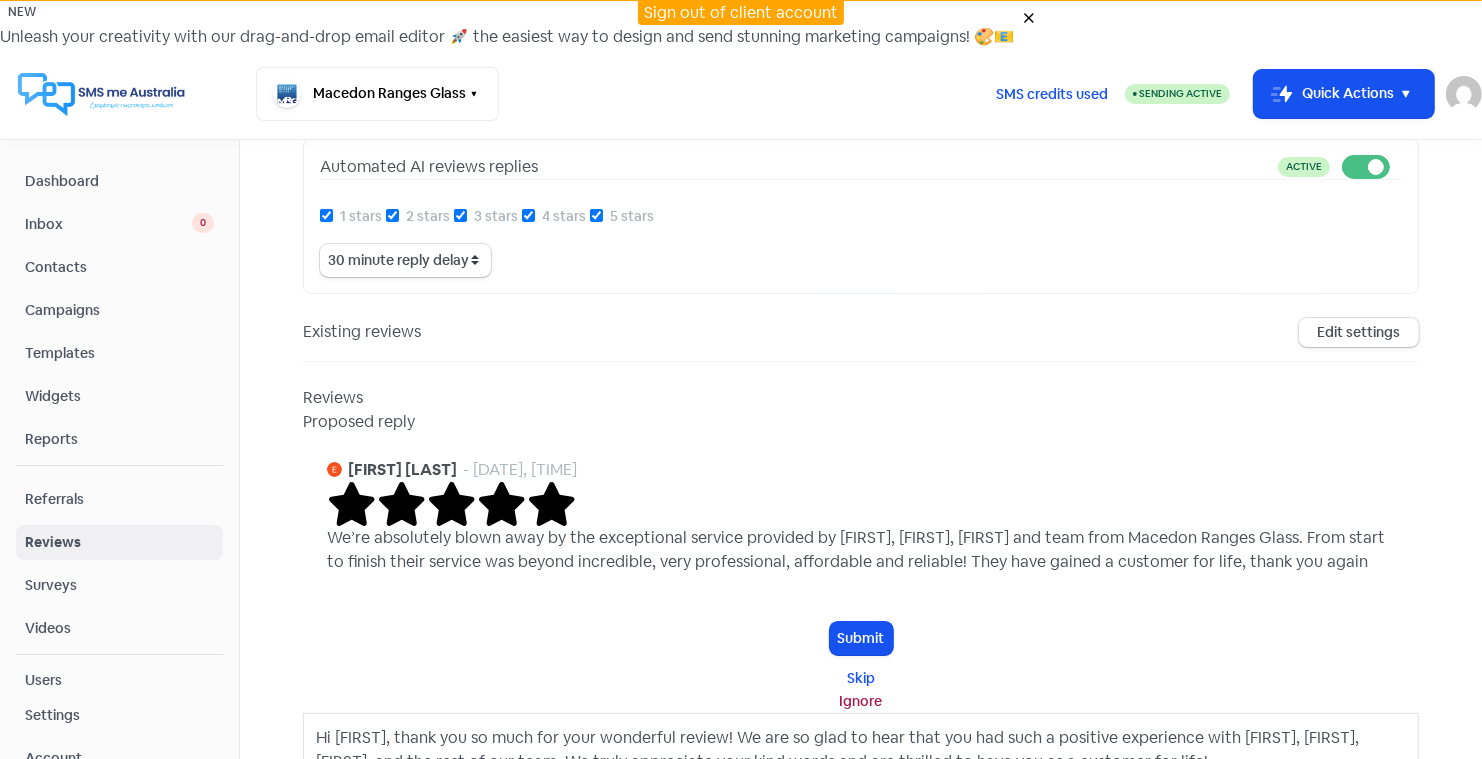 click on "1 stars" at bounding box center (326, 215) 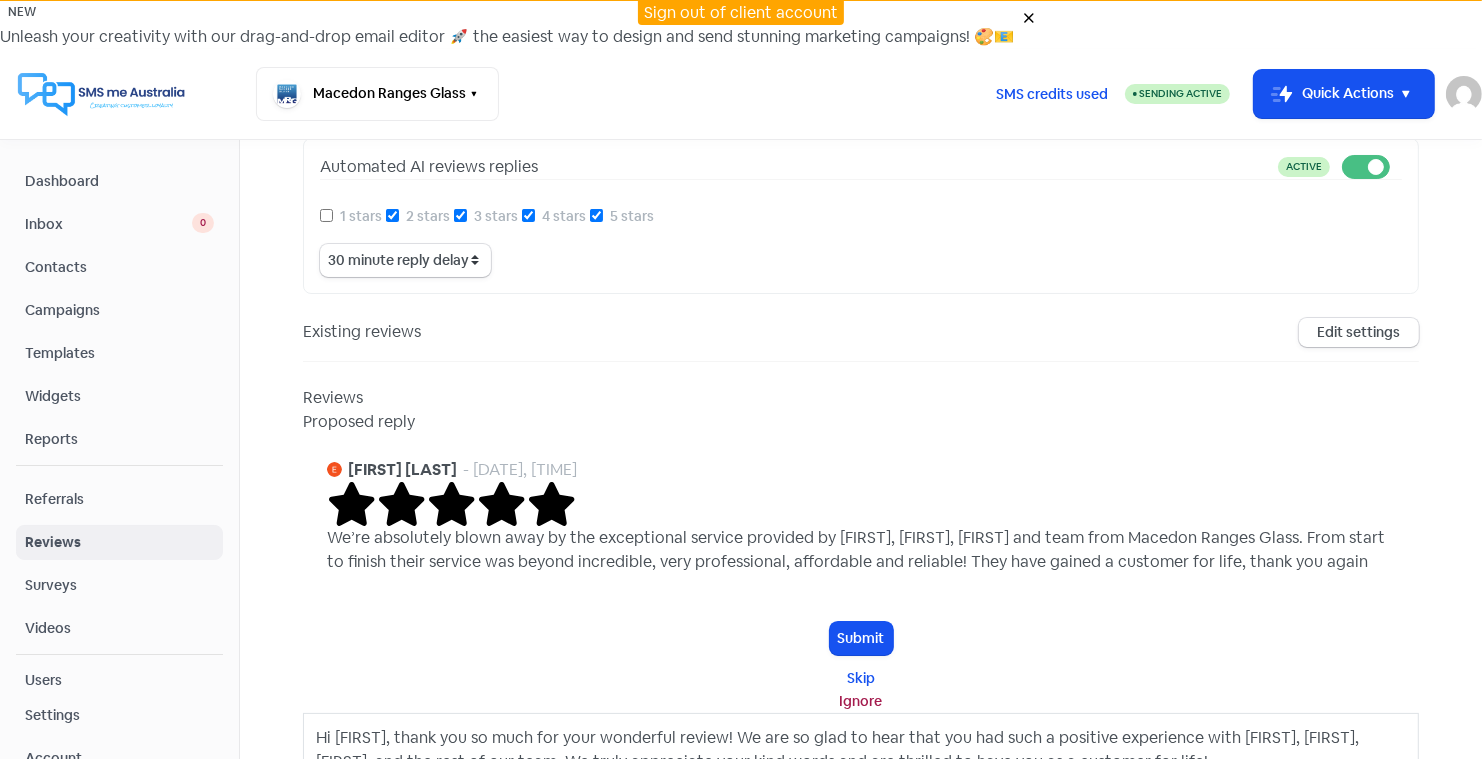 click on "2 stars" at bounding box center (392, 215) 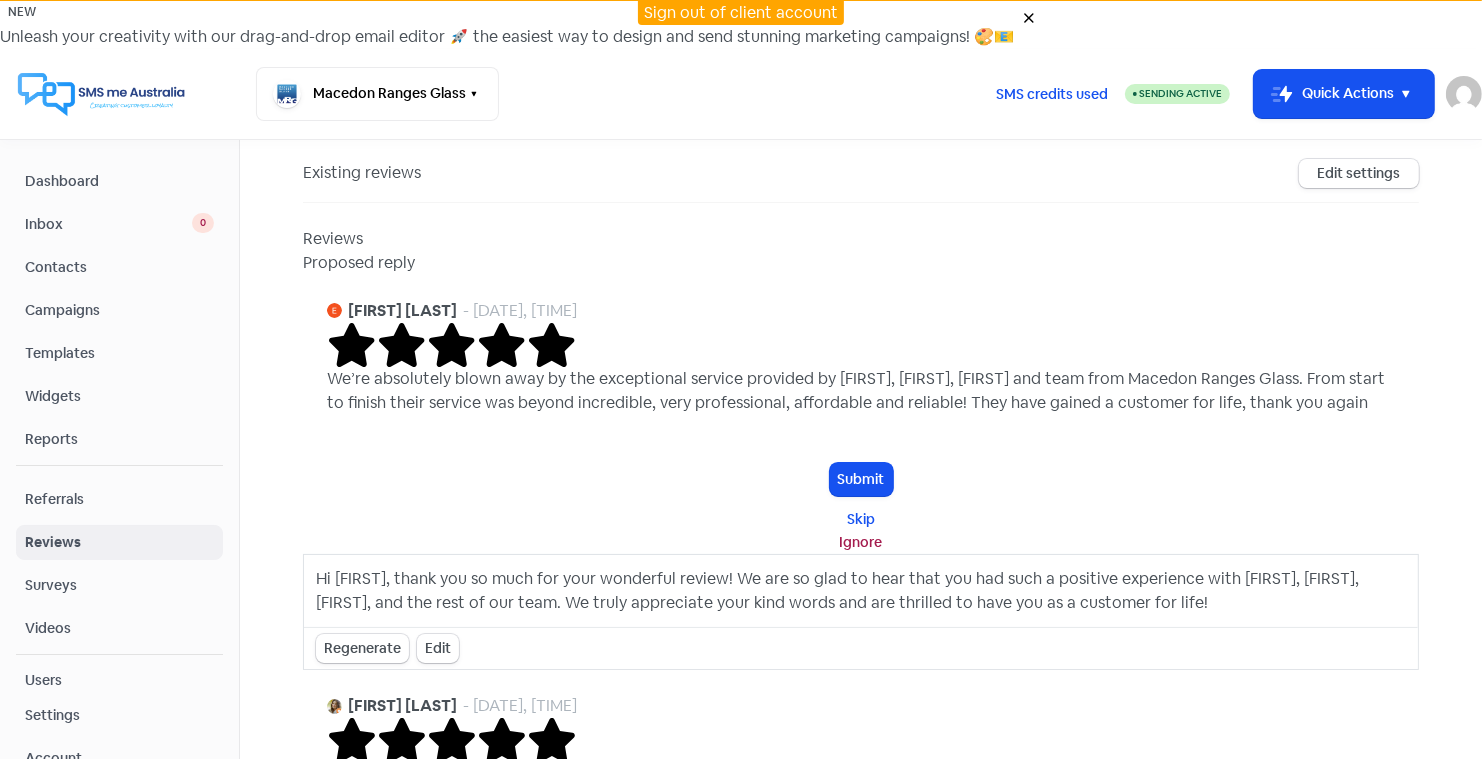 scroll, scrollTop: 254, scrollLeft: 0, axis: vertical 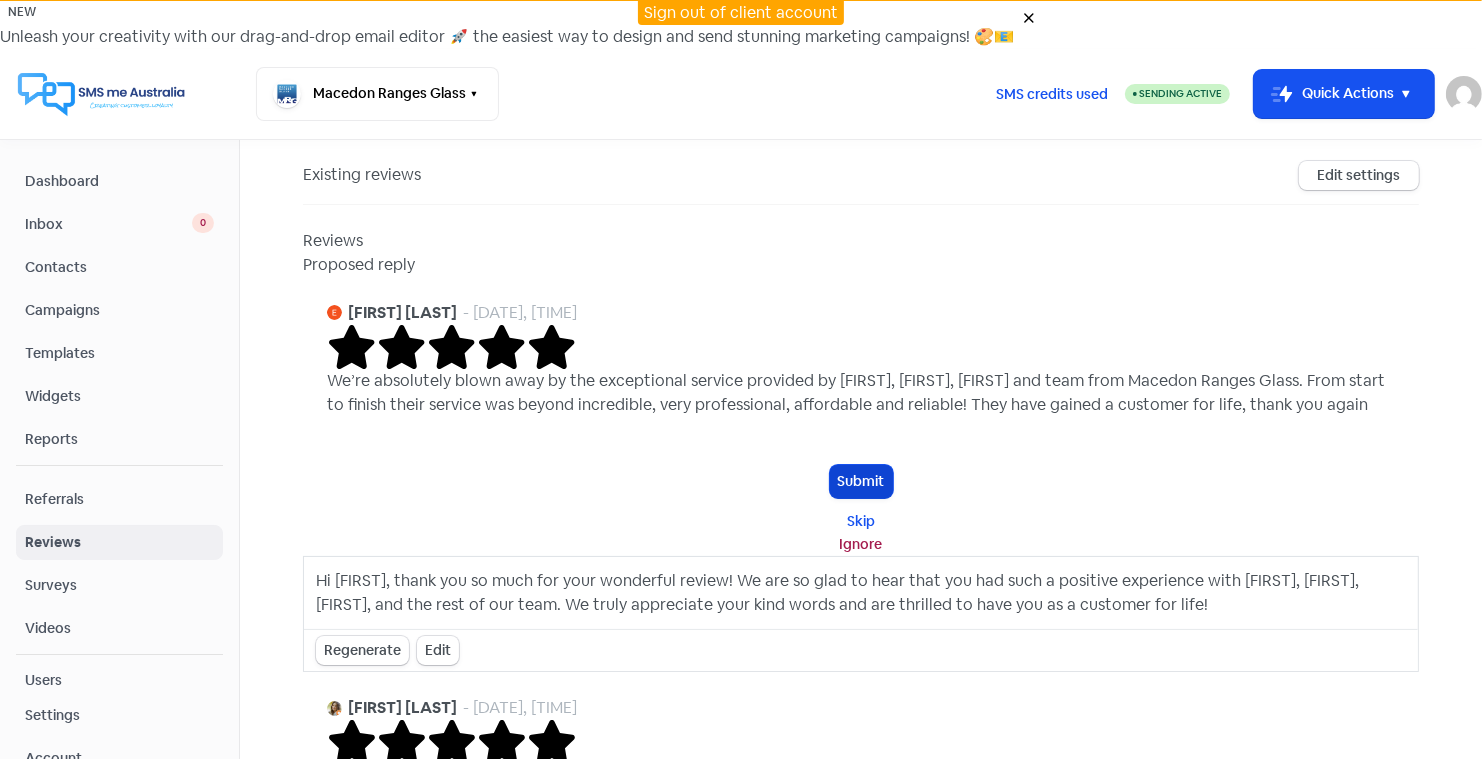 click on "Submit" at bounding box center [861, 481] 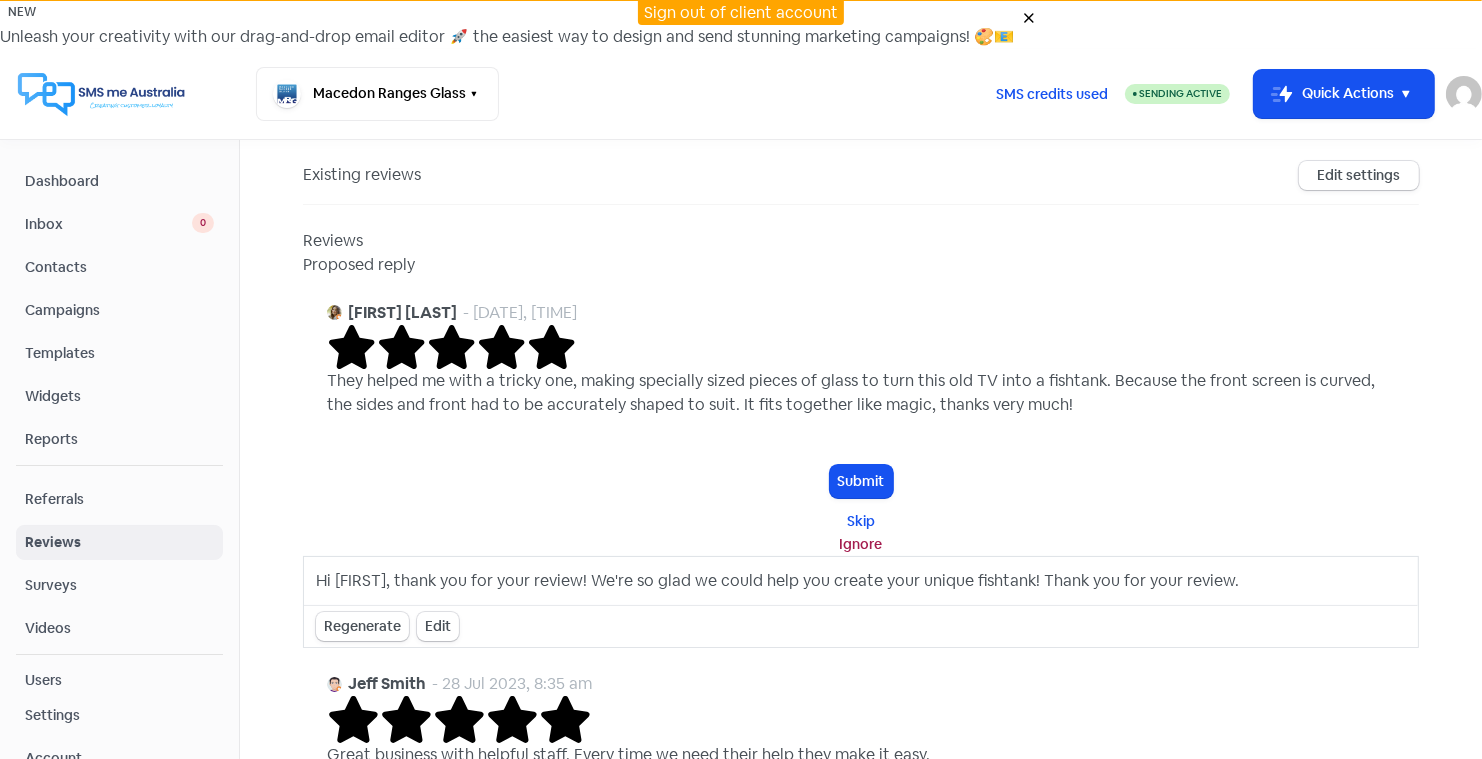 click on "Sign out of client account" at bounding box center (741, 12) 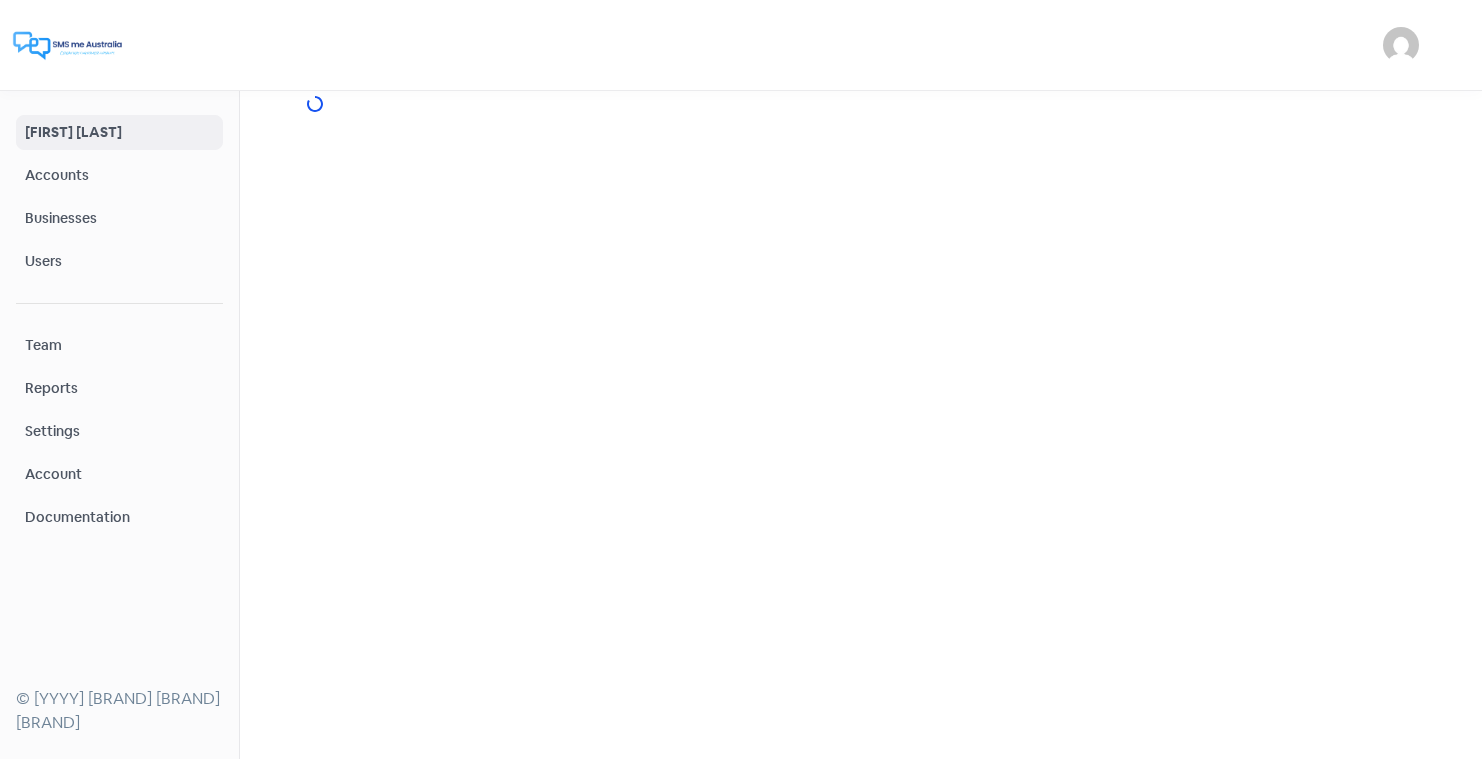 scroll, scrollTop: 0, scrollLeft: 0, axis: both 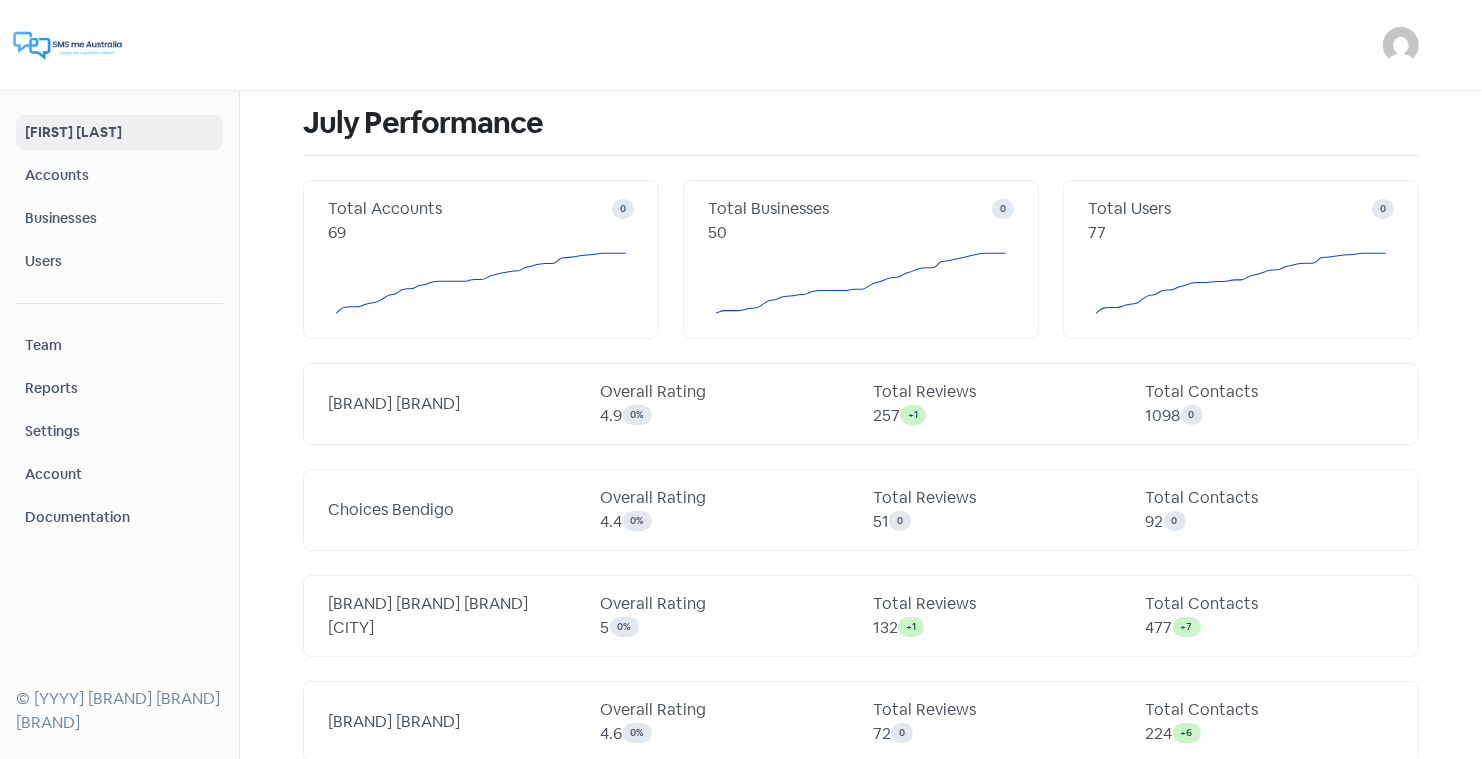 click on "Businesses" at bounding box center (119, 218) 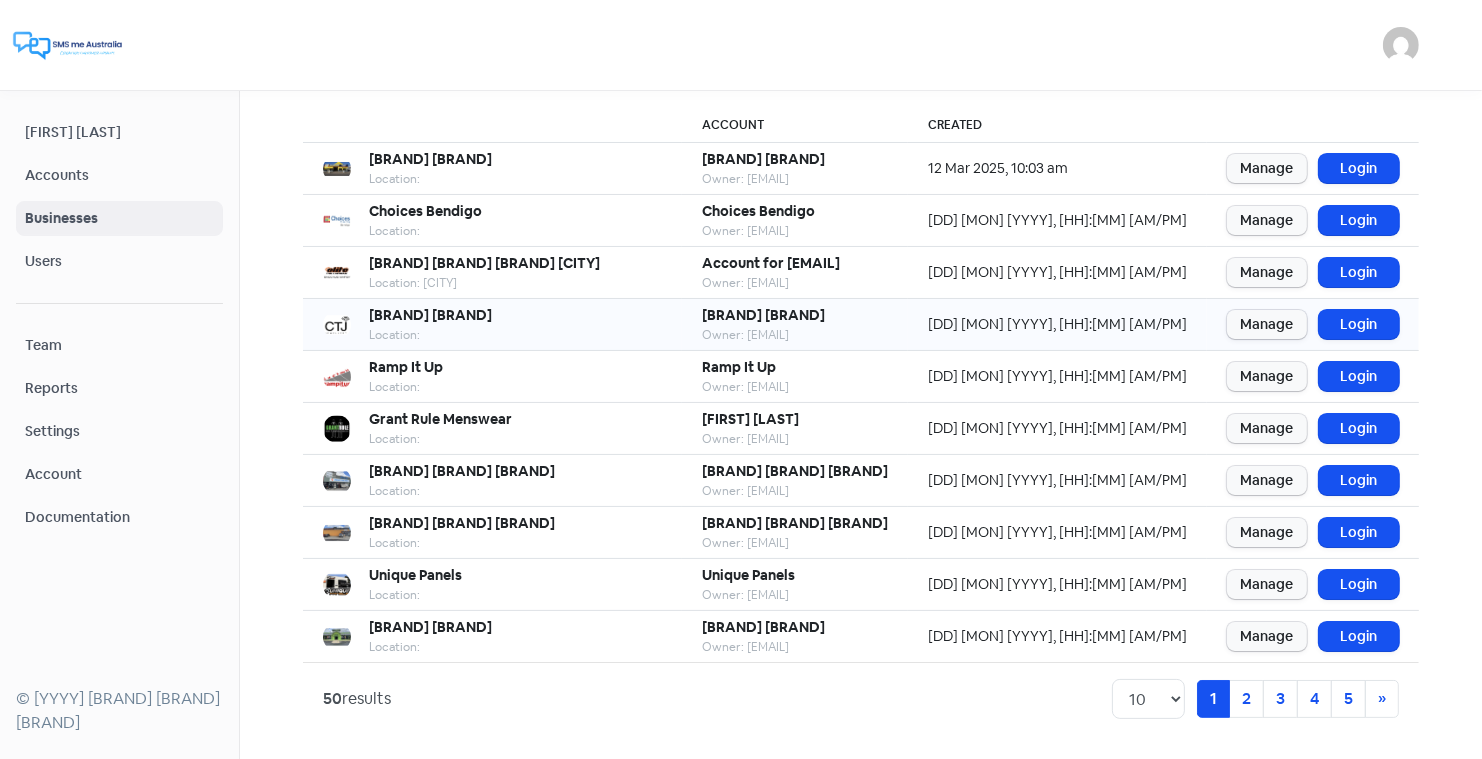 scroll, scrollTop: 243, scrollLeft: 0, axis: vertical 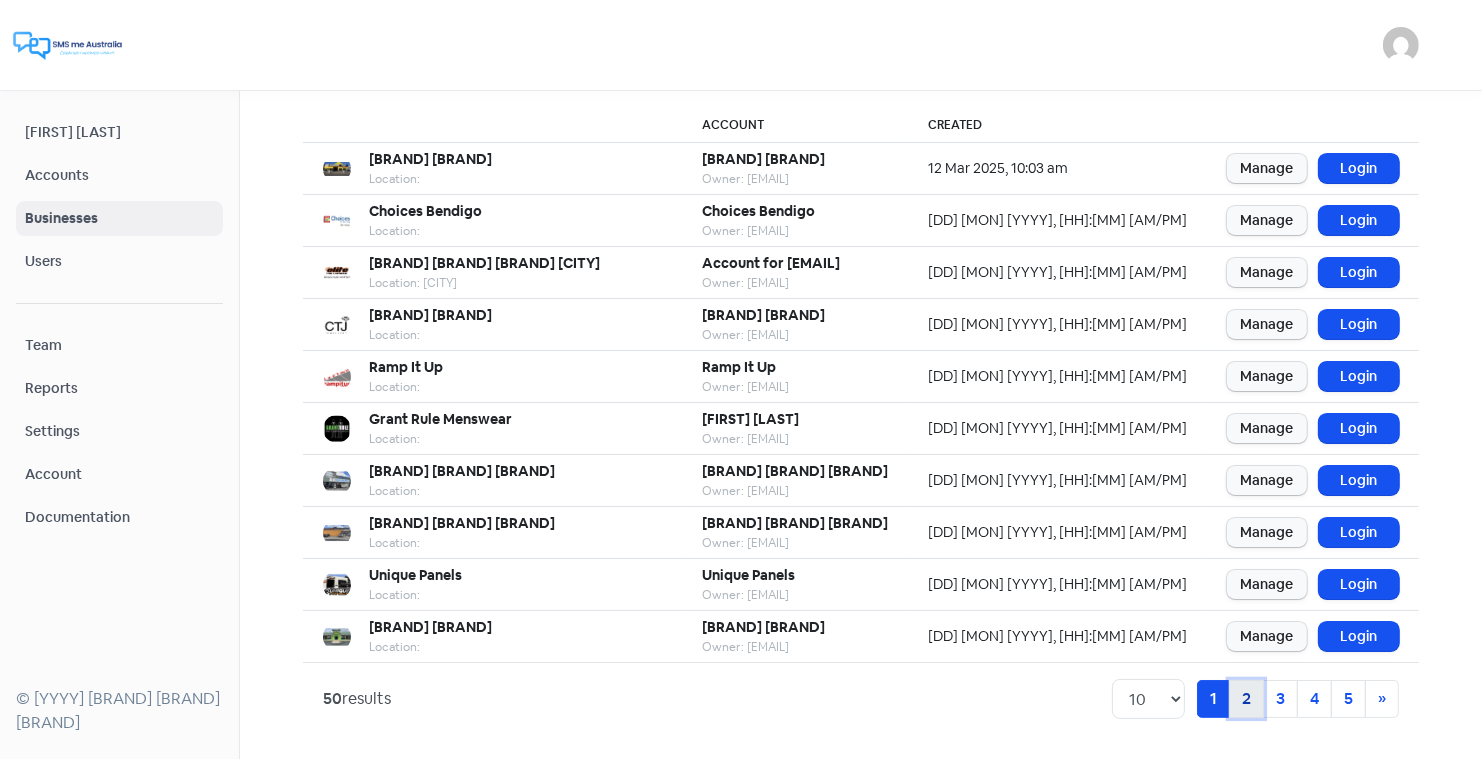 click on "2" at bounding box center [1213, 699] 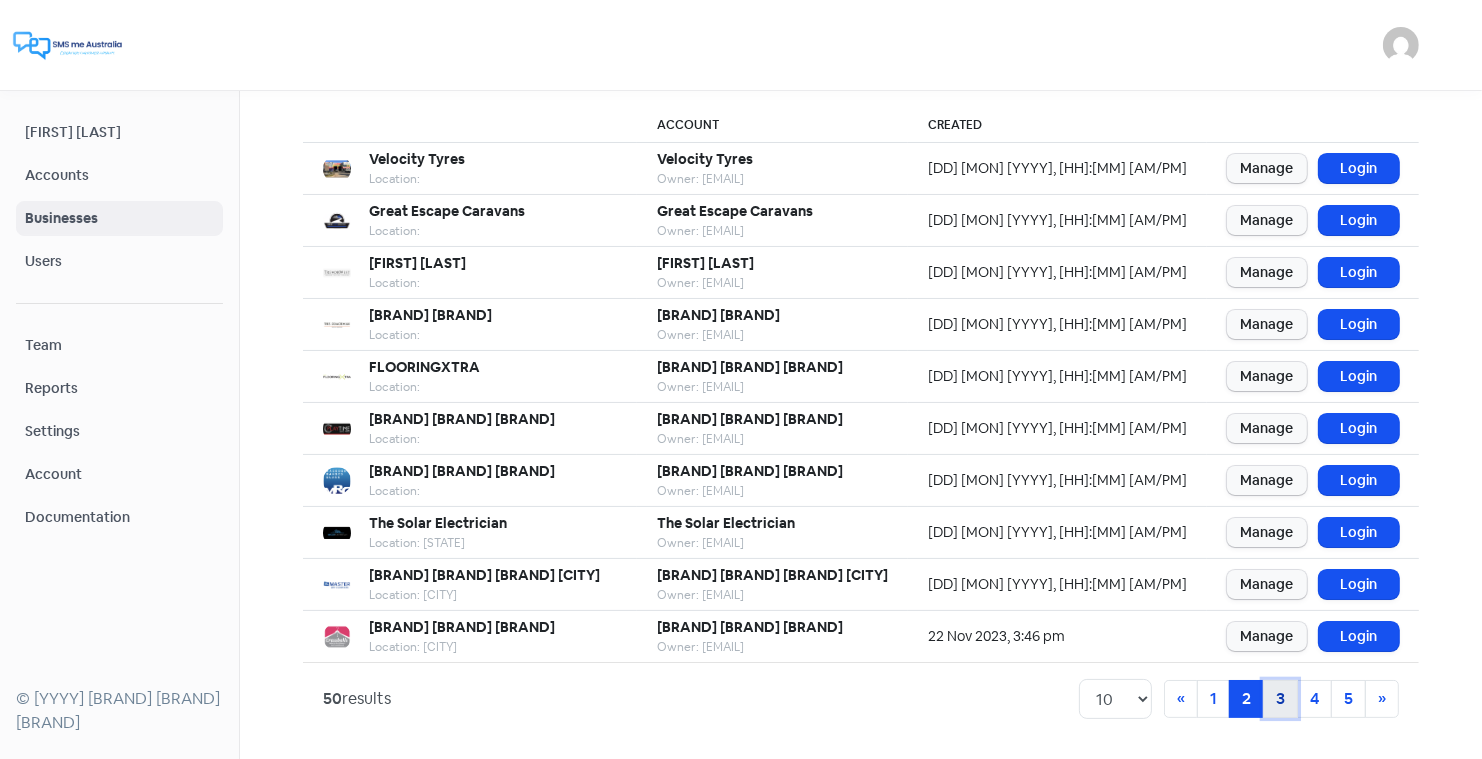 click on "3" at bounding box center [1213, 699] 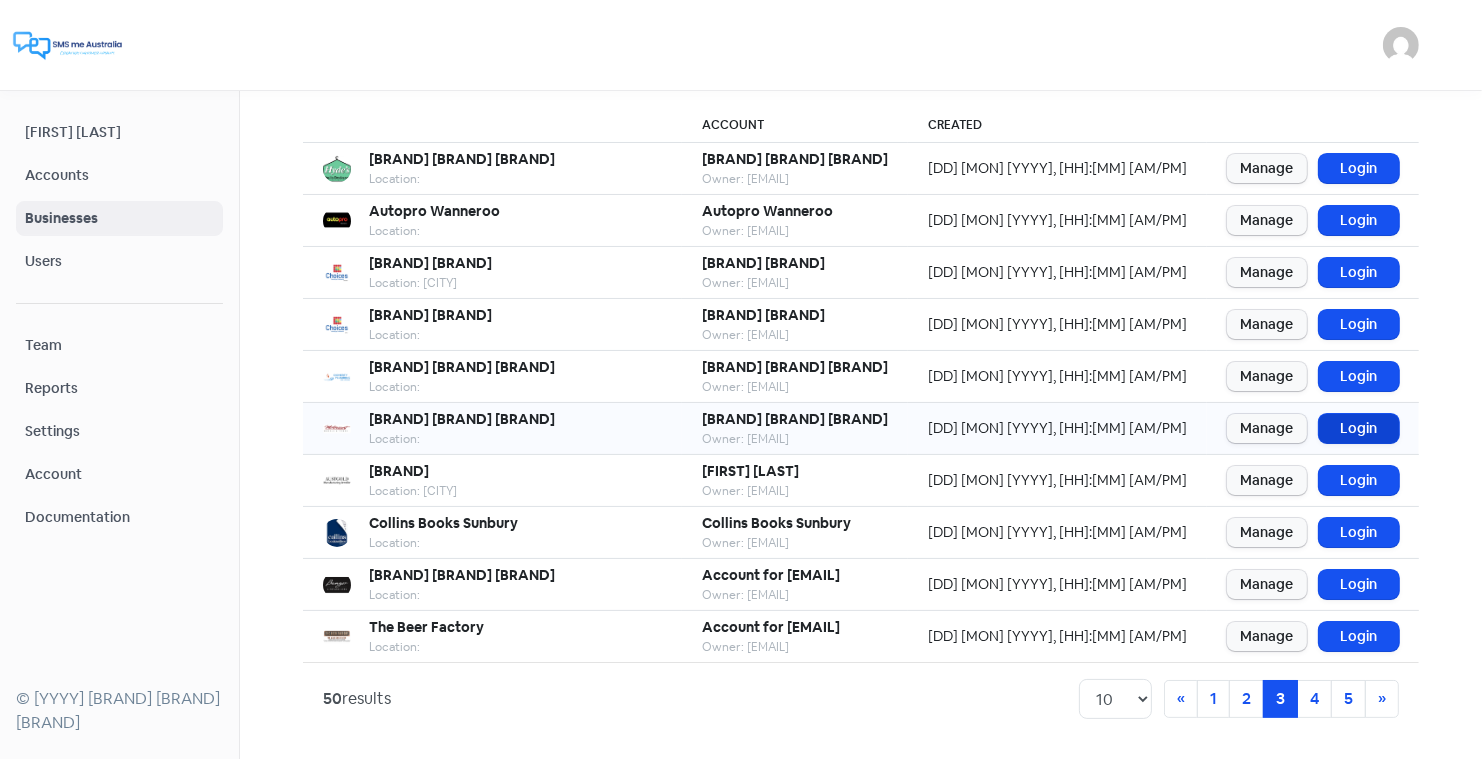 click on "Login" at bounding box center (1359, 428) 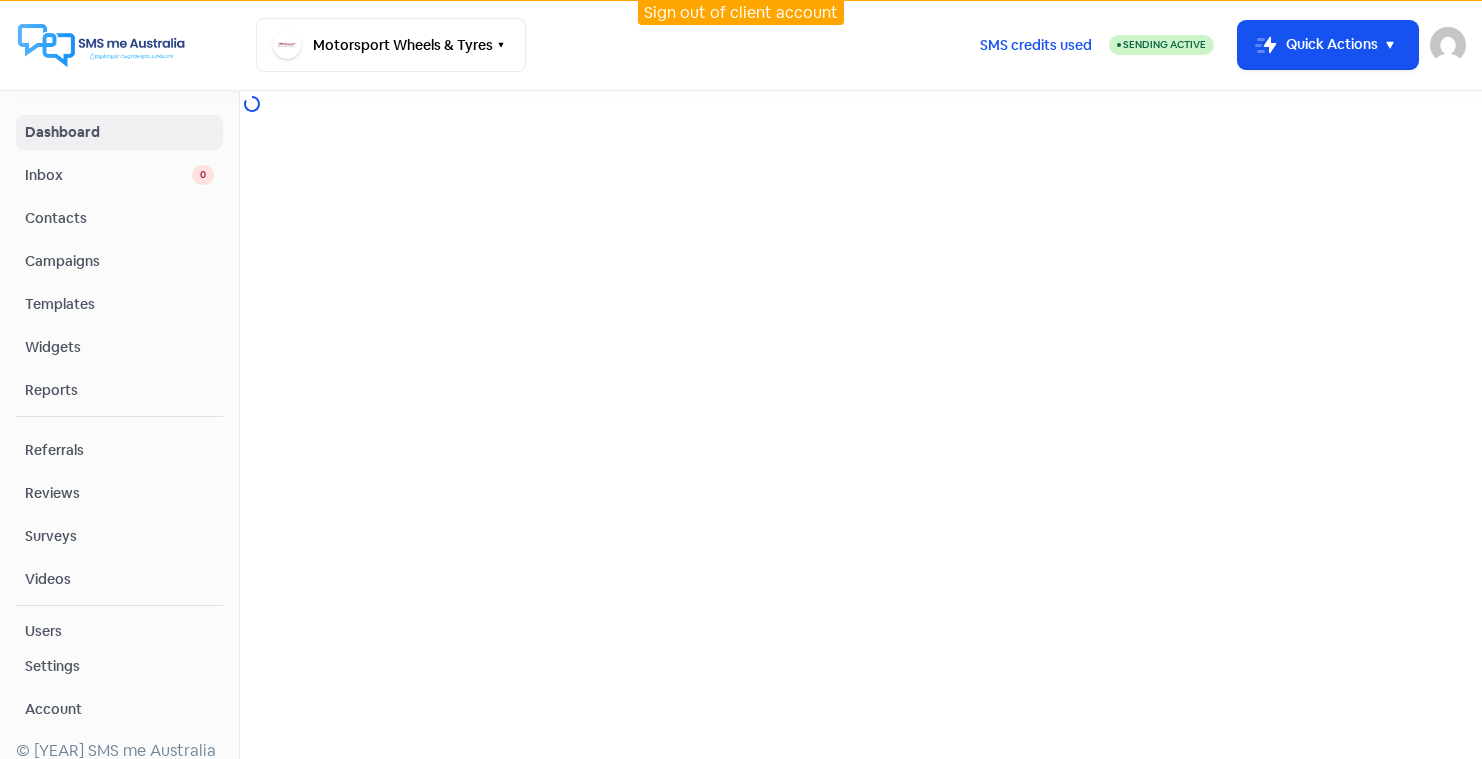scroll, scrollTop: 0, scrollLeft: 0, axis: both 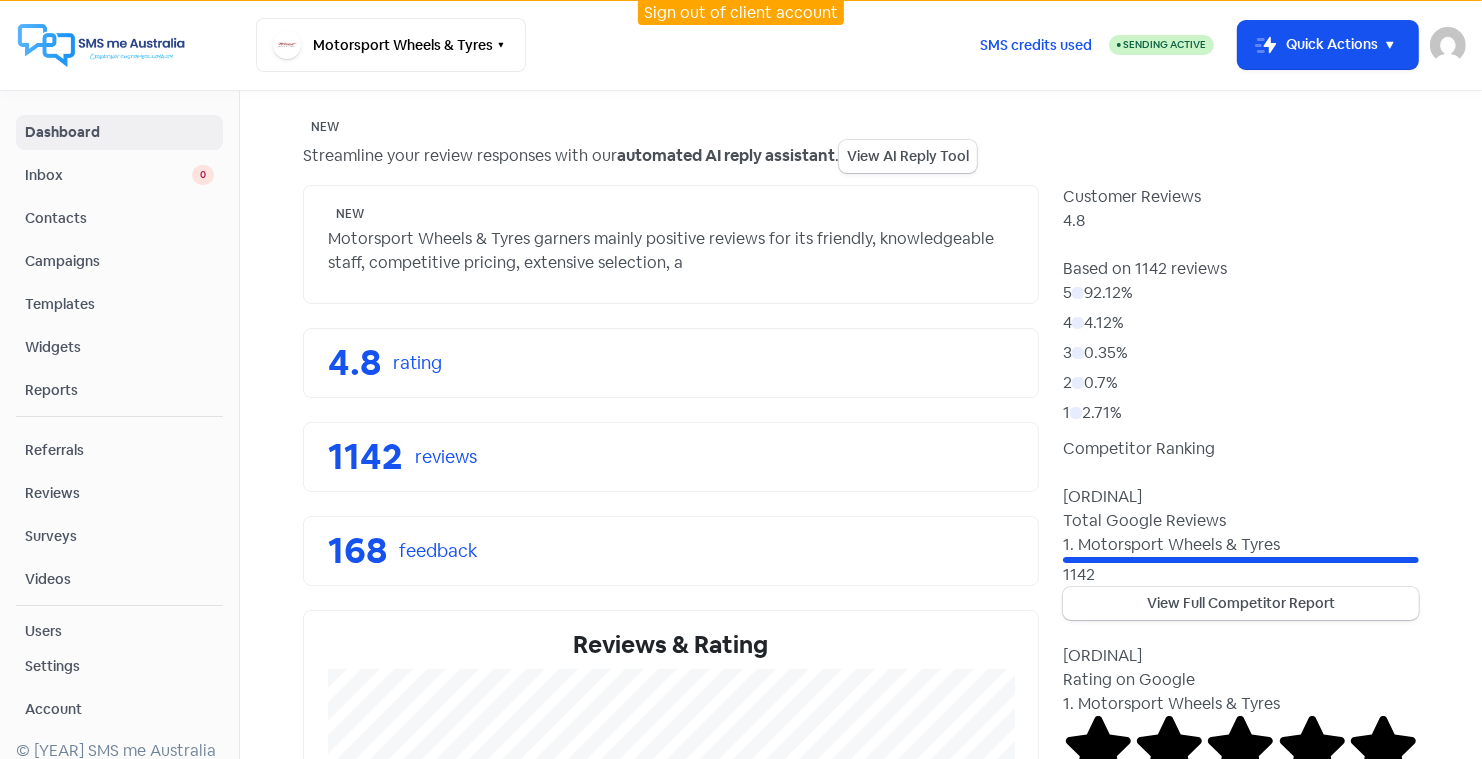 click on "Reviews" at bounding box center (119, 493) 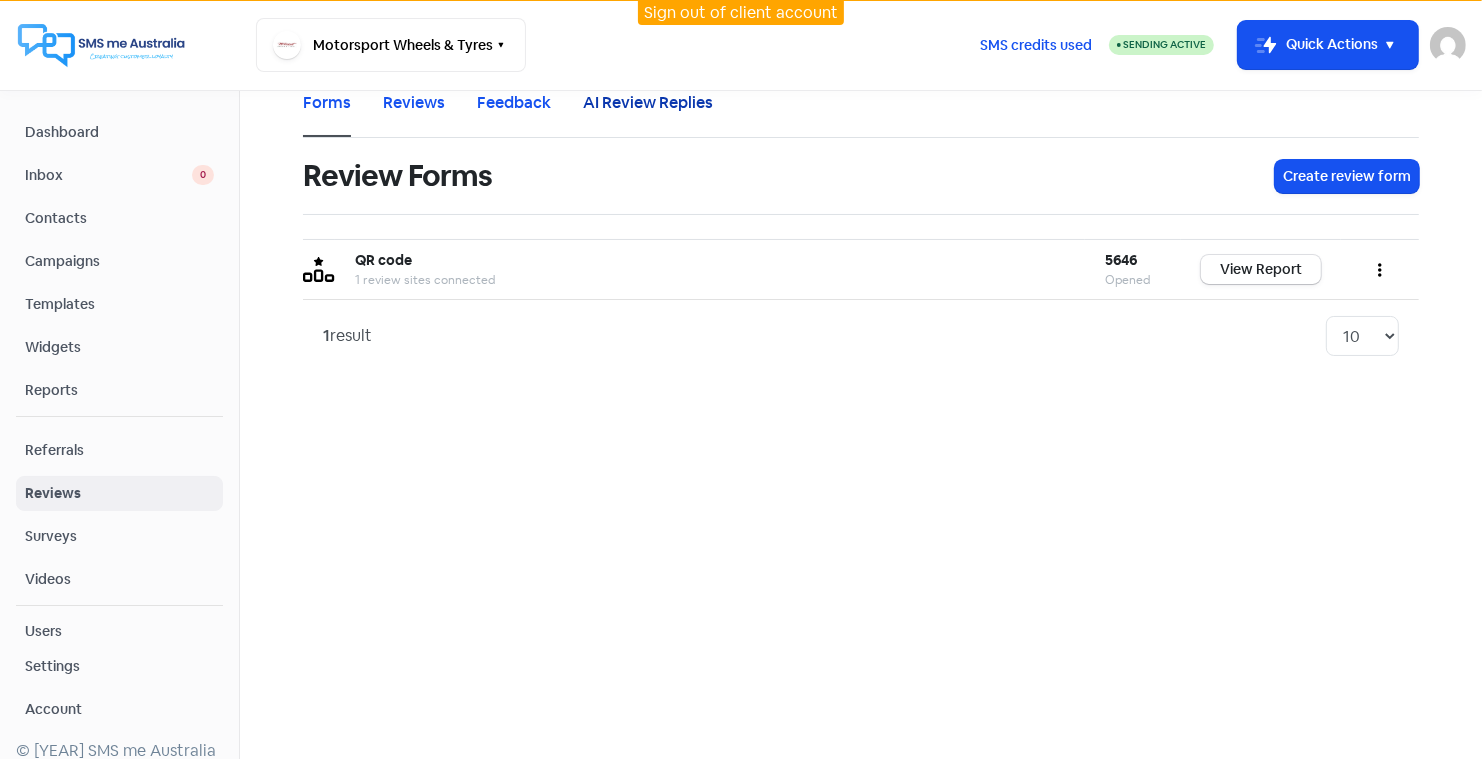 click on "AI Review Replies" at bounding box center (648, 103) 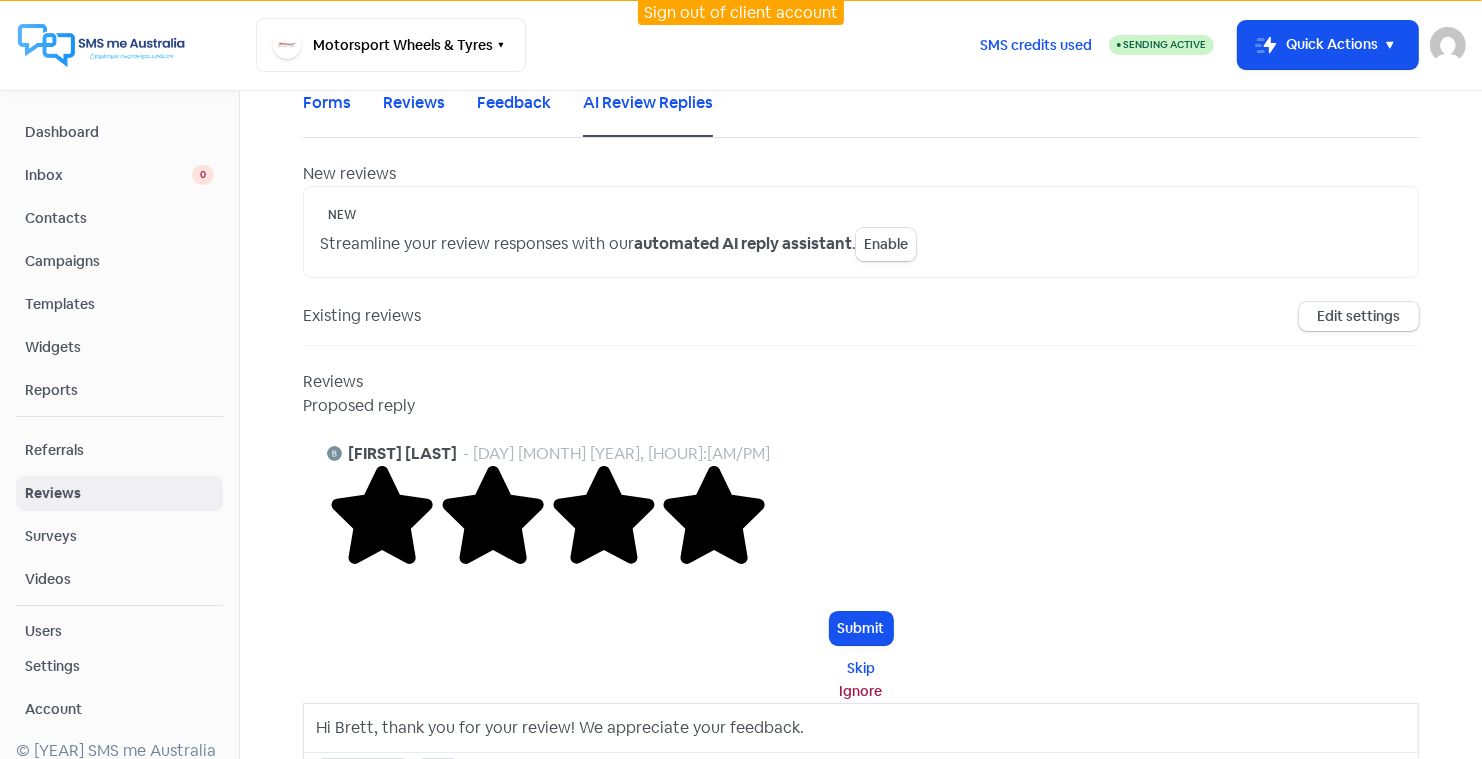click on "Enable" at bounding box center [886, 244] 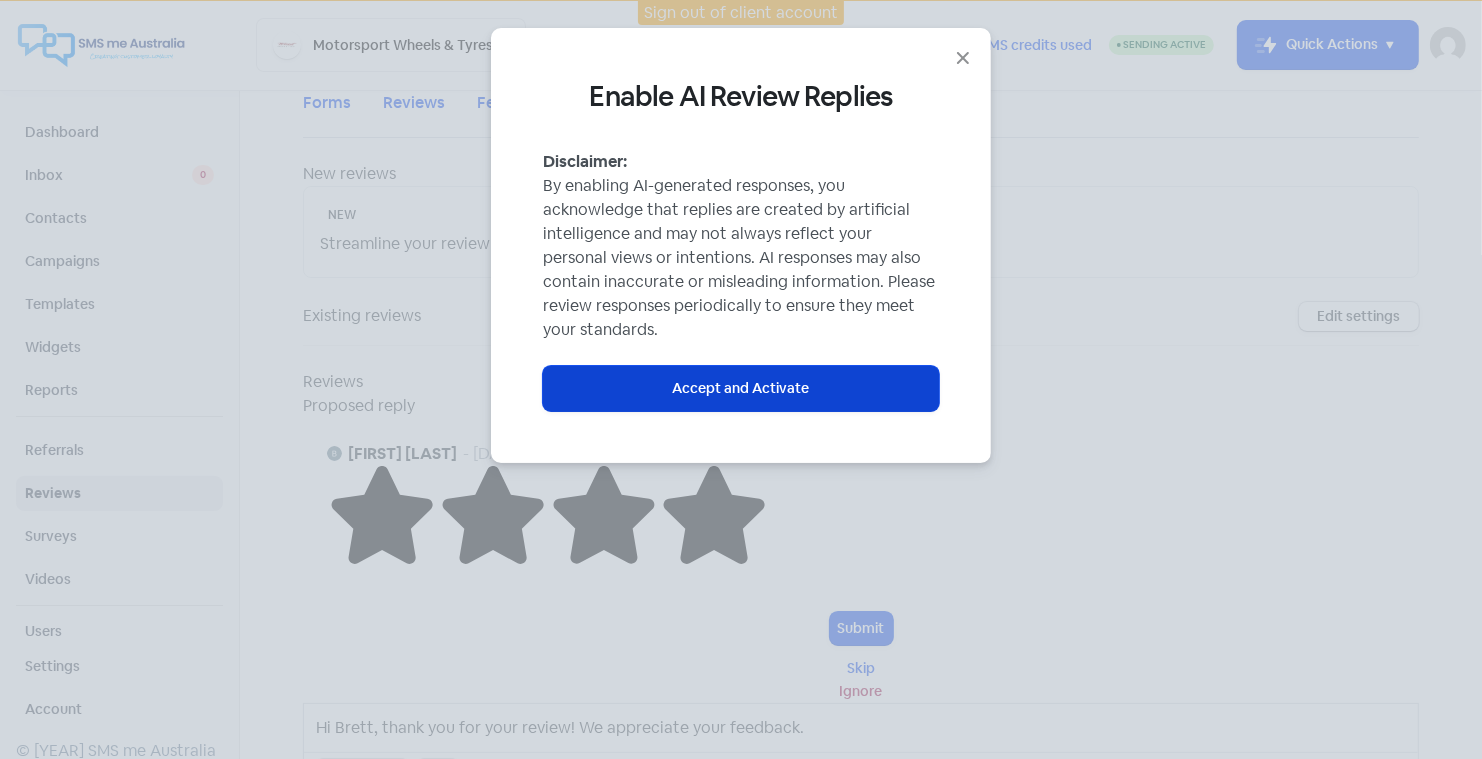 click on "Accept and Activate" at bounding box center [741, 388] 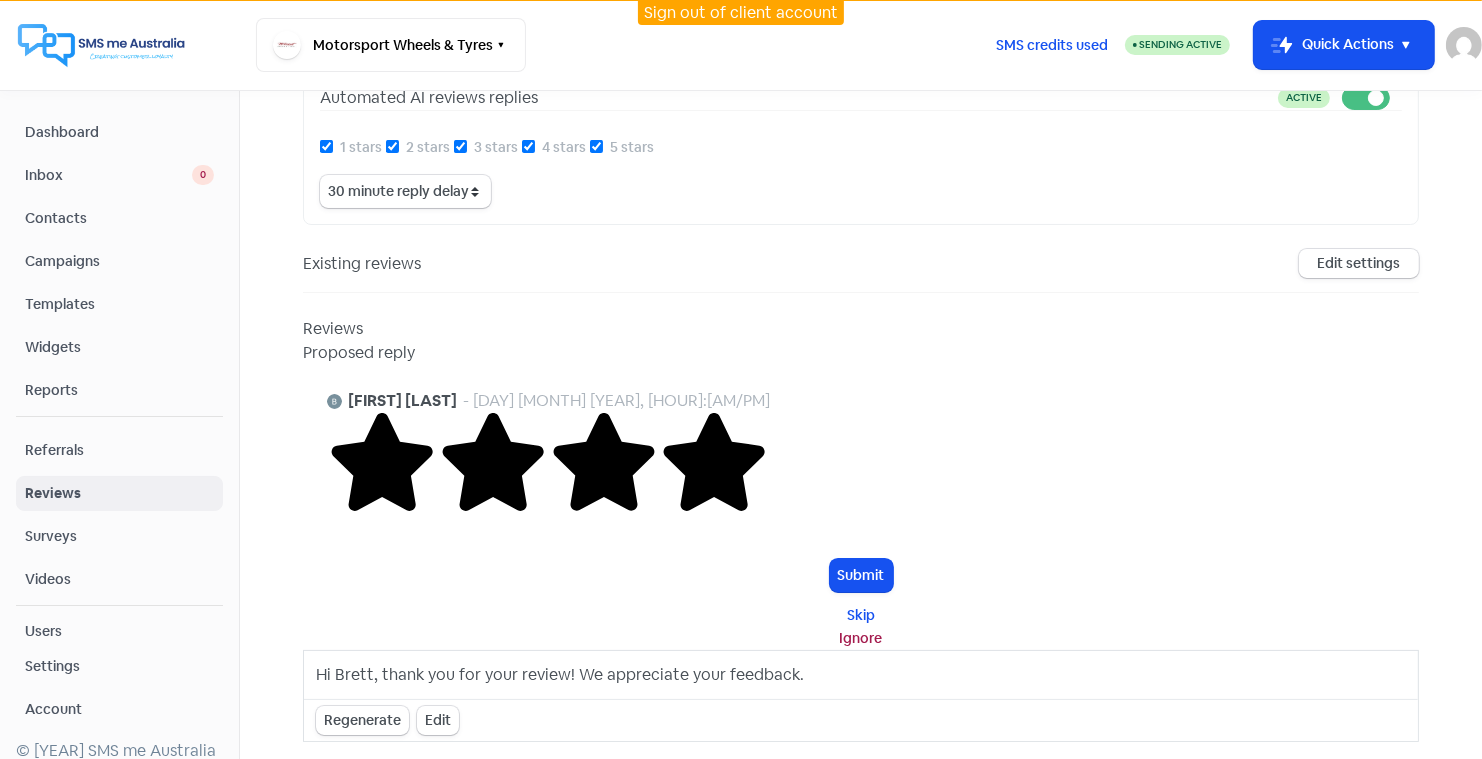 scroll, scrollTop: 101, scrollLeft: 0, axis: vertical 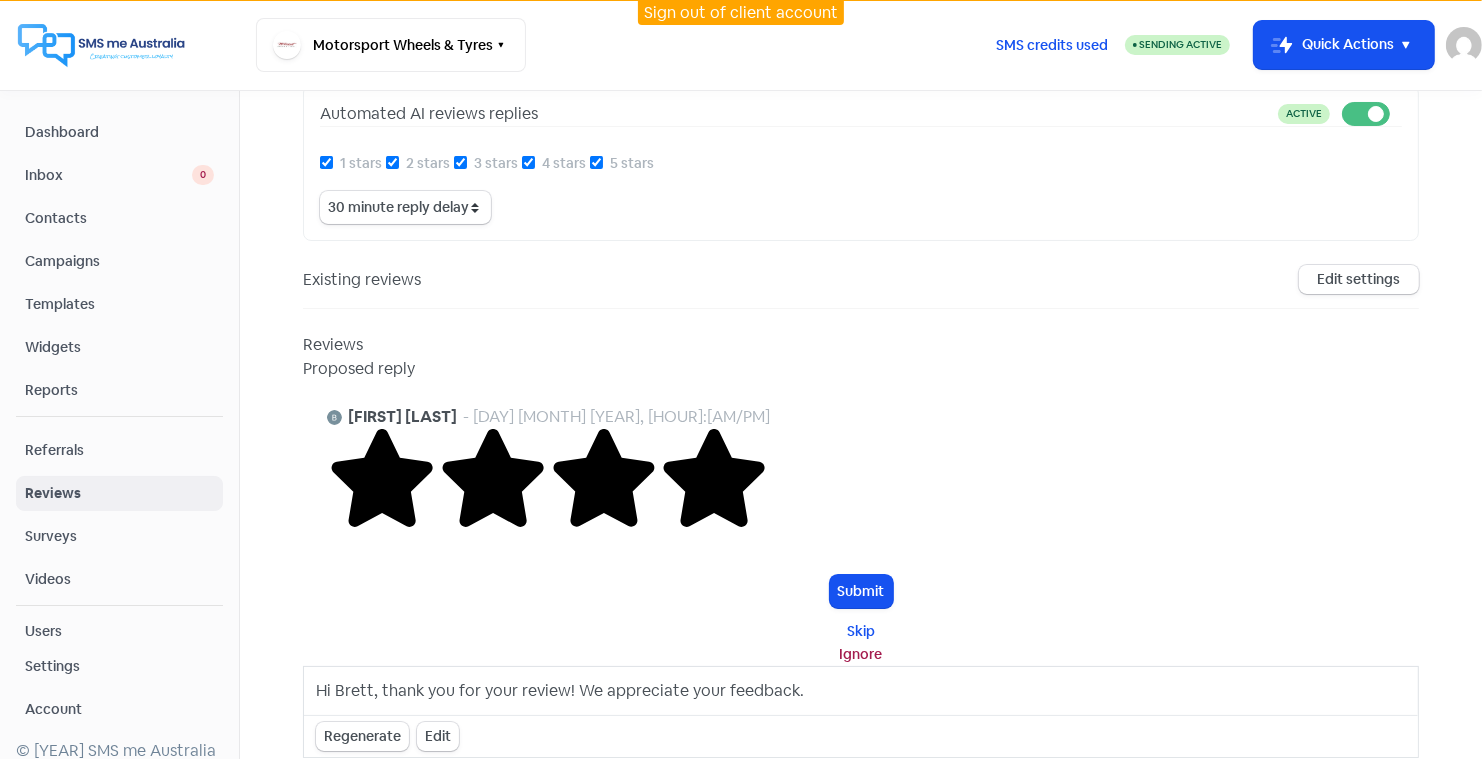 click on "1 stars" at bounding box center (326, 162) 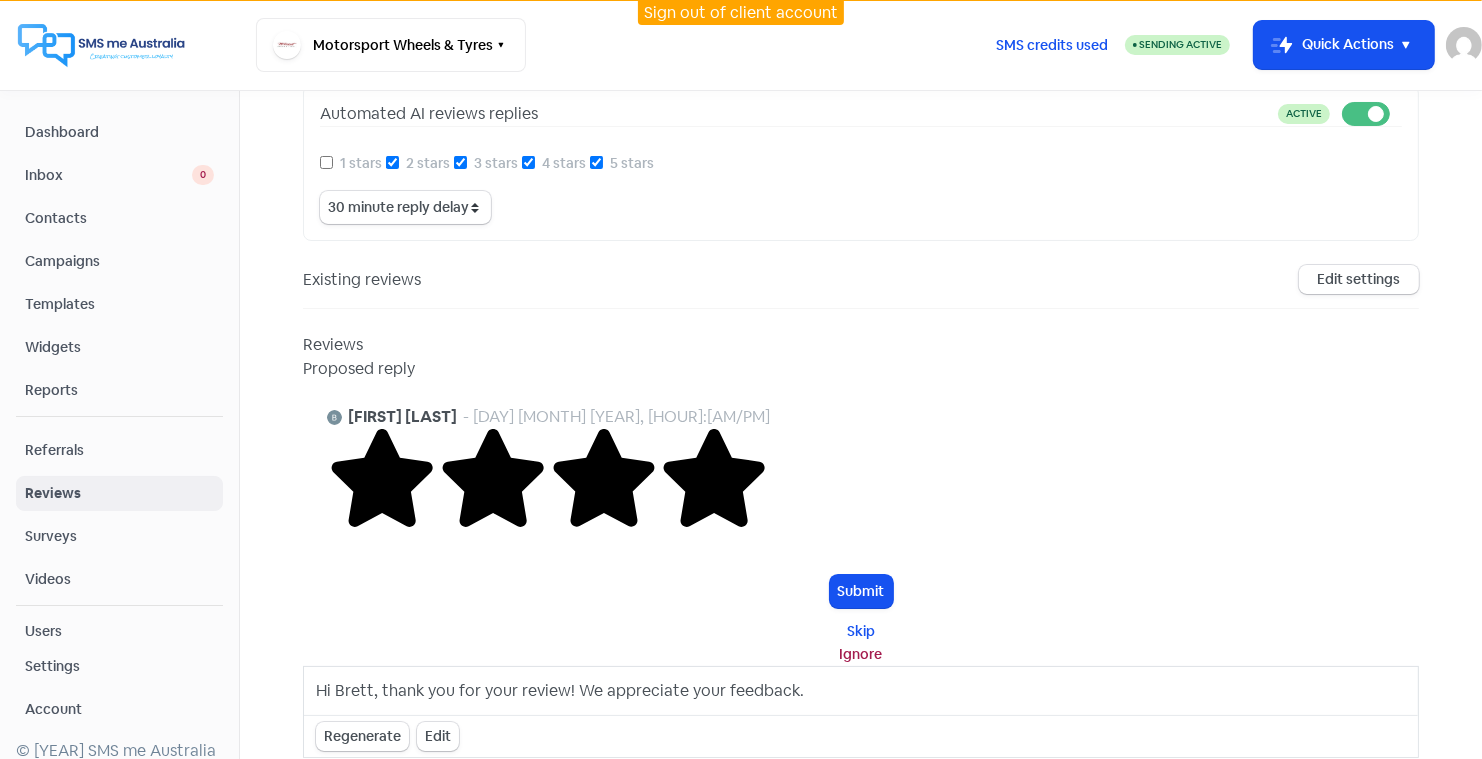 click on "2 stars" at bounding box center (392, 162) 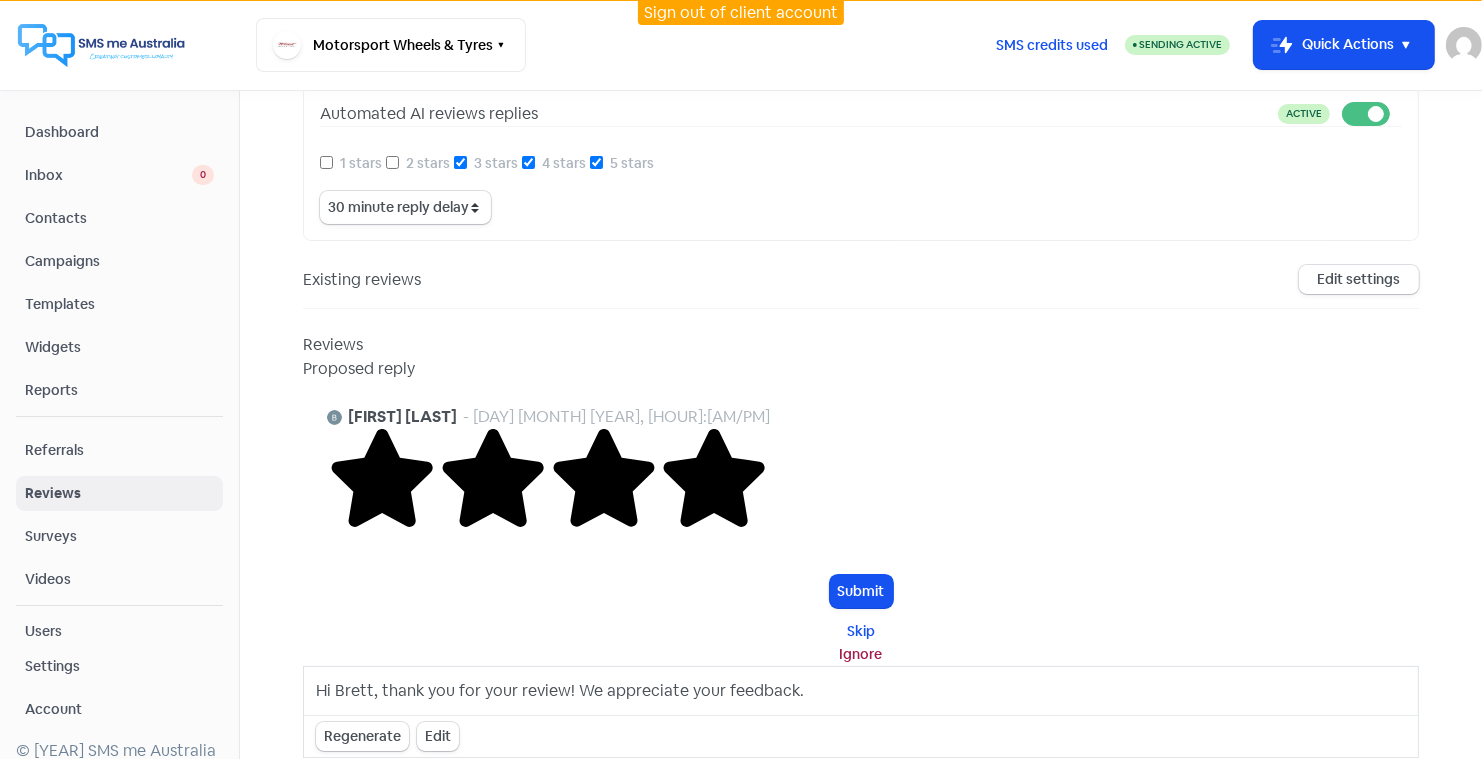 click on "3 stars" at bounding box center (460, 162) 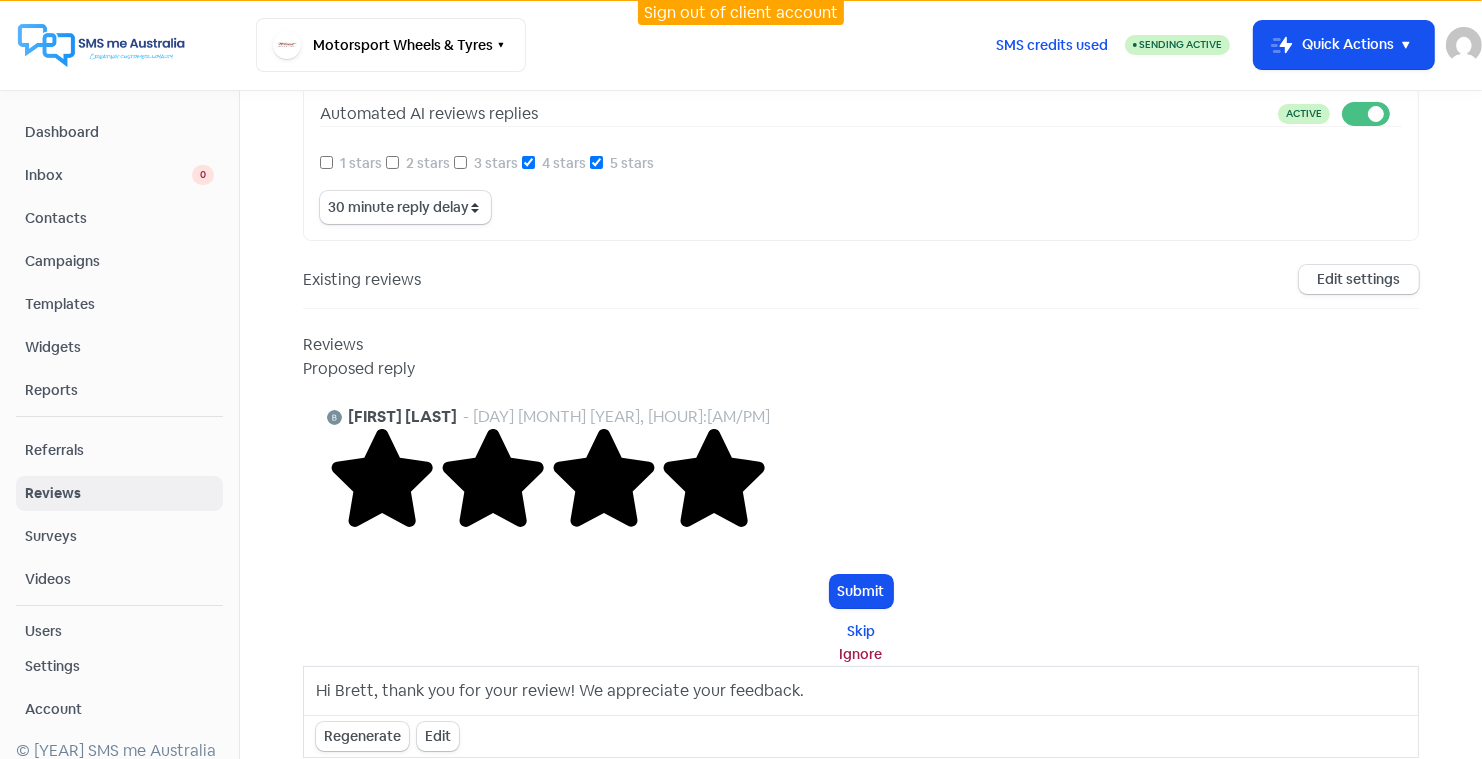 click on "4 stars" at bounding box center (528, 162) 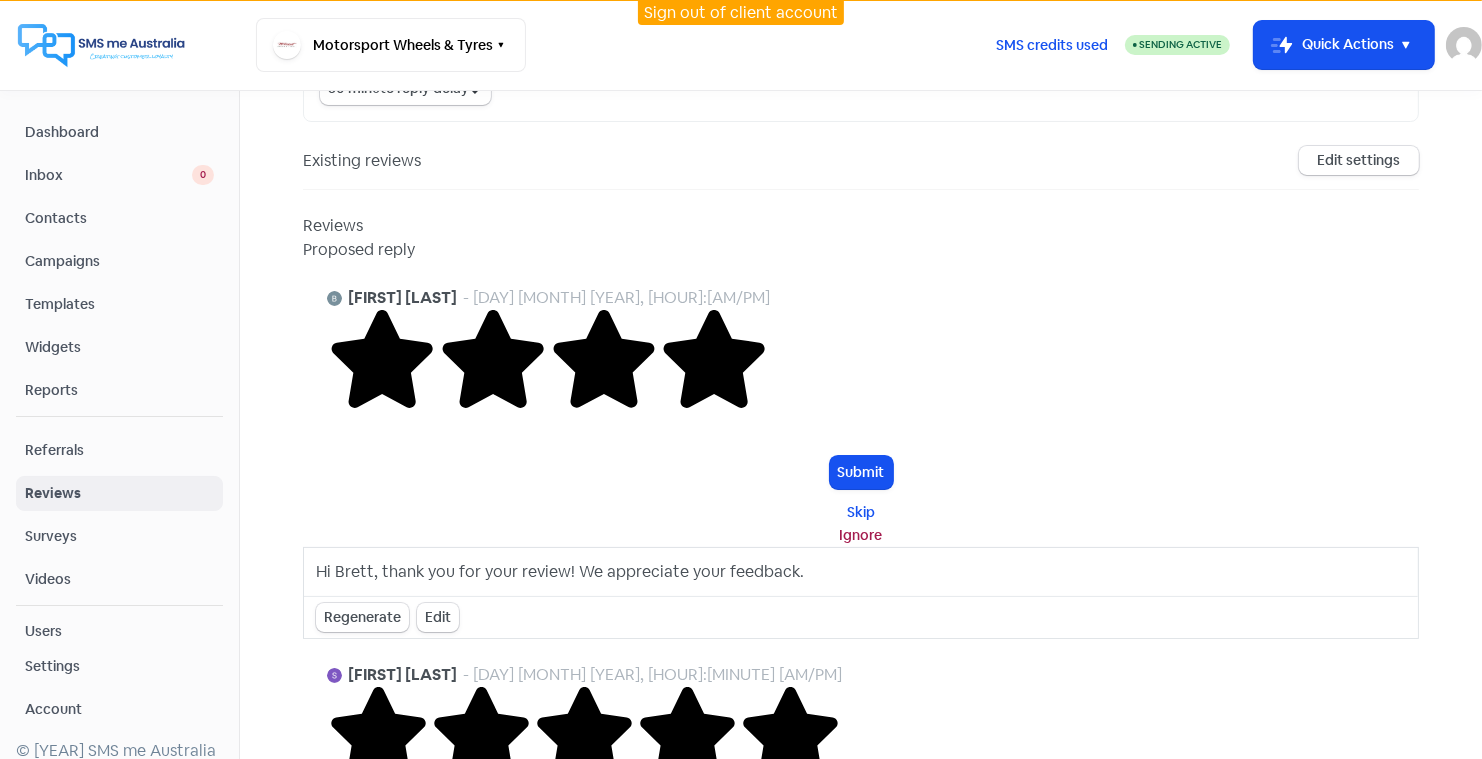 scroll, scrollTop: 217, scrollLeft: 0, axis: vertical 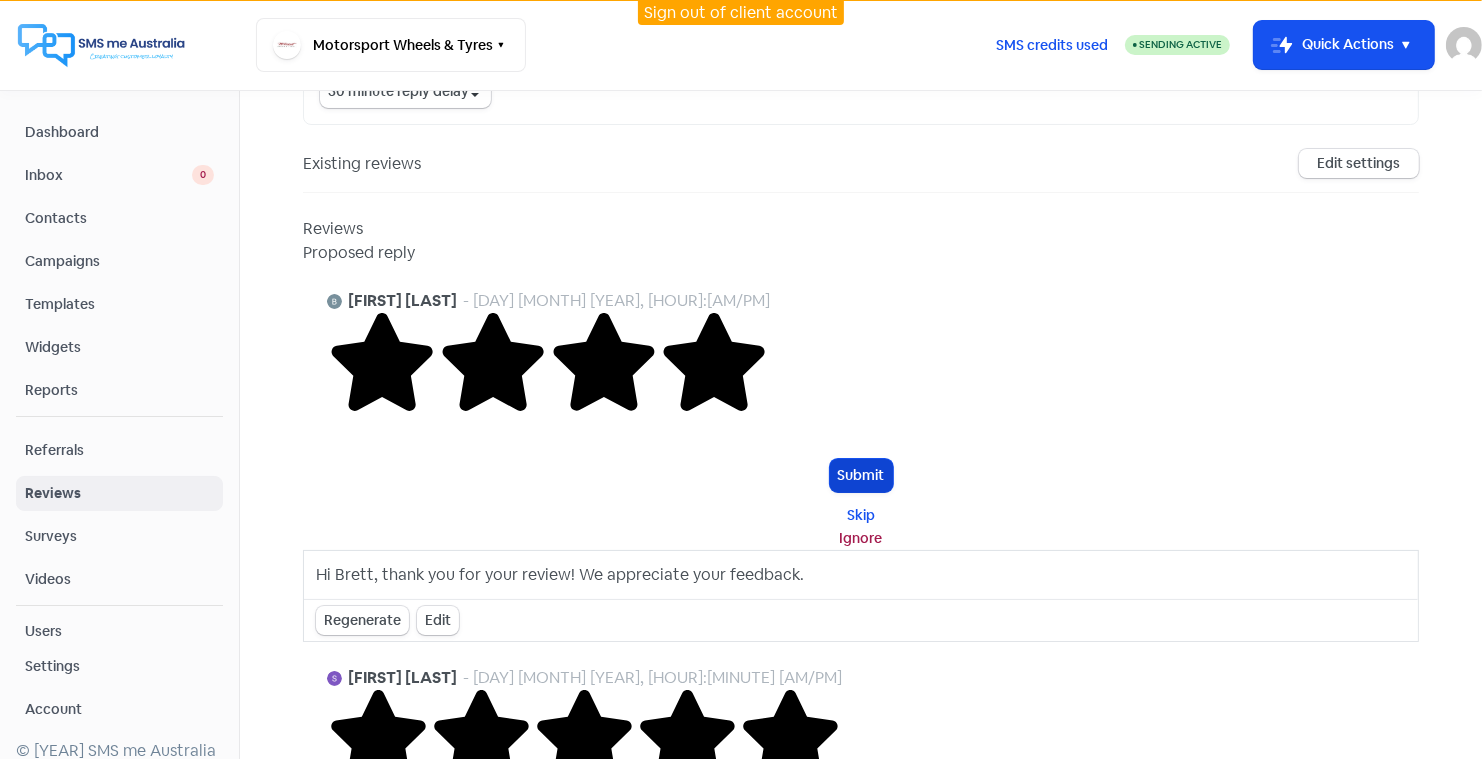 click on "Submit" at bounding box center [861, 475] 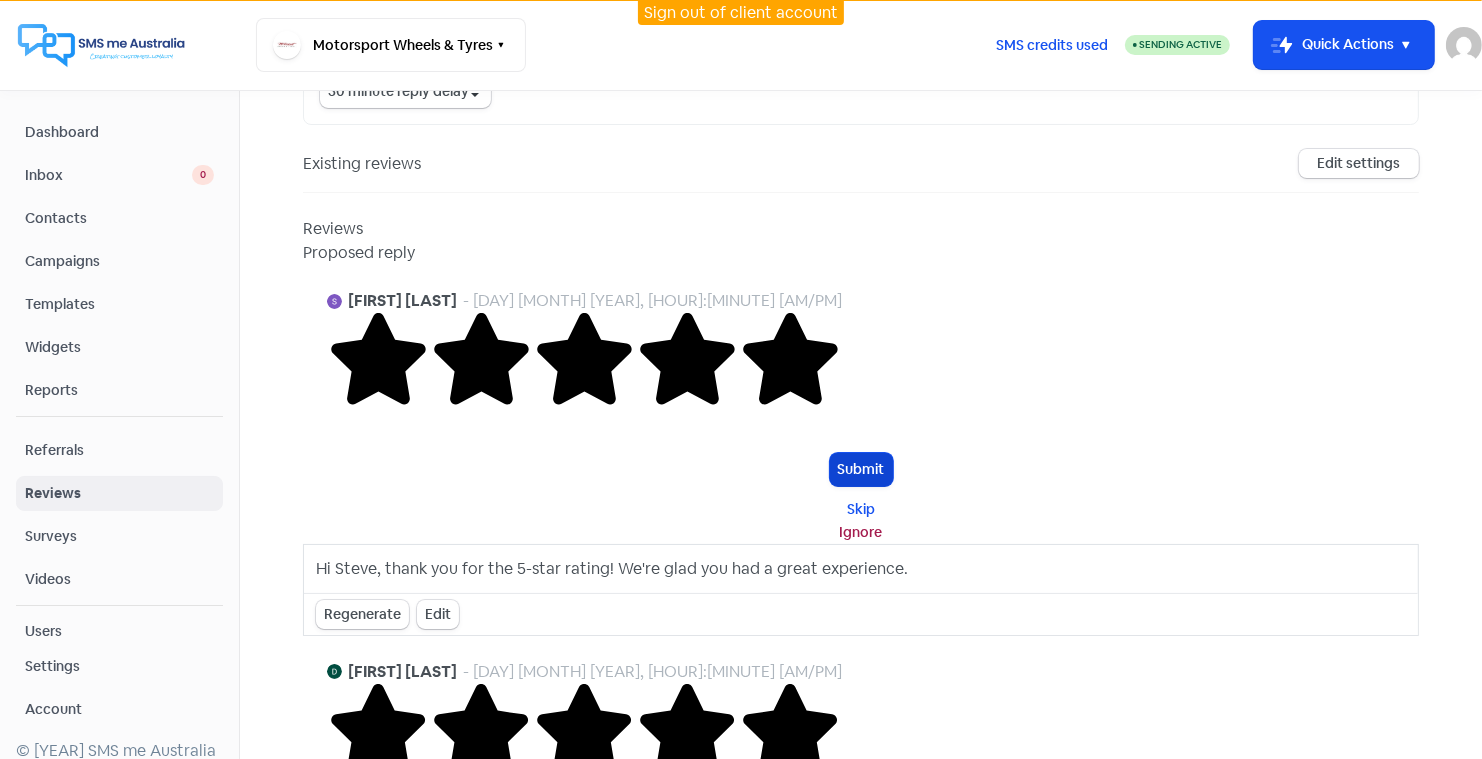 click on "Submit" at bounding box center (861, 469) 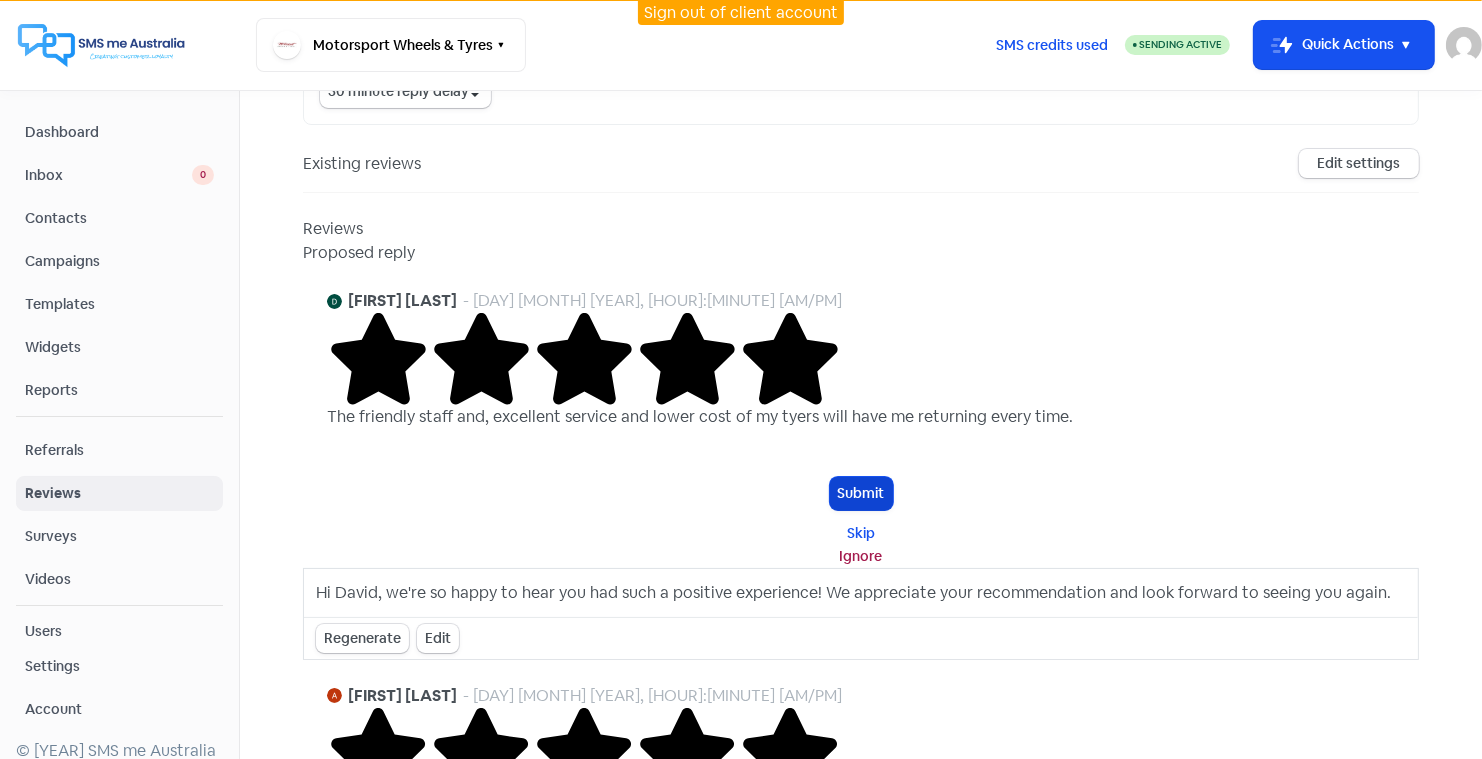click on "Submit" at bounding box center [861, 493] 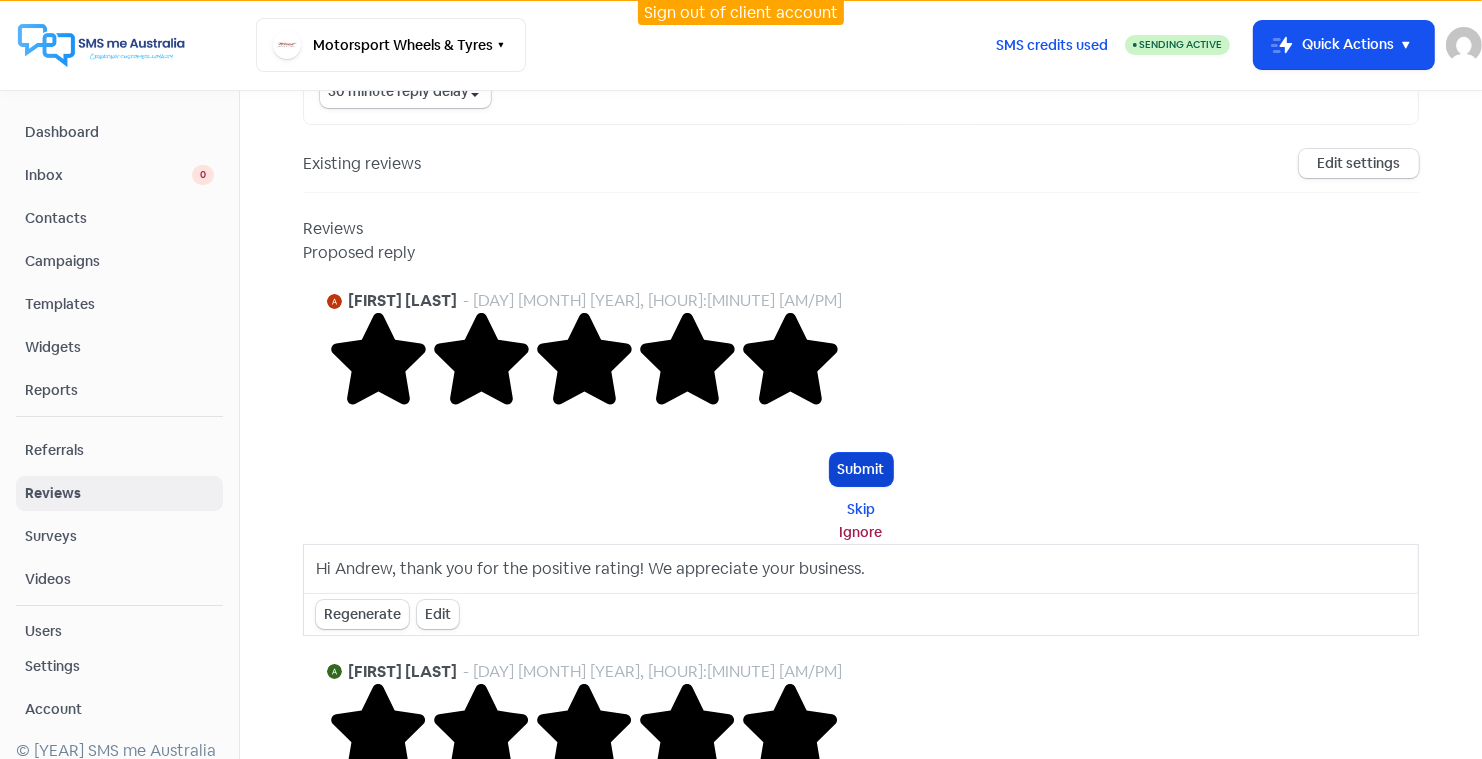 click on "Submit" at bounding box center (861, 469) 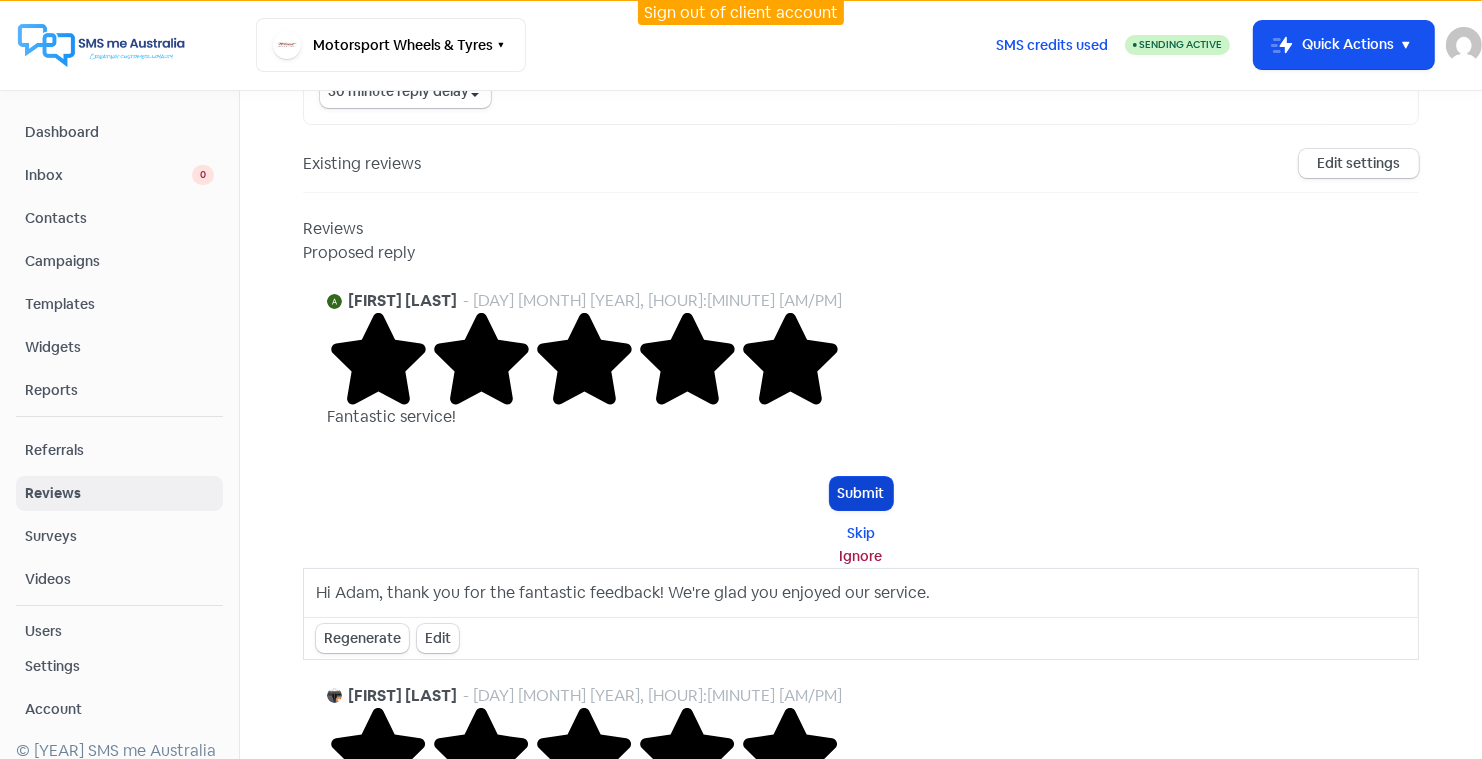 click on "Submit" at bounding box center (861, 493) 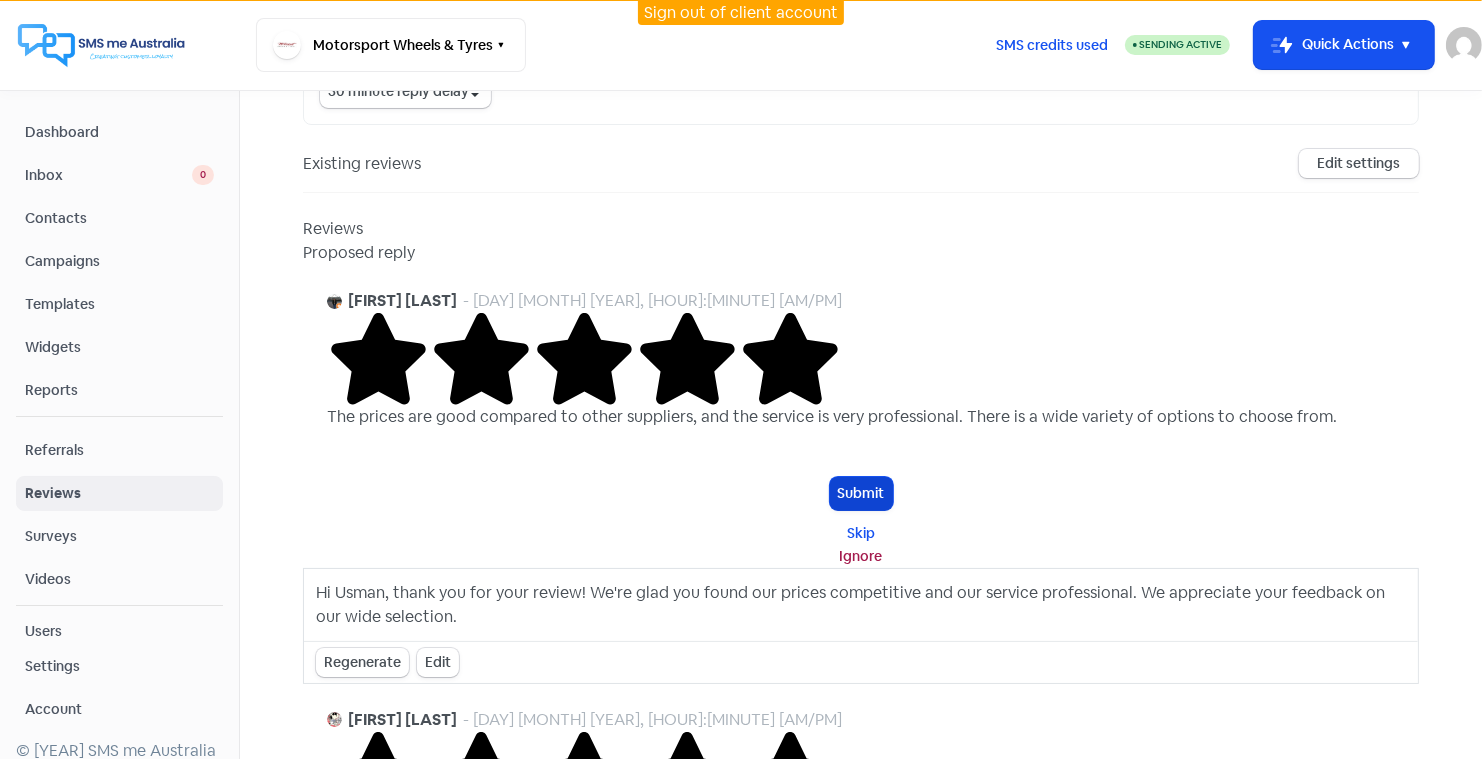 click on "Submit" at bounding box center [861, 493] 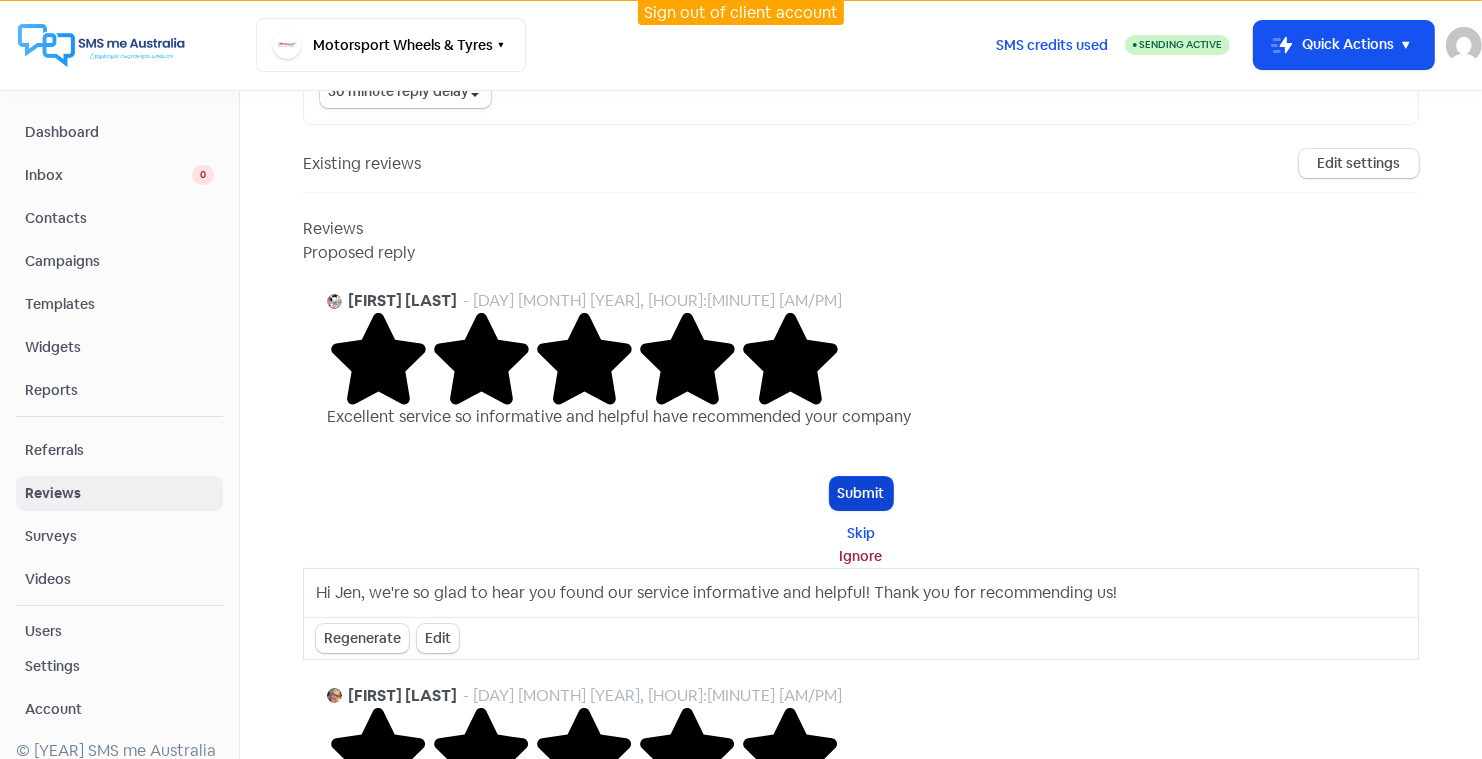 click on "Submit" at bounding box center (861, 493) 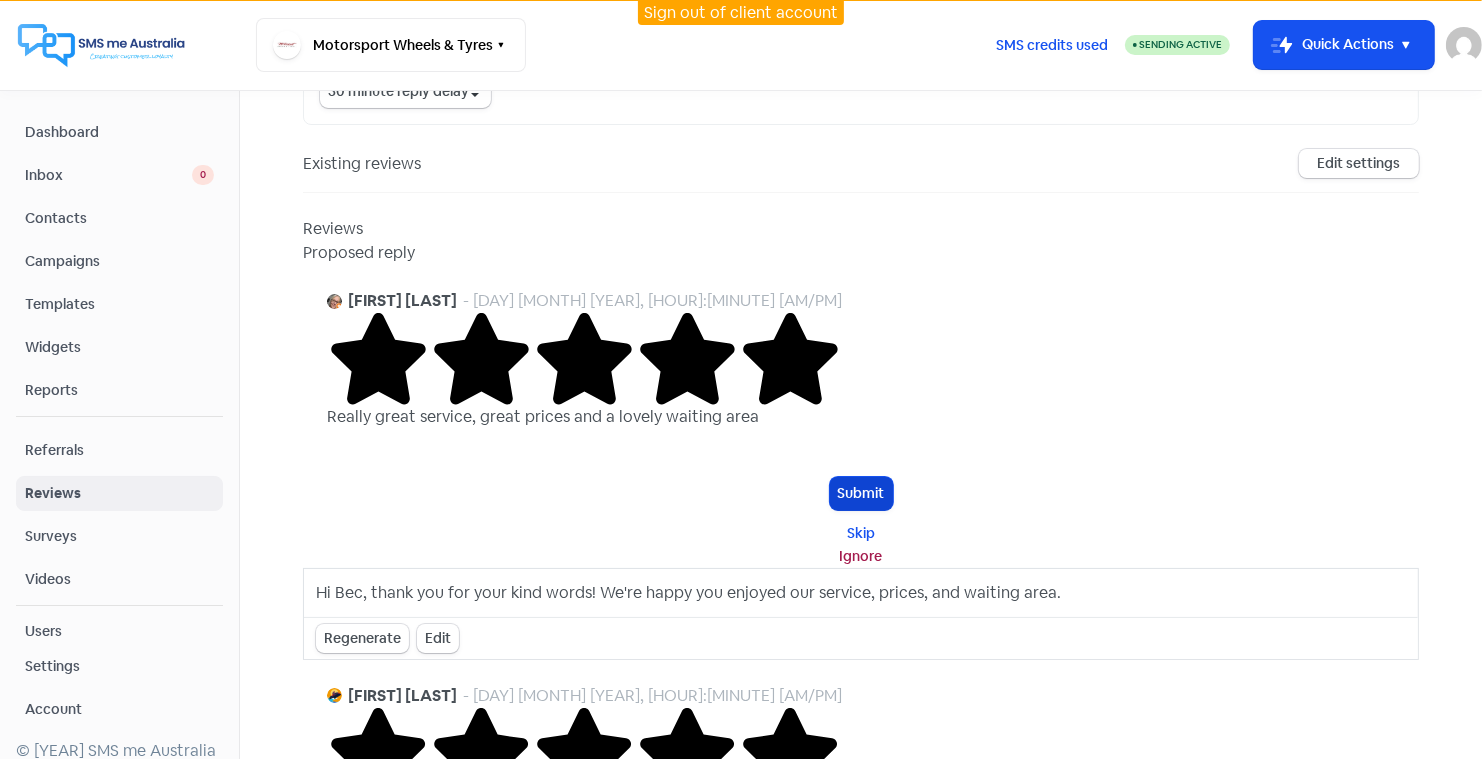 click on "Submit" at bounding box center (861, 493) 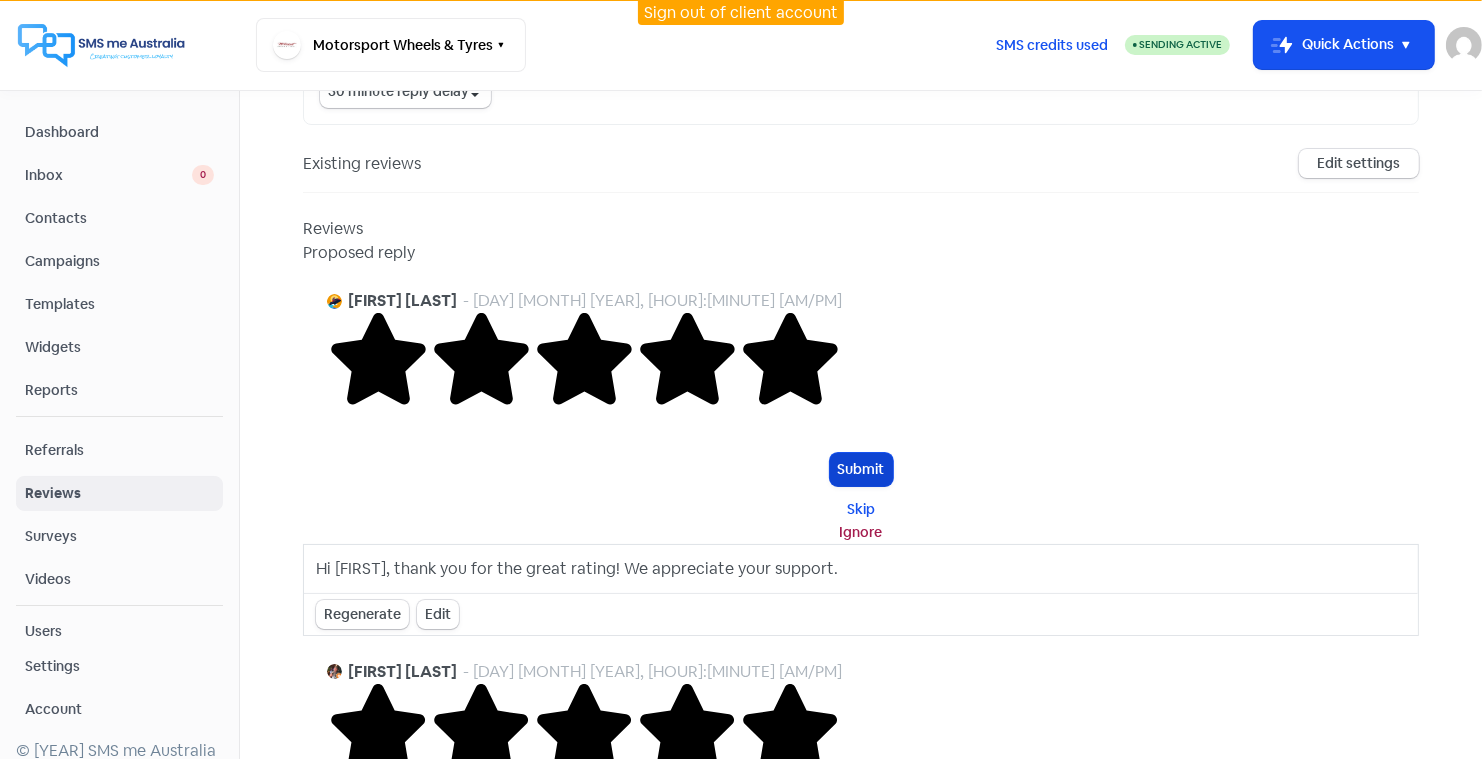 click on "Submit" at bounding box center [861, 469] 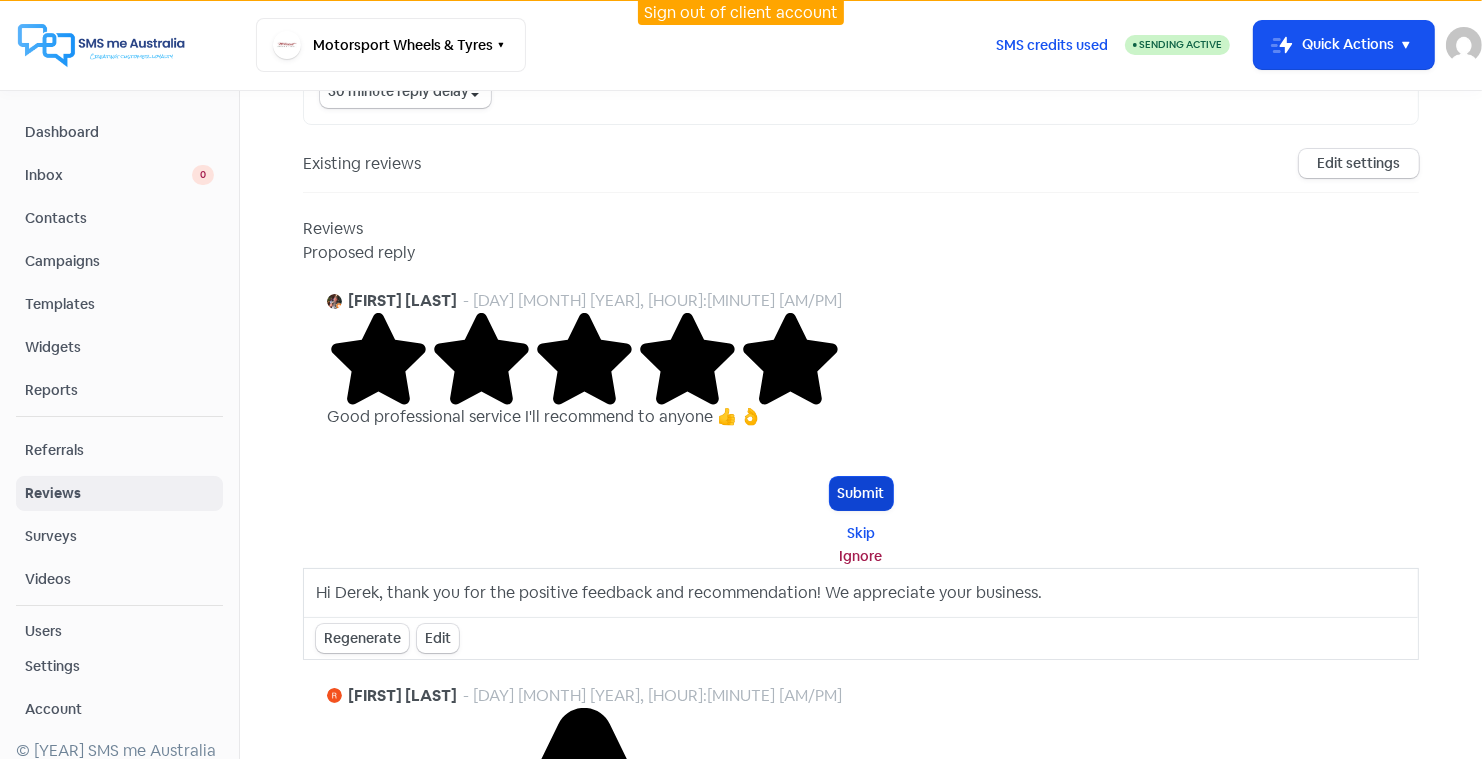 click on "Submit" at bounding box center (861, 493) 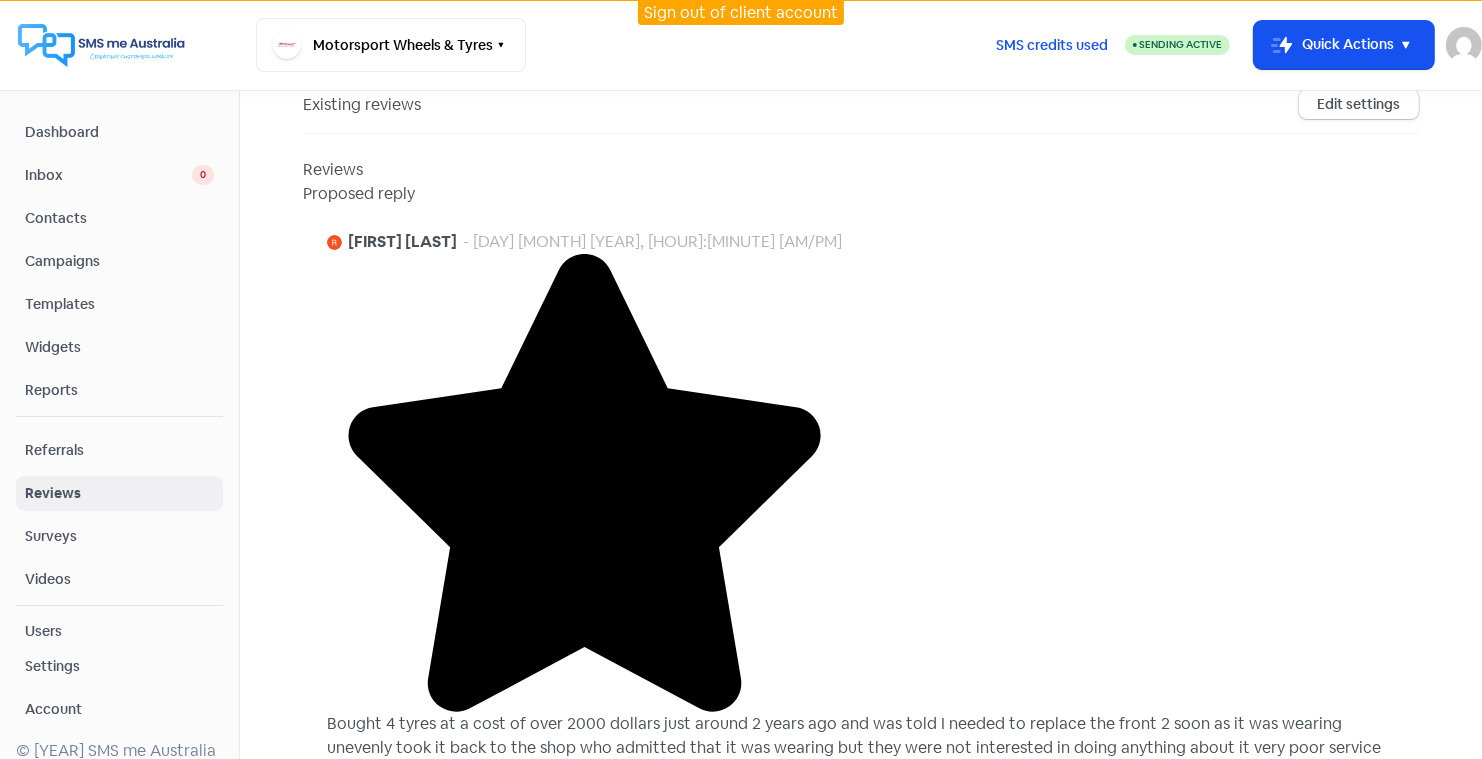 scroll, scrollTop: 0, scrollLeft: 0, axis: both 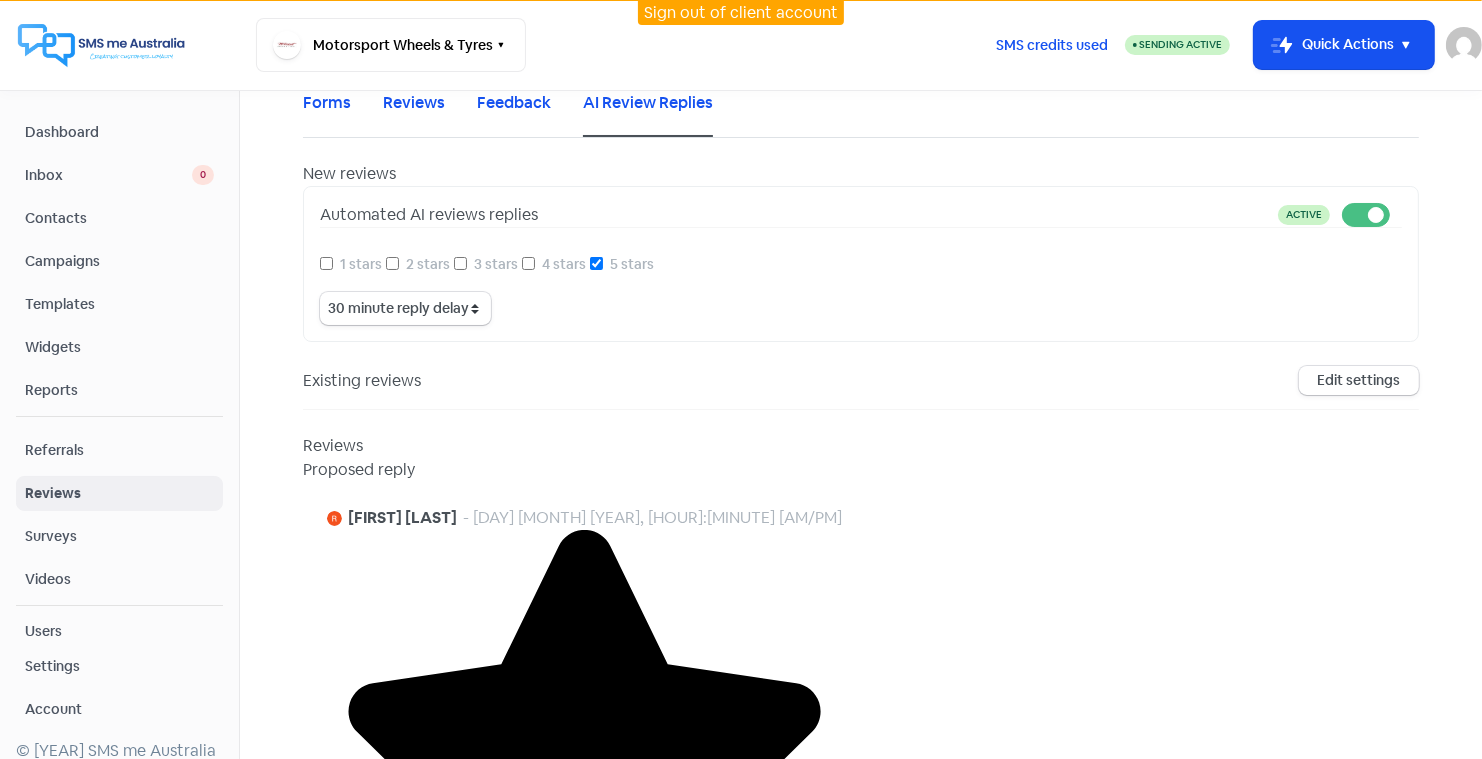 click on "Sign out of client account" at bounding box center (741, 12) 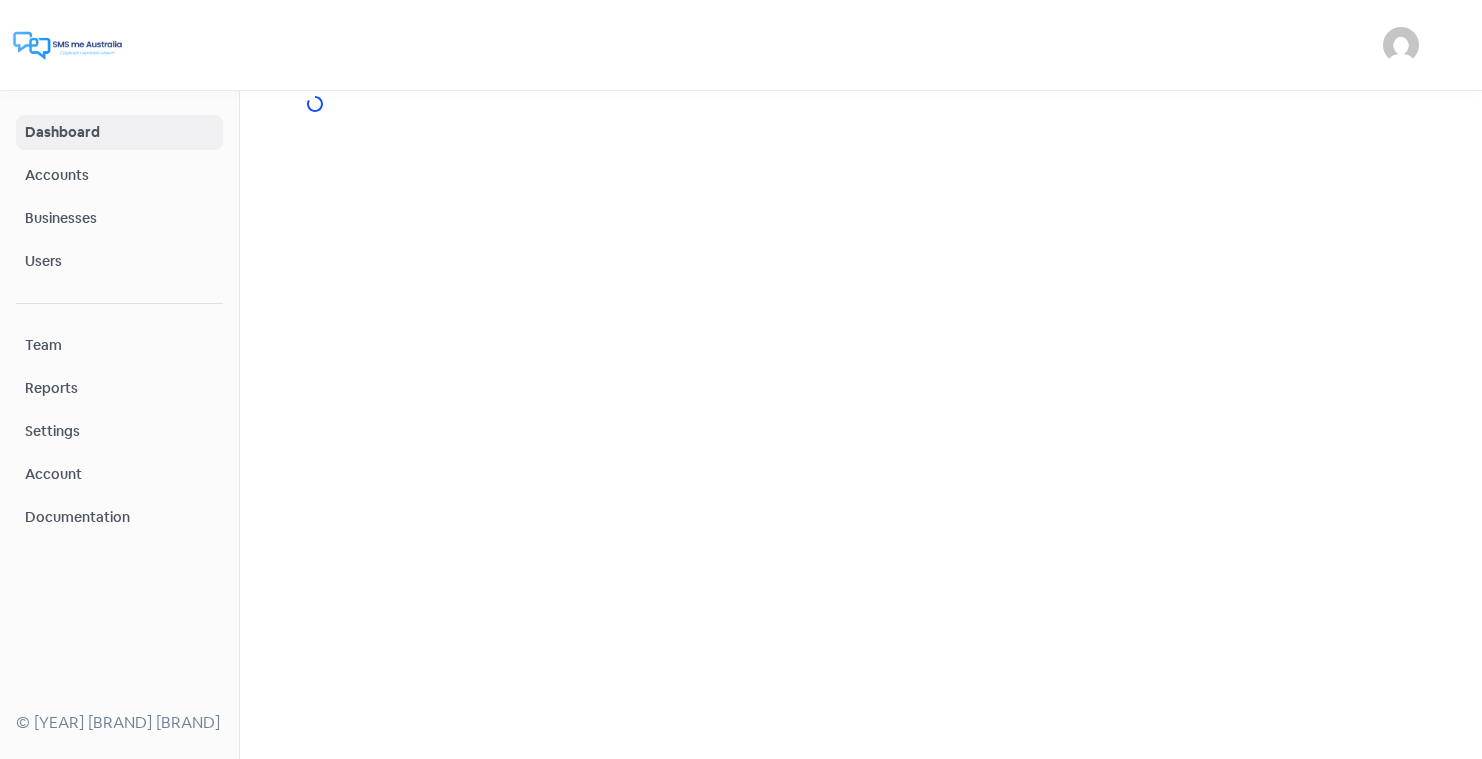 scroll, scrollTop: 0, scrollLeft: 0, axis: both 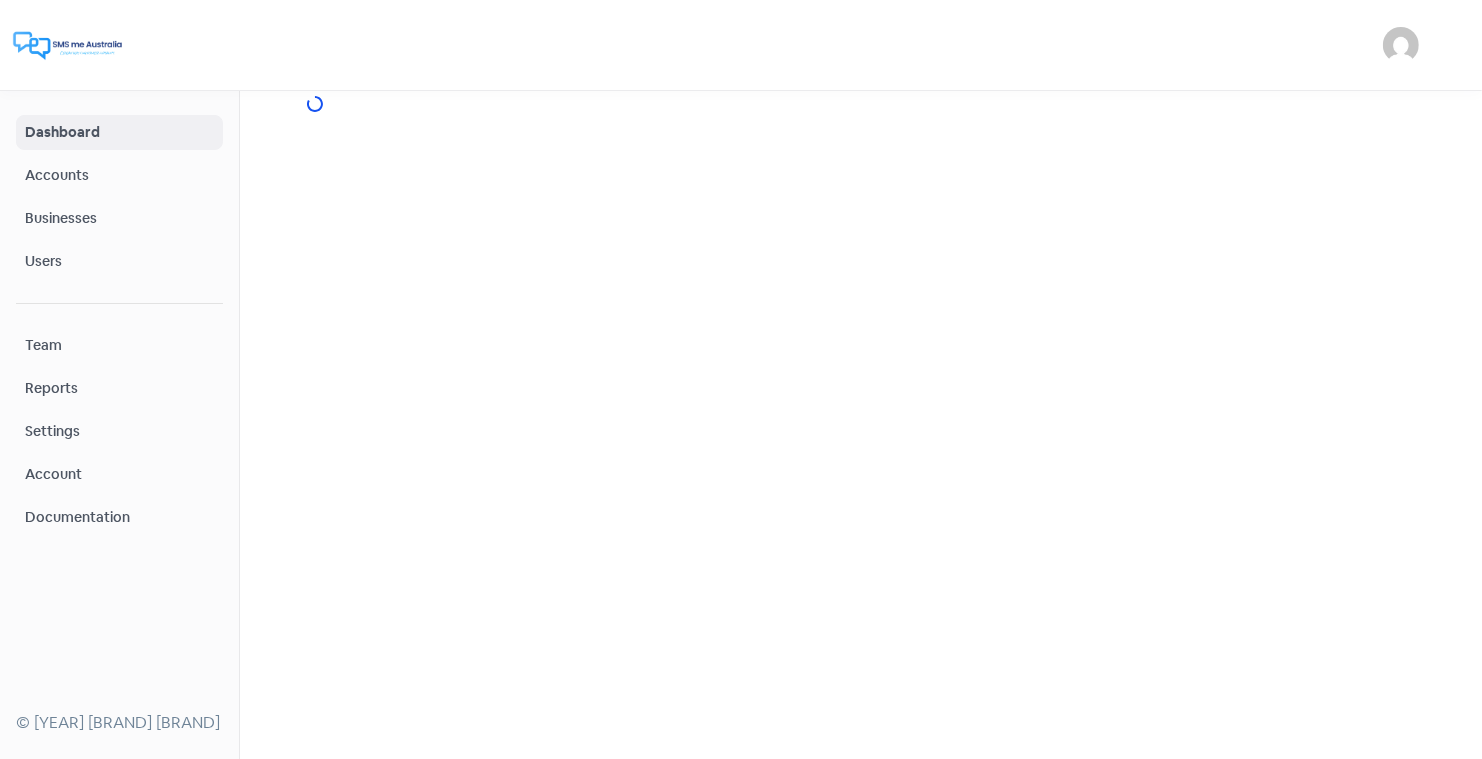 click on "Businesses" at bounding box center (119, 218) 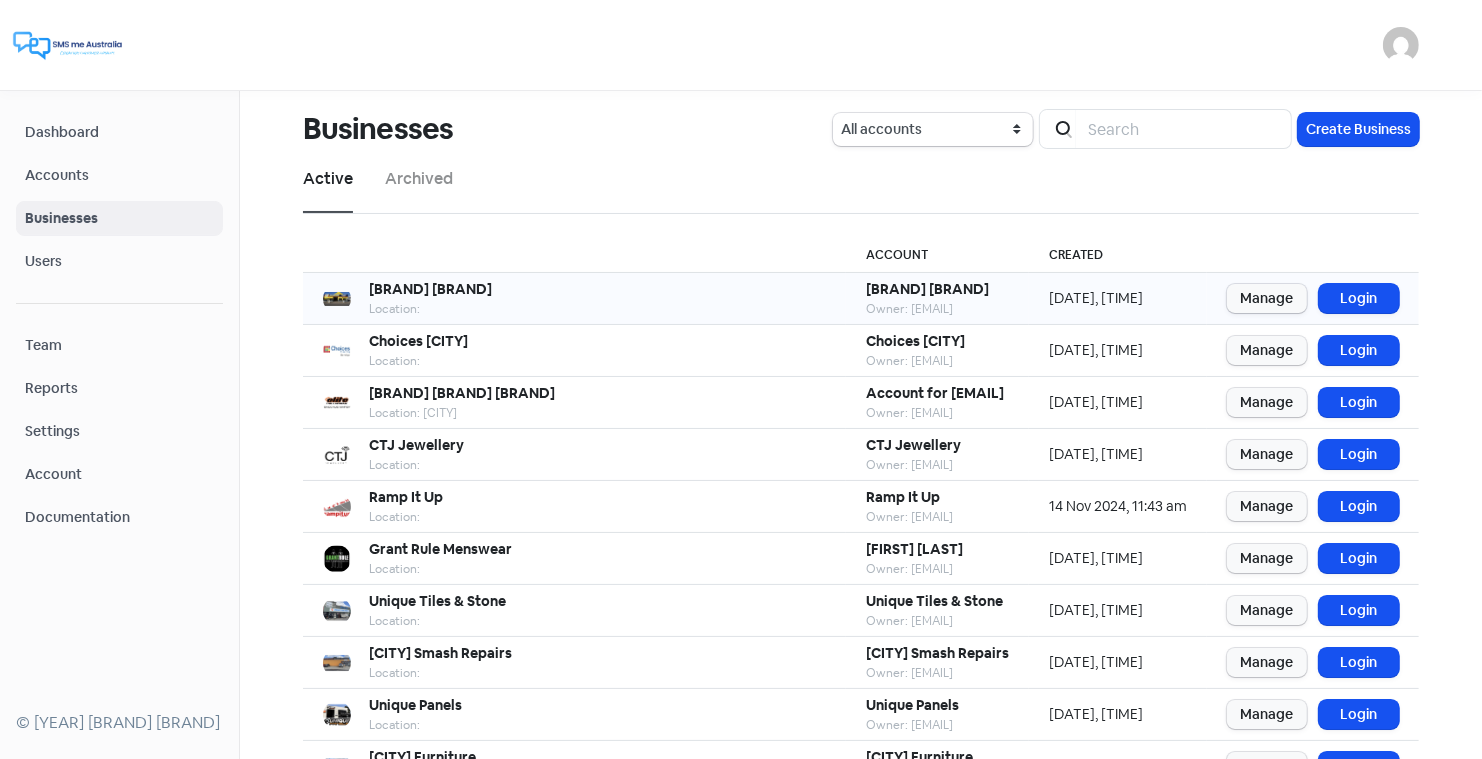 scroll, scrollTop: 243, scrollLeft: 0, axis: vertical 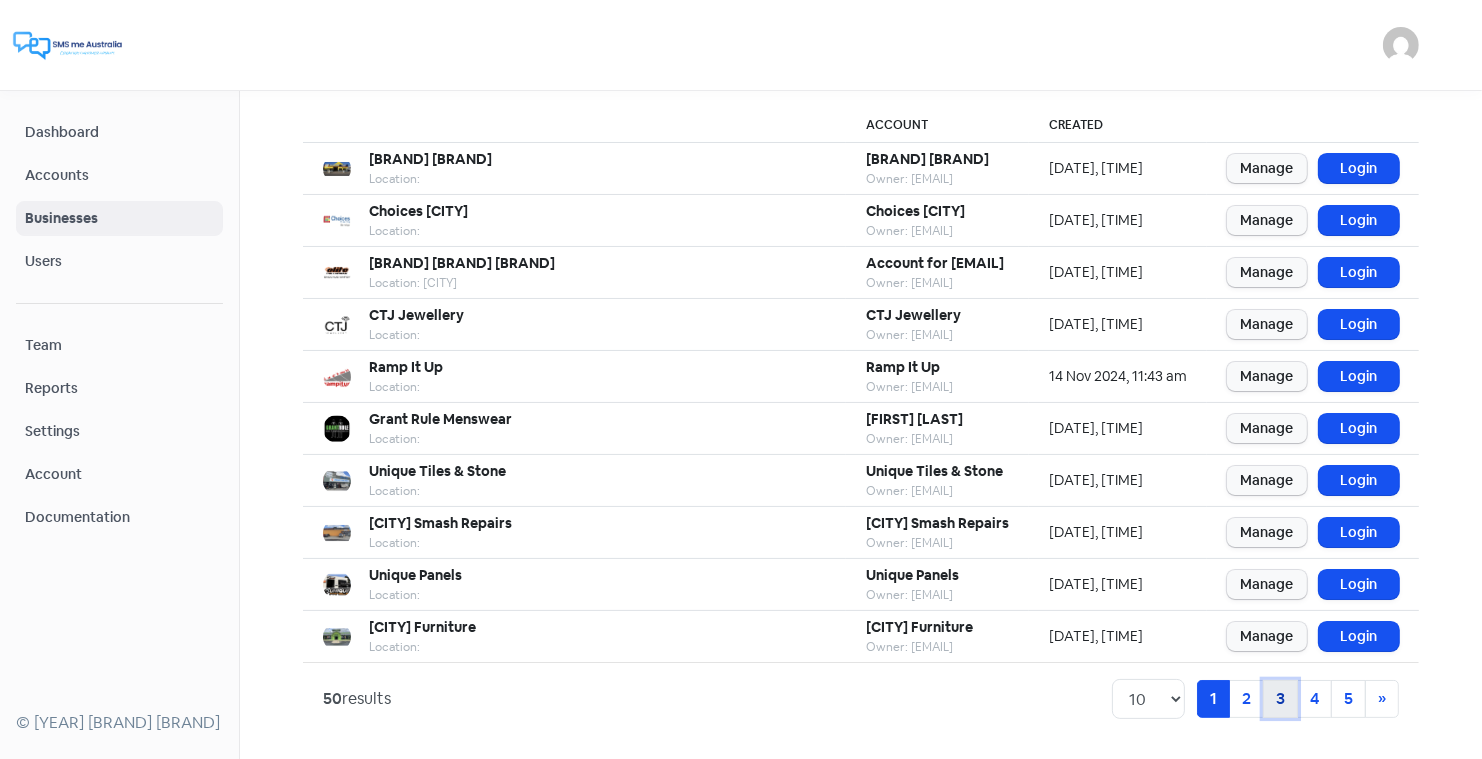 click on "3" at bounding box center (1213, 699) 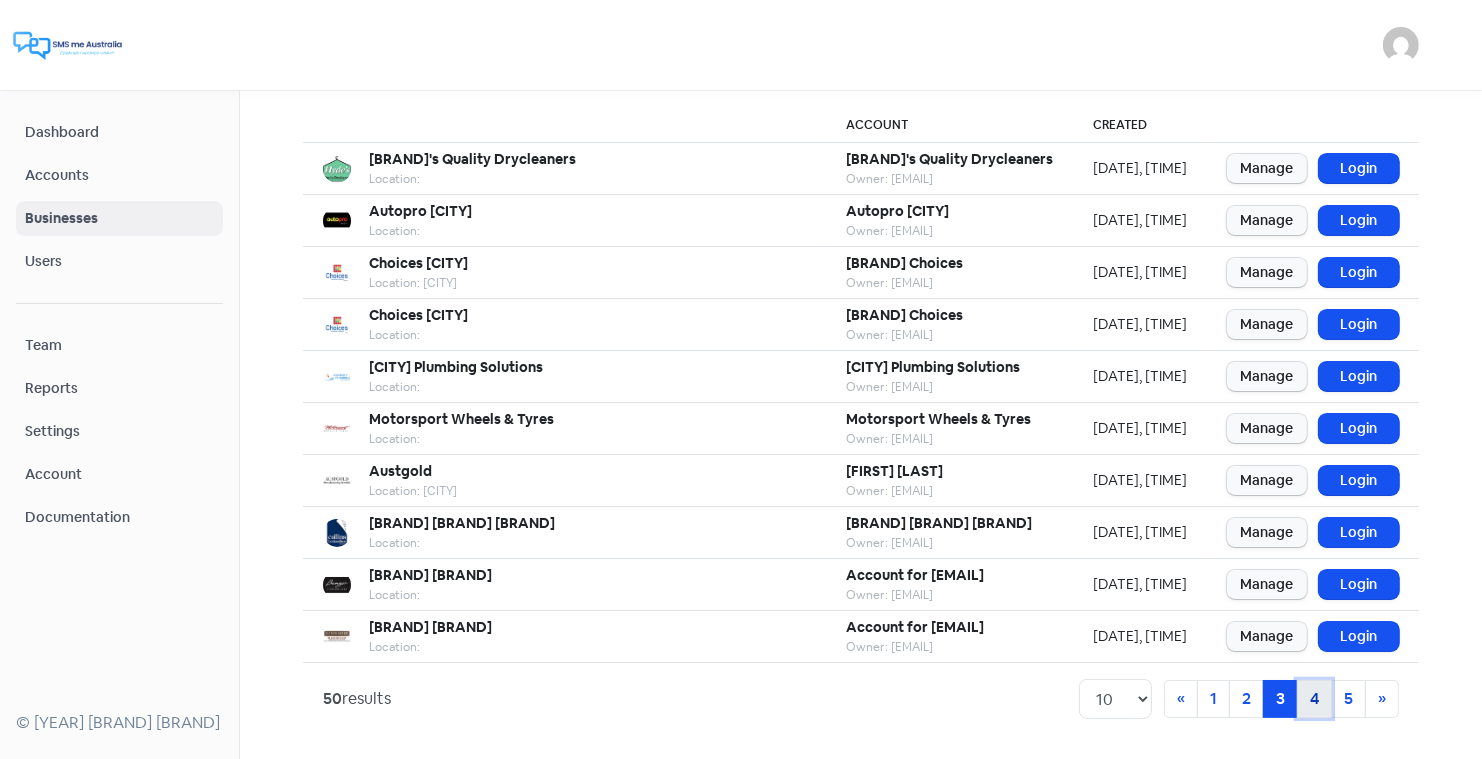 click on "4" at bounding box center (1213, 699) 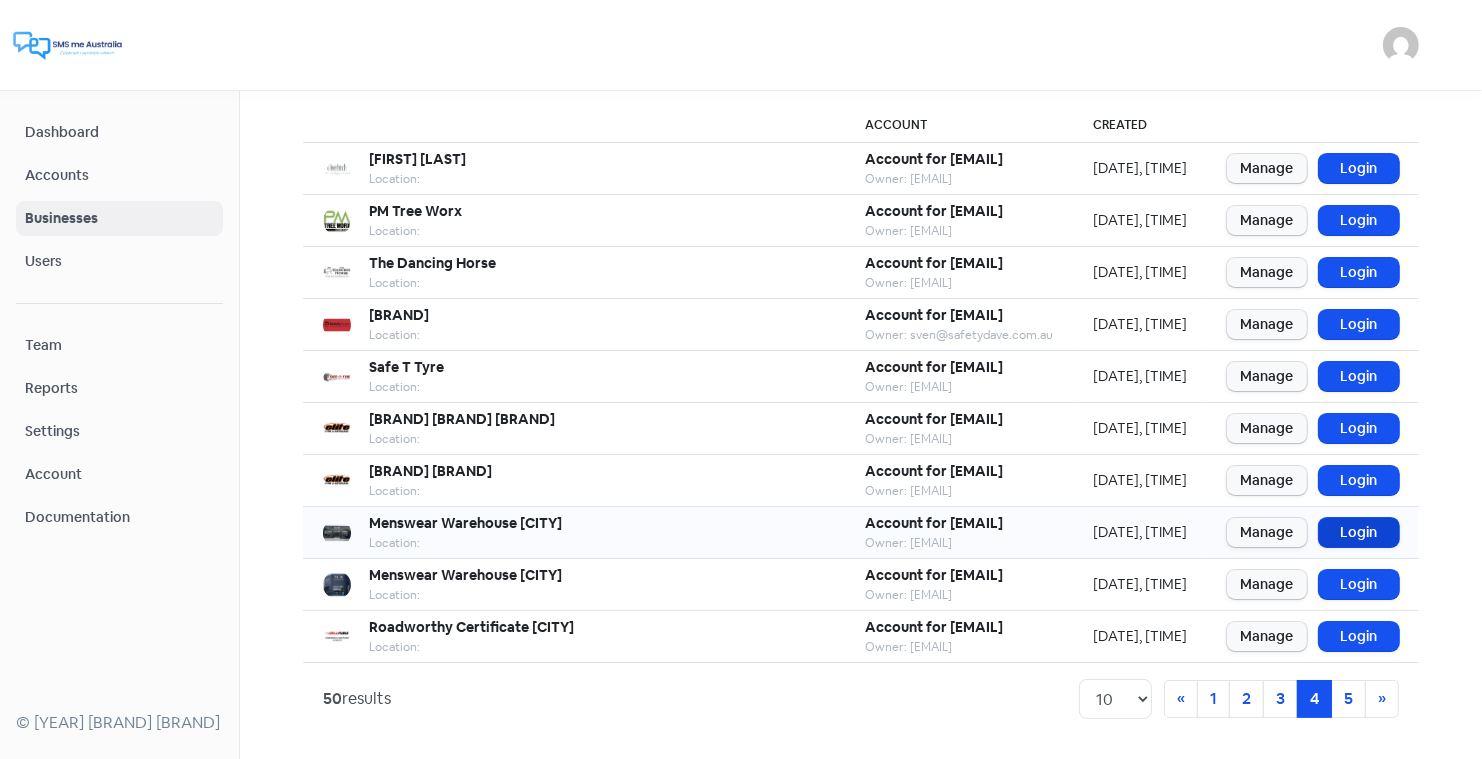 click on "Login" at bounding box center [1359, 532] 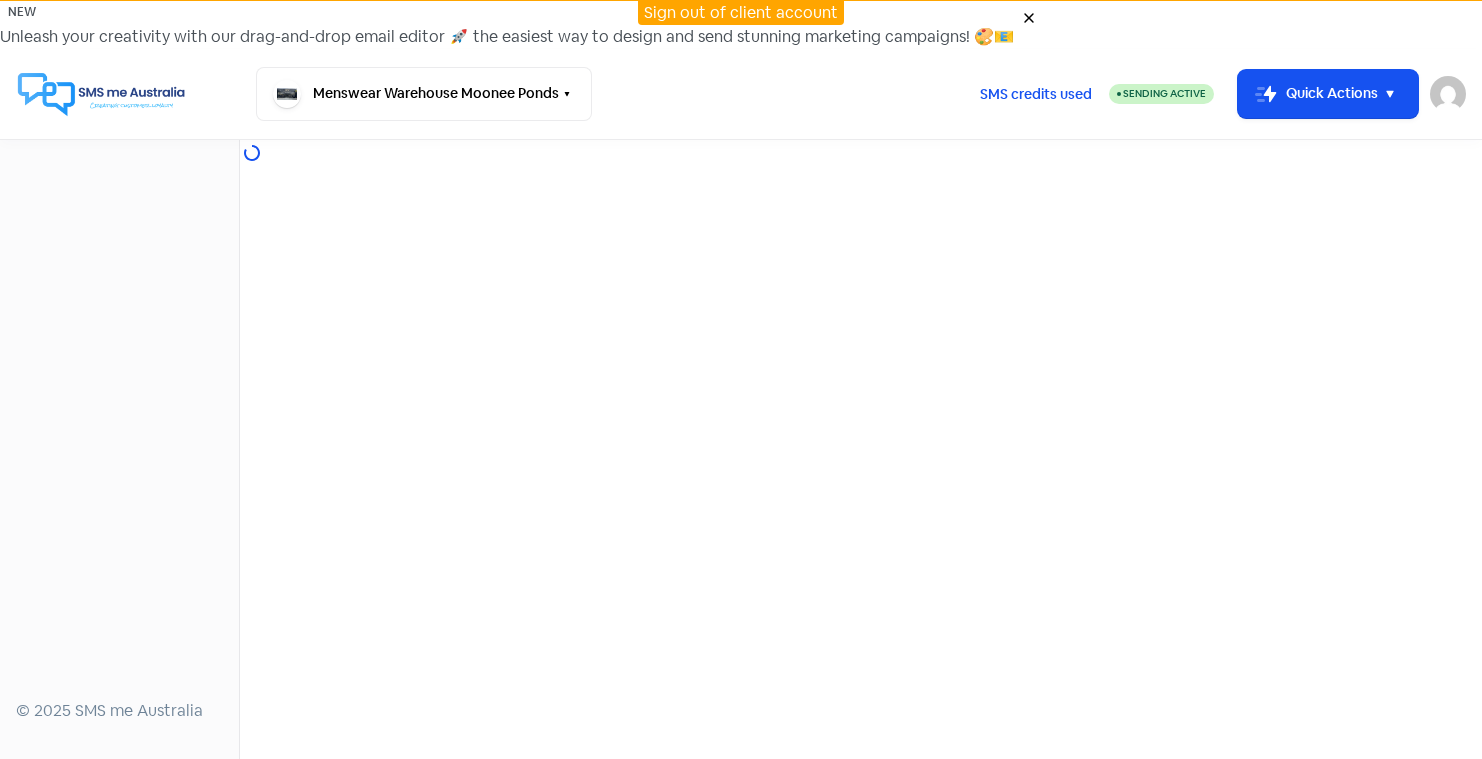 scroll, scrollTop: 0, scrollLeft: 0, axis: both 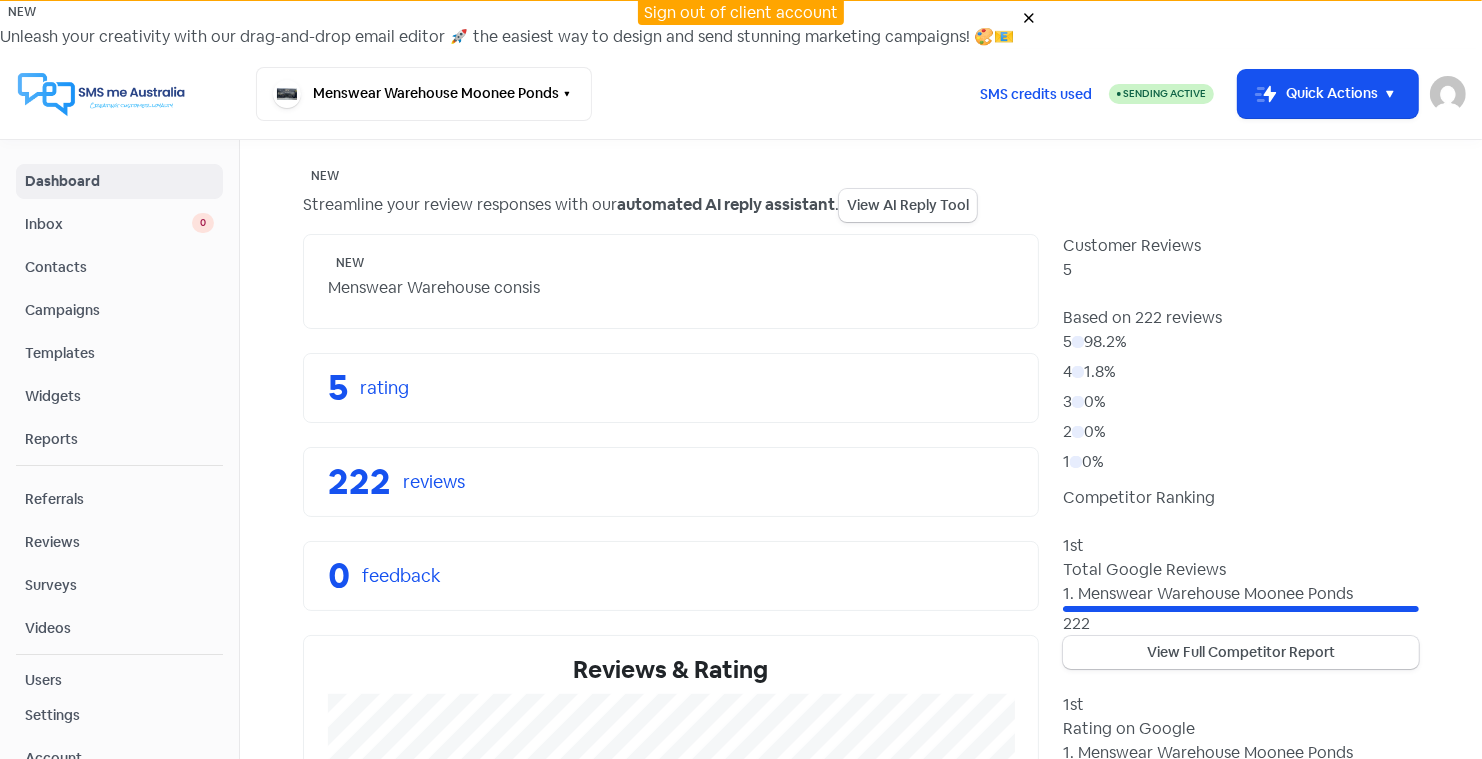 click on "Reviews" at bounding box center (119, 542) 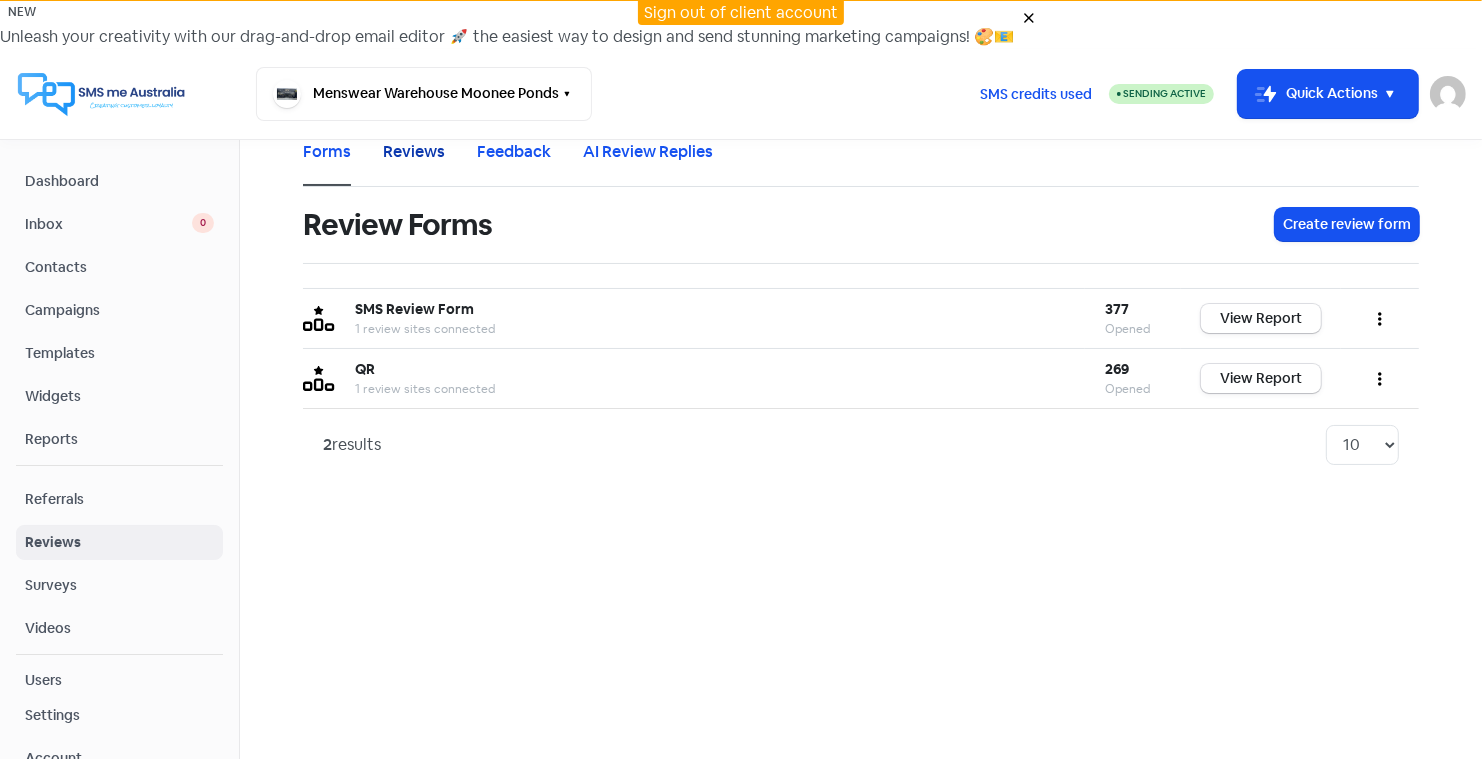 click on "Reviews" at bounding box center (414, 152) 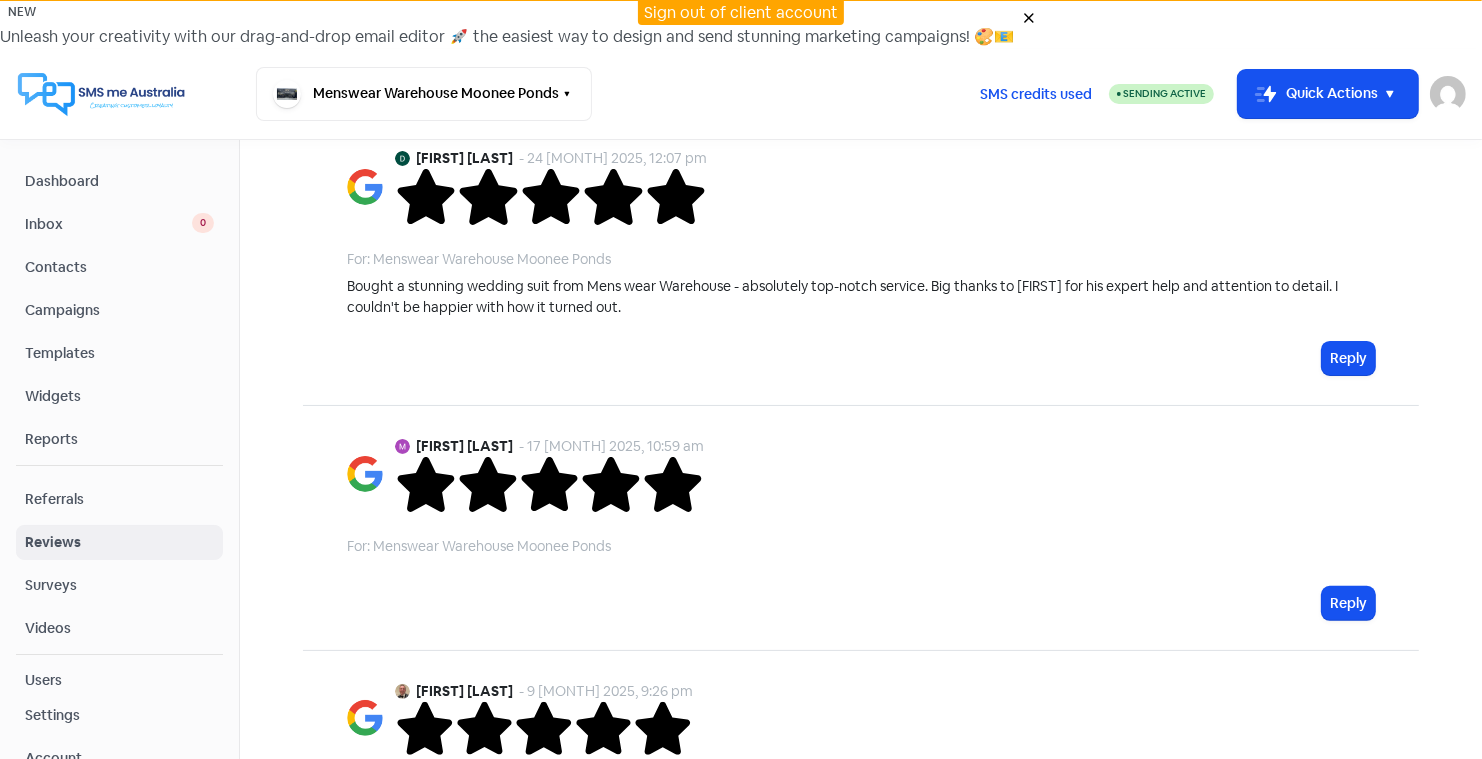 scroll, scrollTop: 0, scrollLeft: 0, axis: both 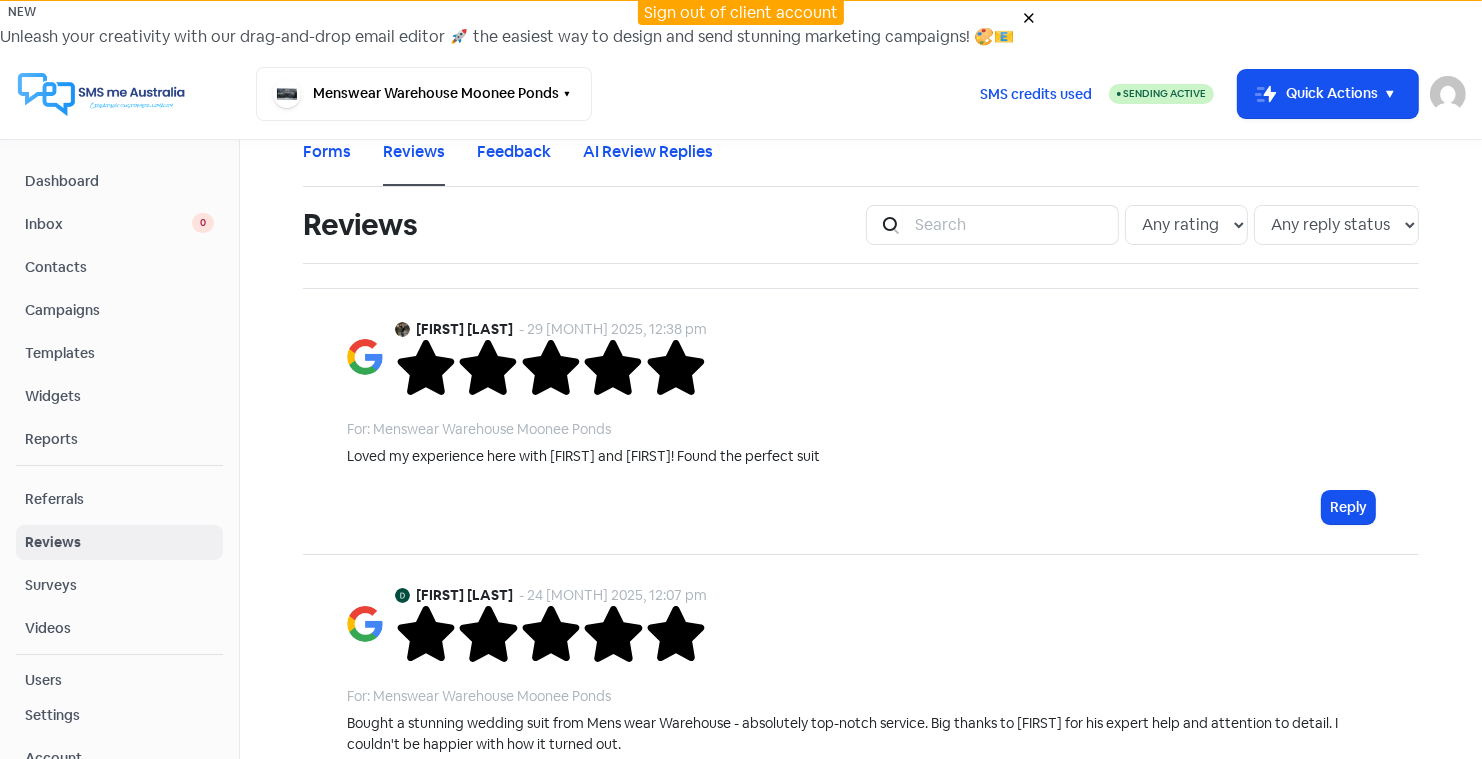 click on "Sign out of client account" at bounding box center (741, 12) 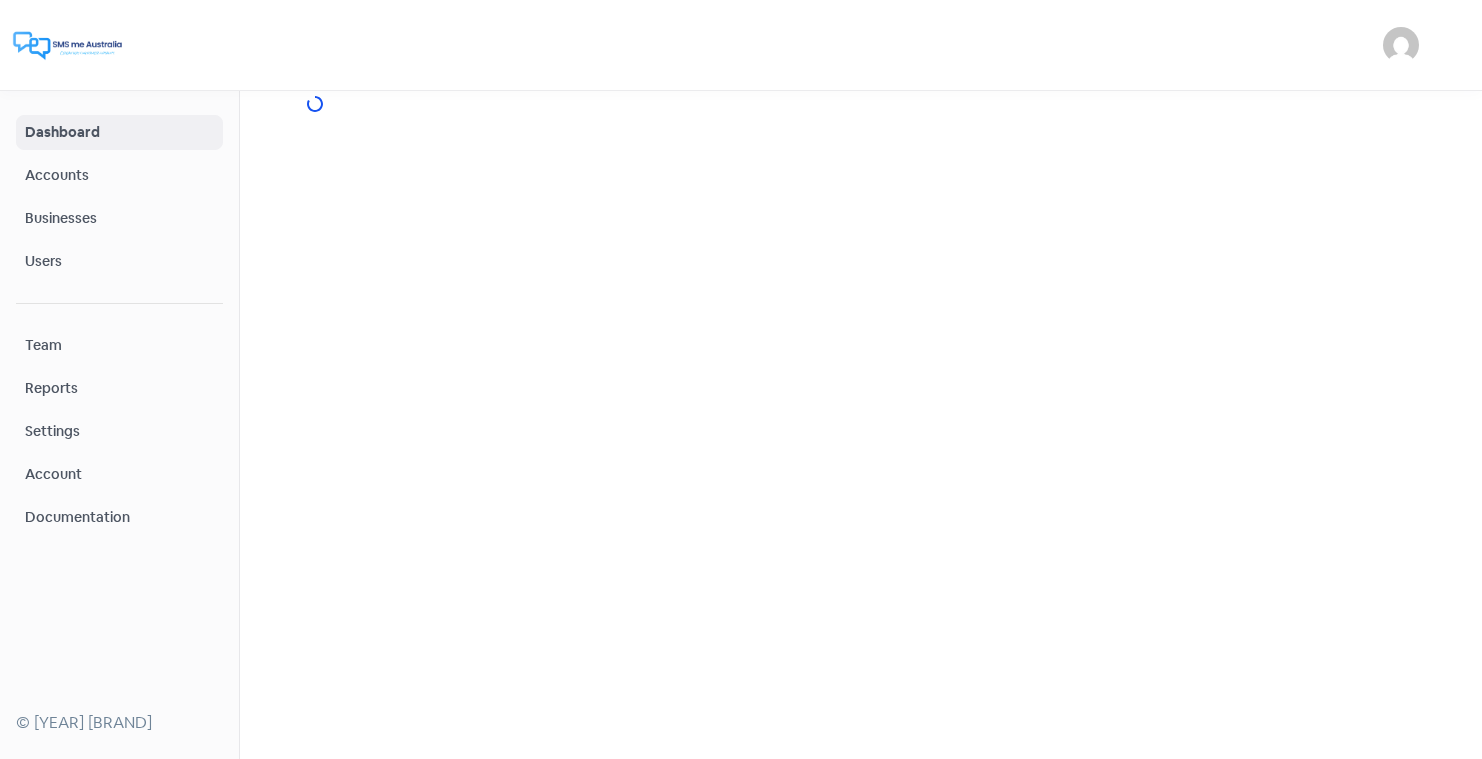 scroll, scrollTop: 0, scrollLeft: 0, axis: both 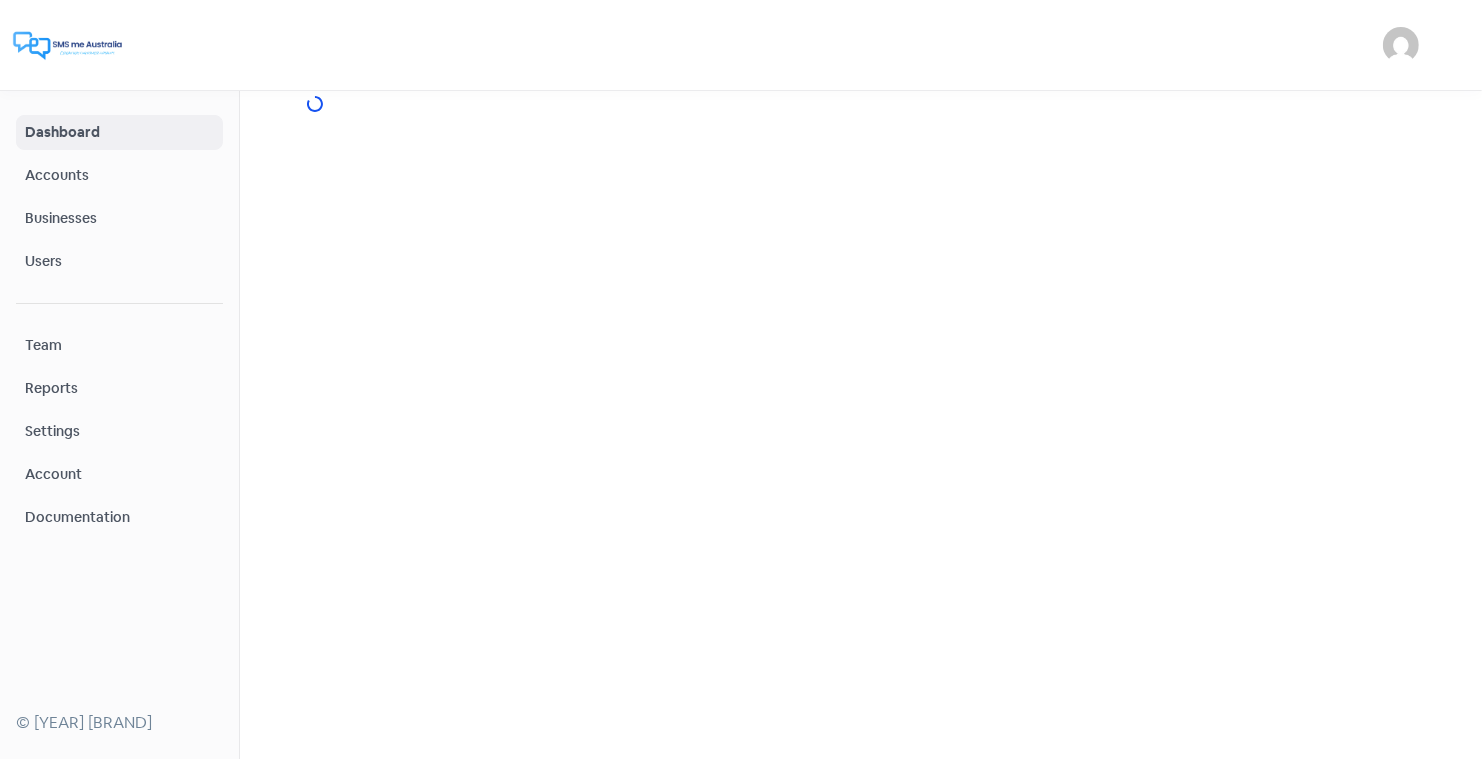 click on "Businesses" at bounding box center [119, 218] 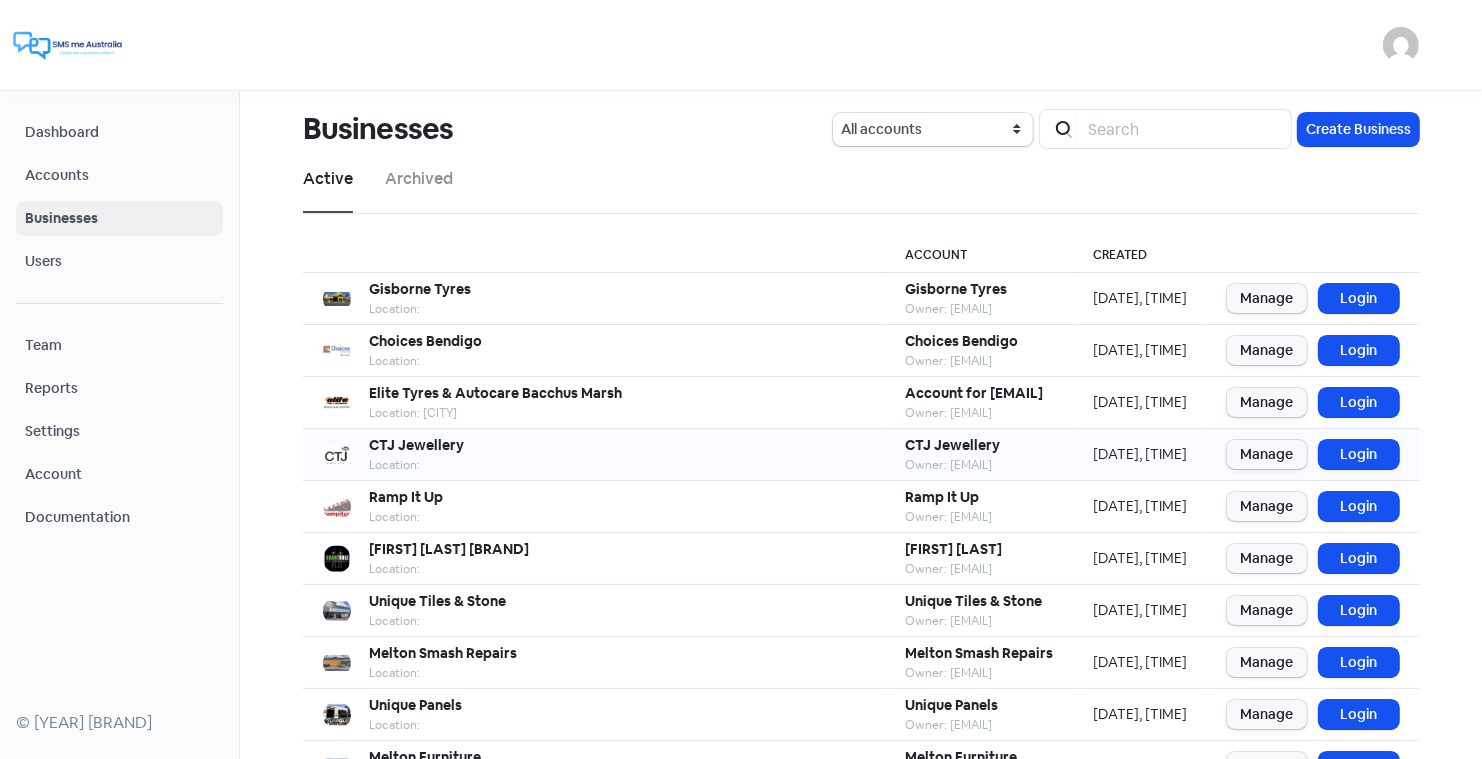 scroll, scrollTop: 243, scrollLeft: 0, axis: vertical 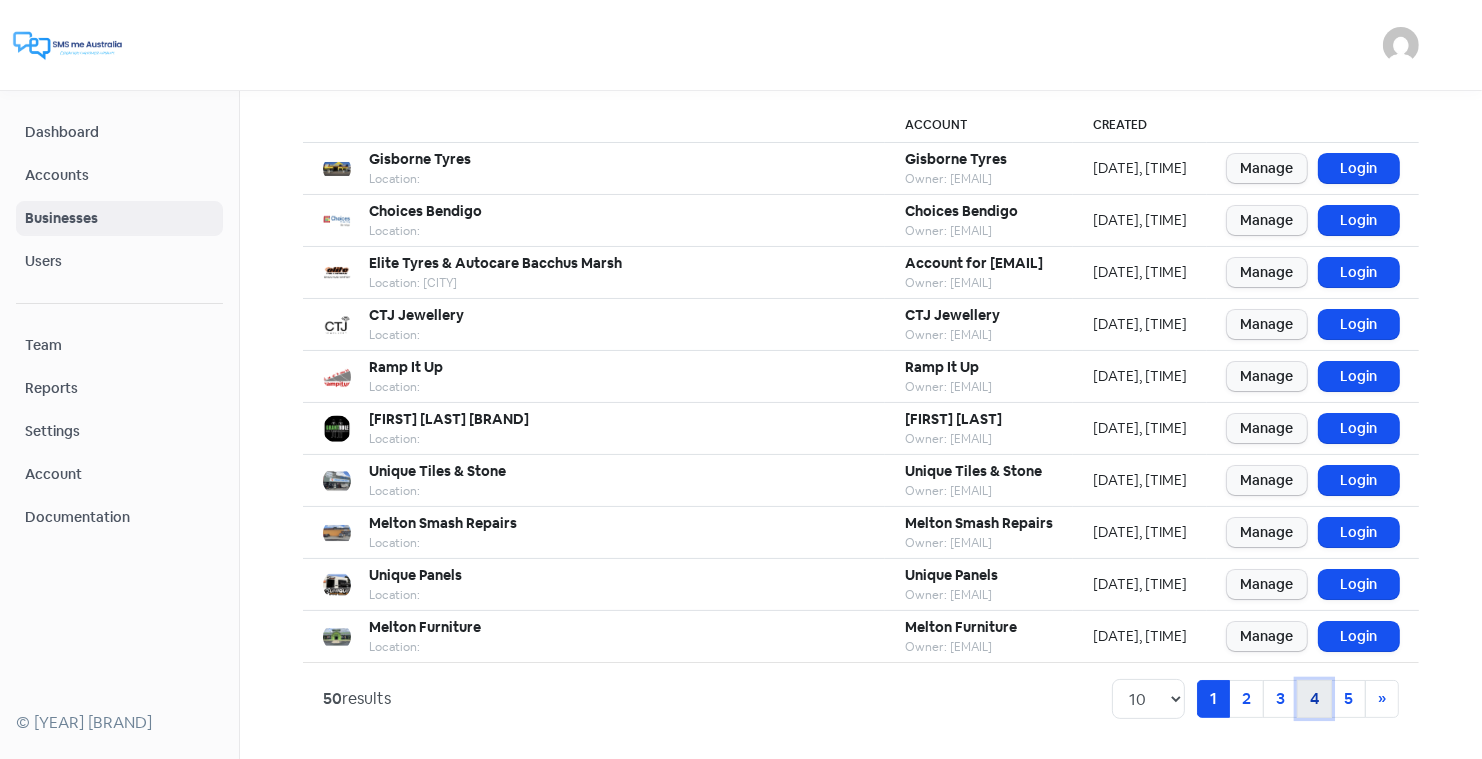 click on "4" at bounding box center [1213, 699] 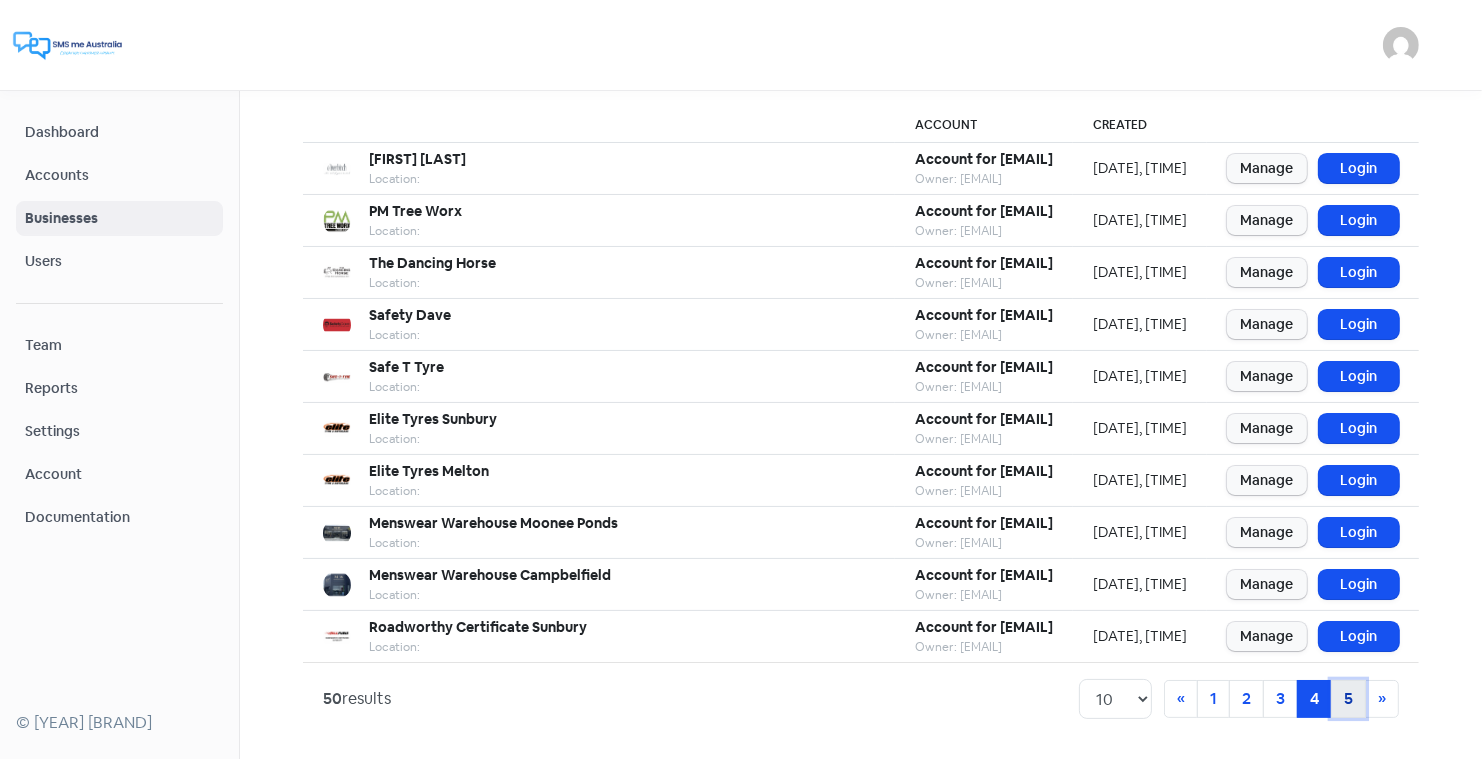 click on "5" at bounding box center (1213, 699) 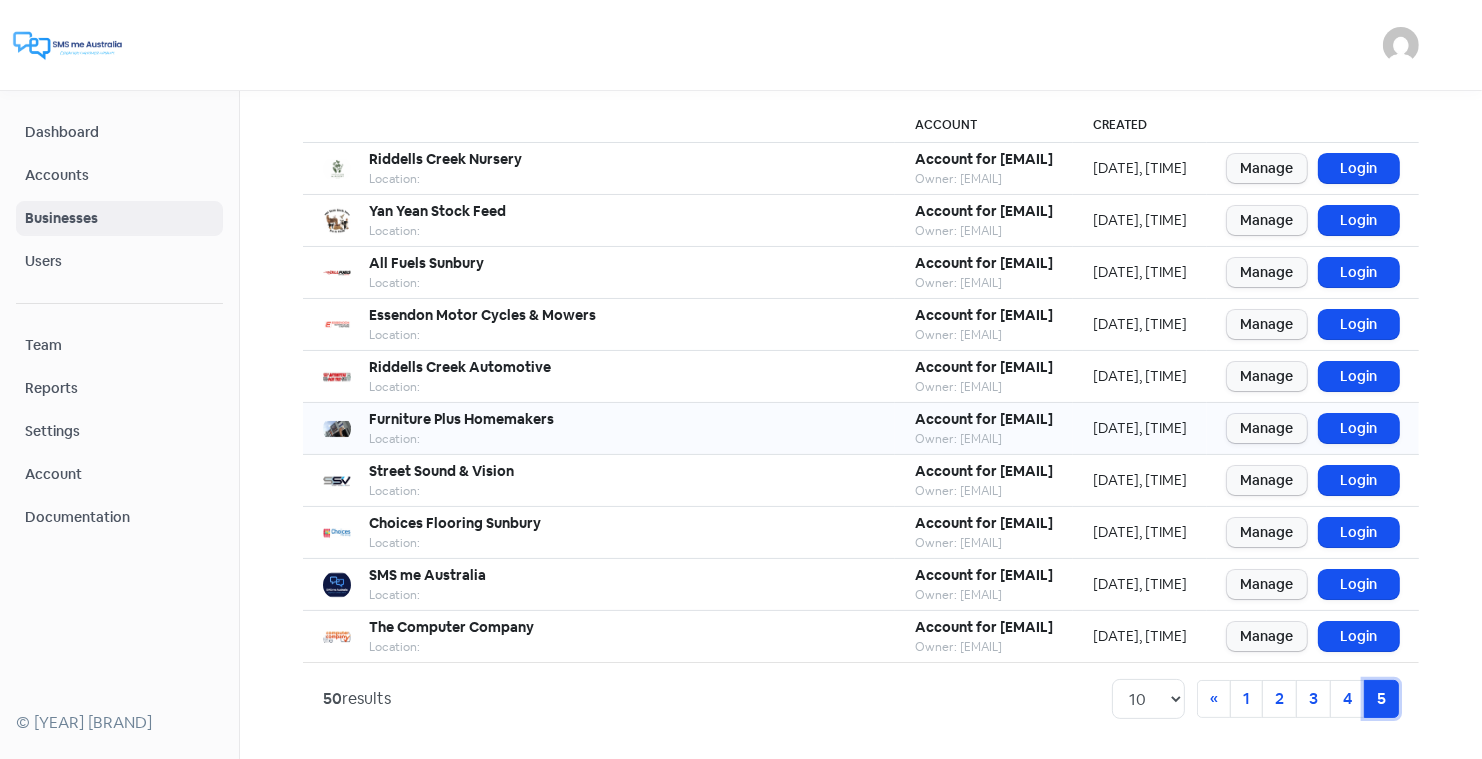 scroll, scrollTop: 264, scrollLeft: 0, axis: vertical 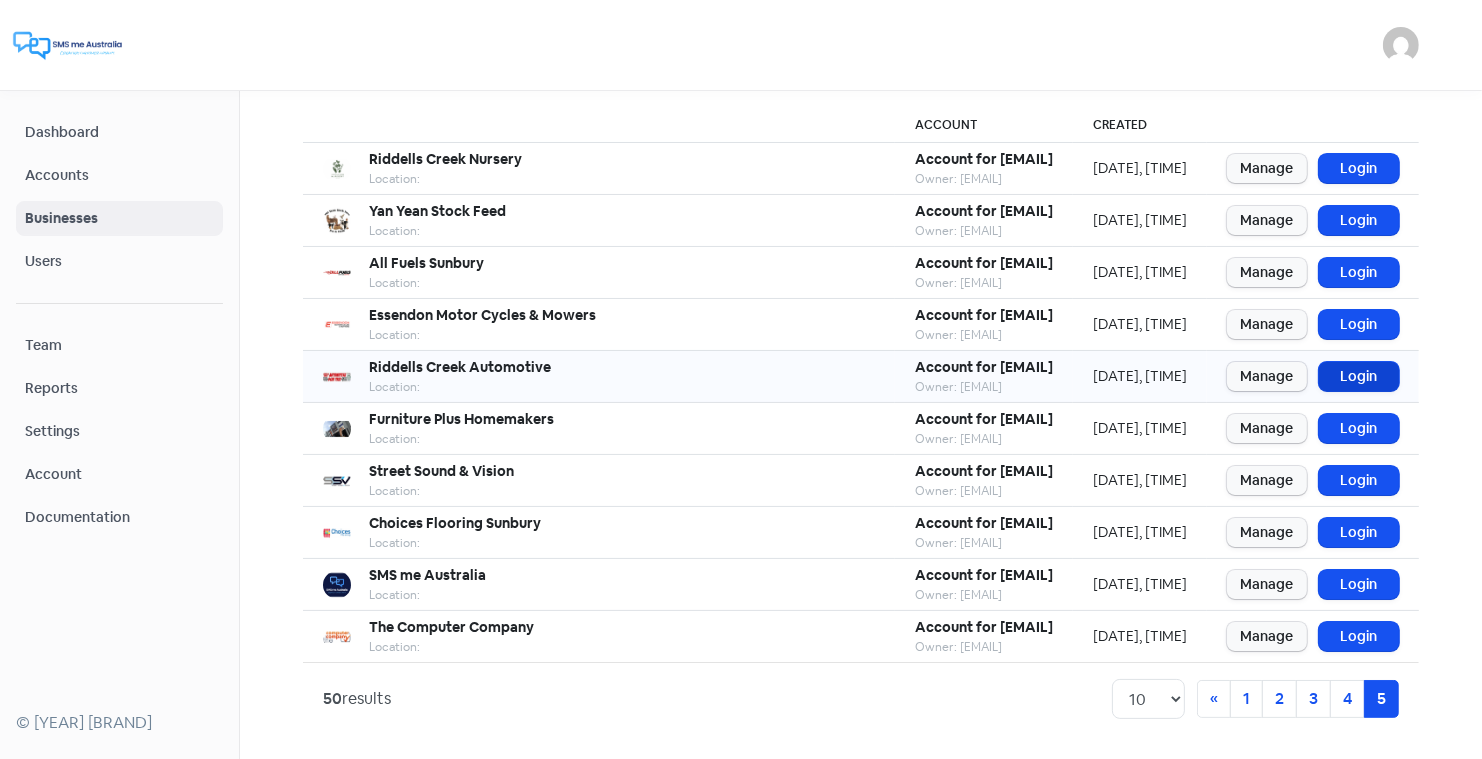 click on "Login" at bounding box center [1359, 376] 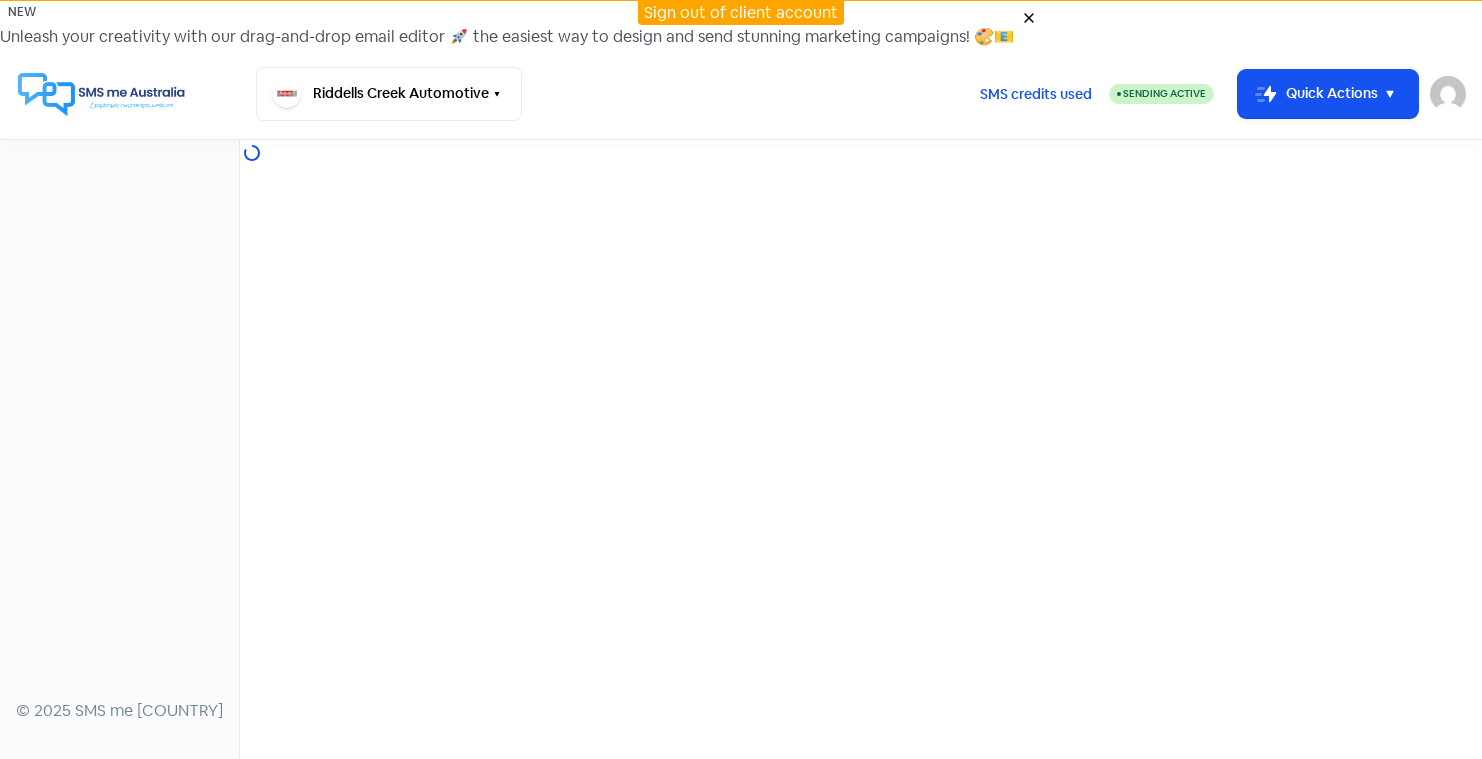 scroll, scrollTop: 0, scrollLeft: 0, axis: both 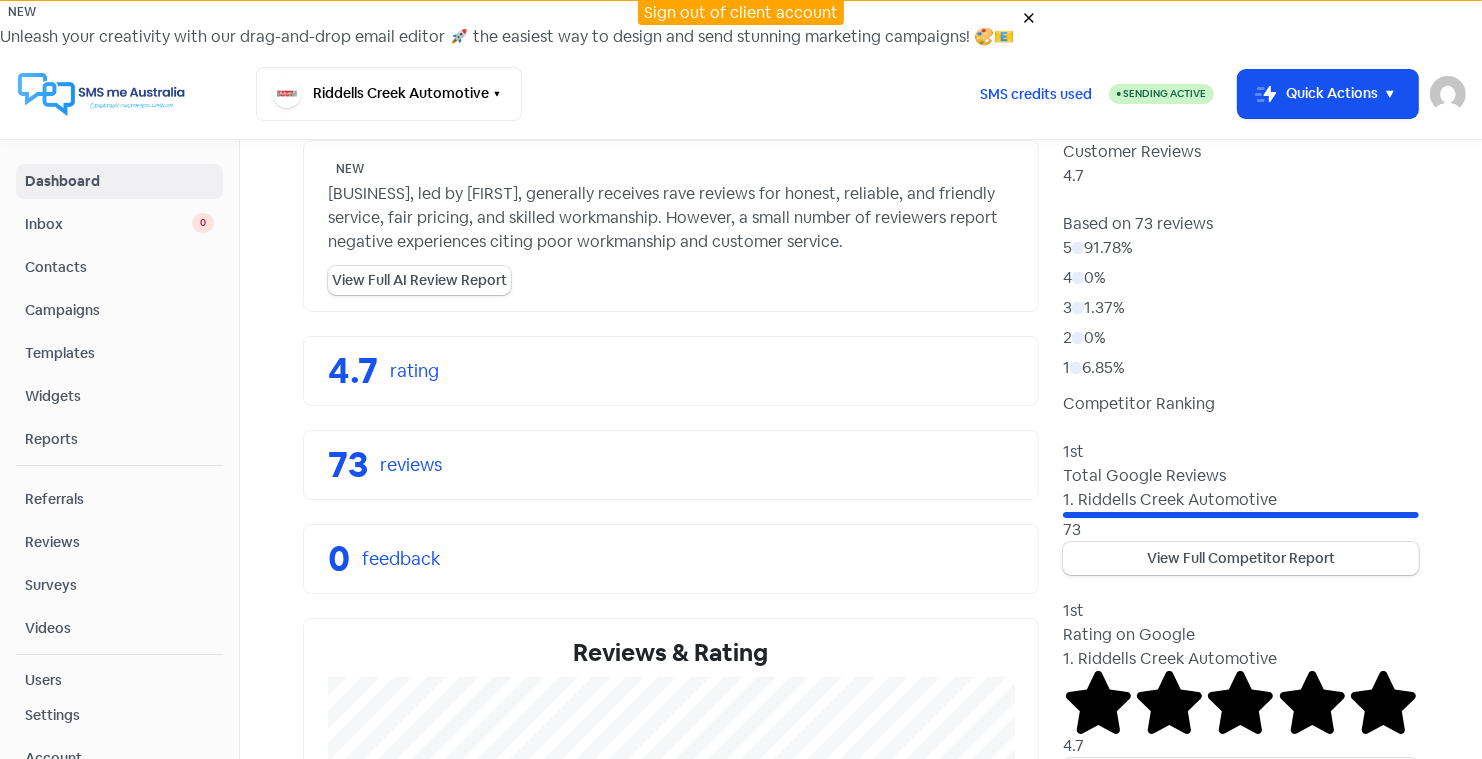 click on "Reviews" at bounding box center [119, 542] 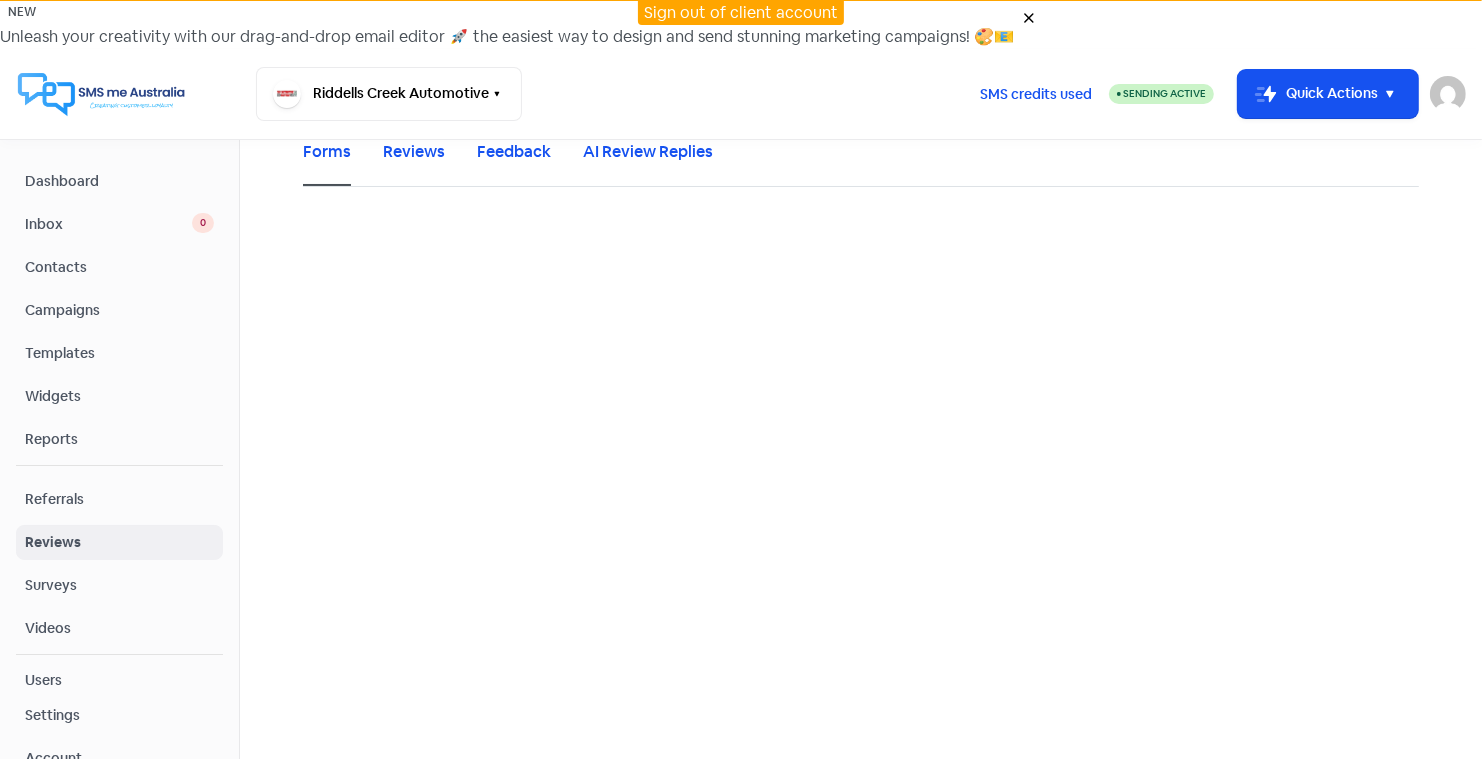 scroll, scrollTop: 0, scrollLeft: 0, axis: both 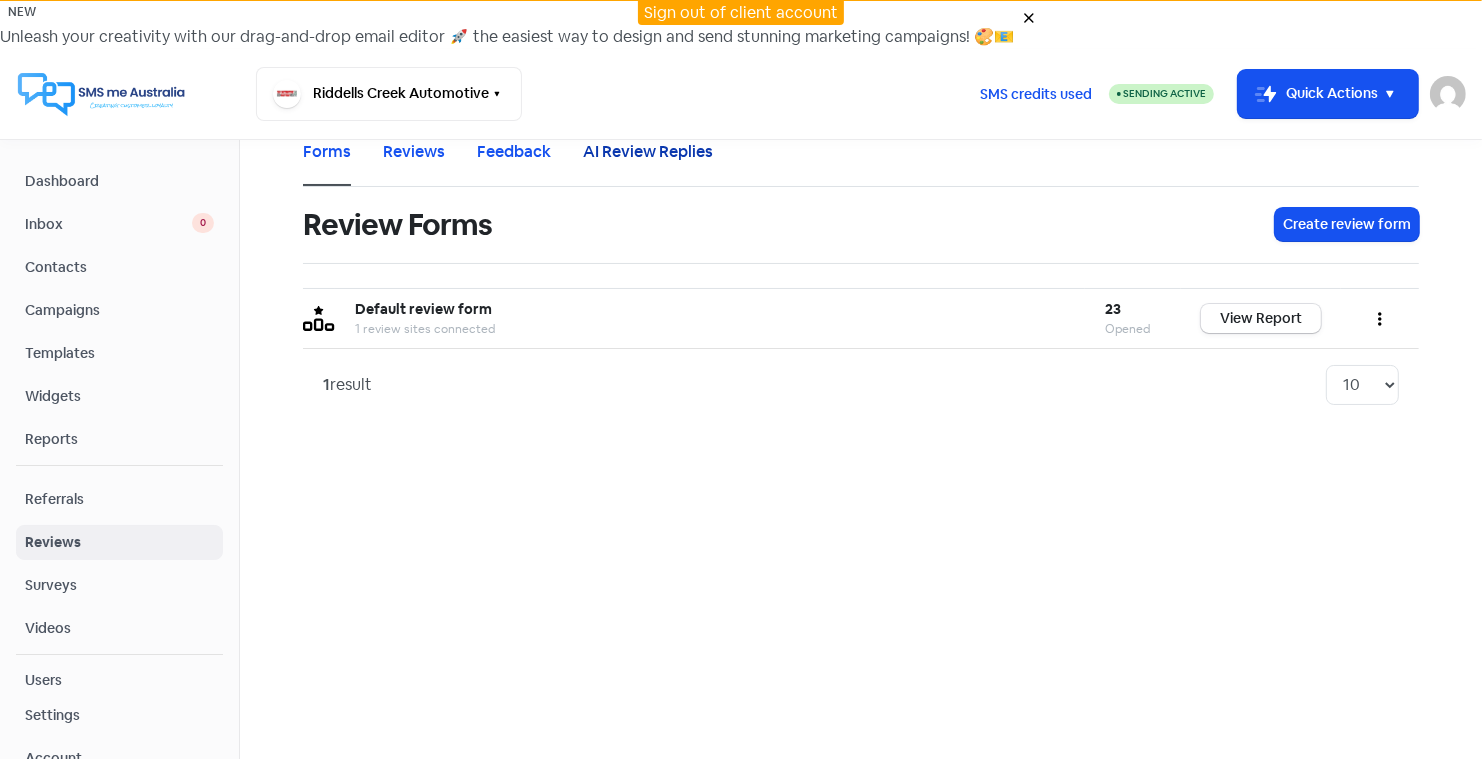 click on "AI Review Replies" at bounding box center [648, 152] 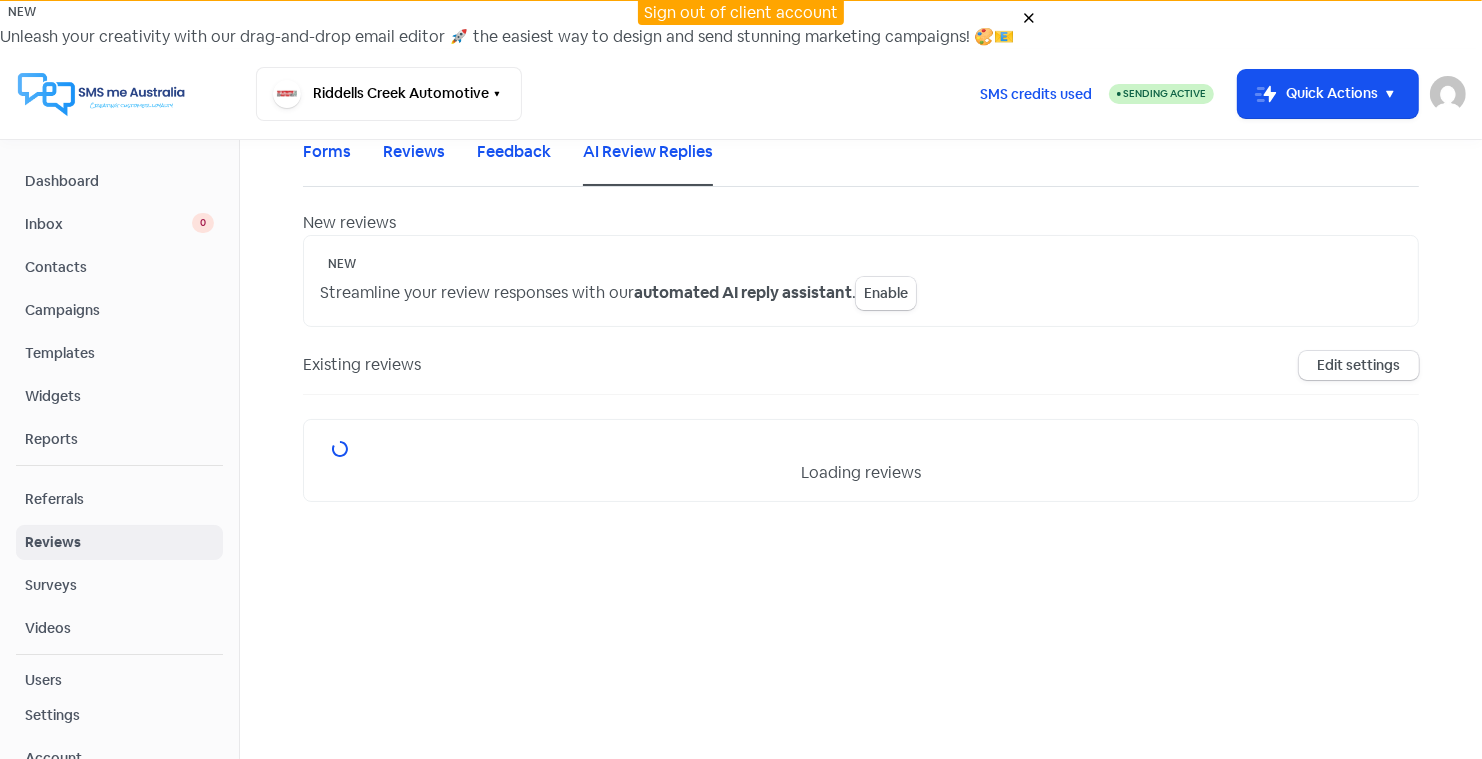 click on "Enable" at bounding box center [886, 293] 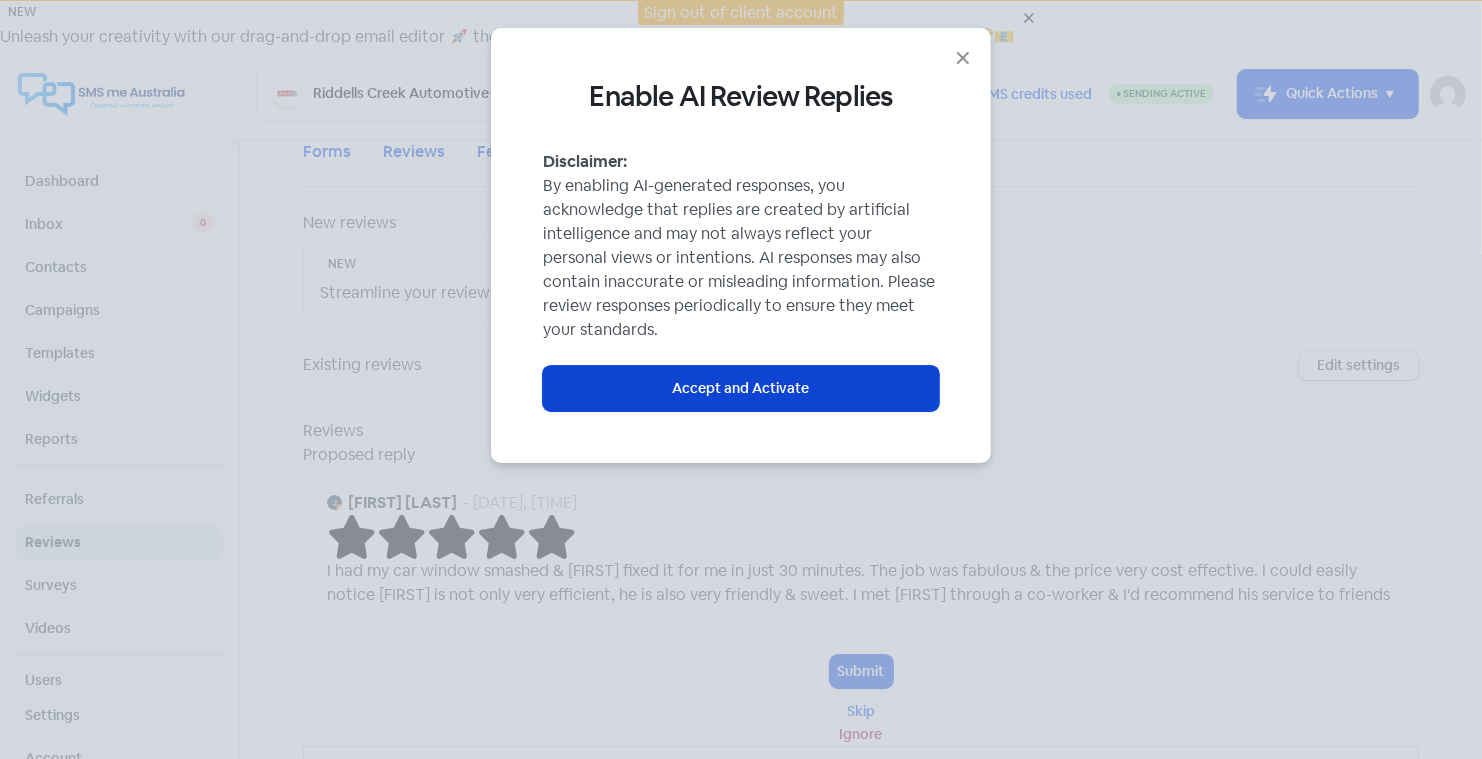 click on "Accept and Activate" at bounding box center [741, 388] 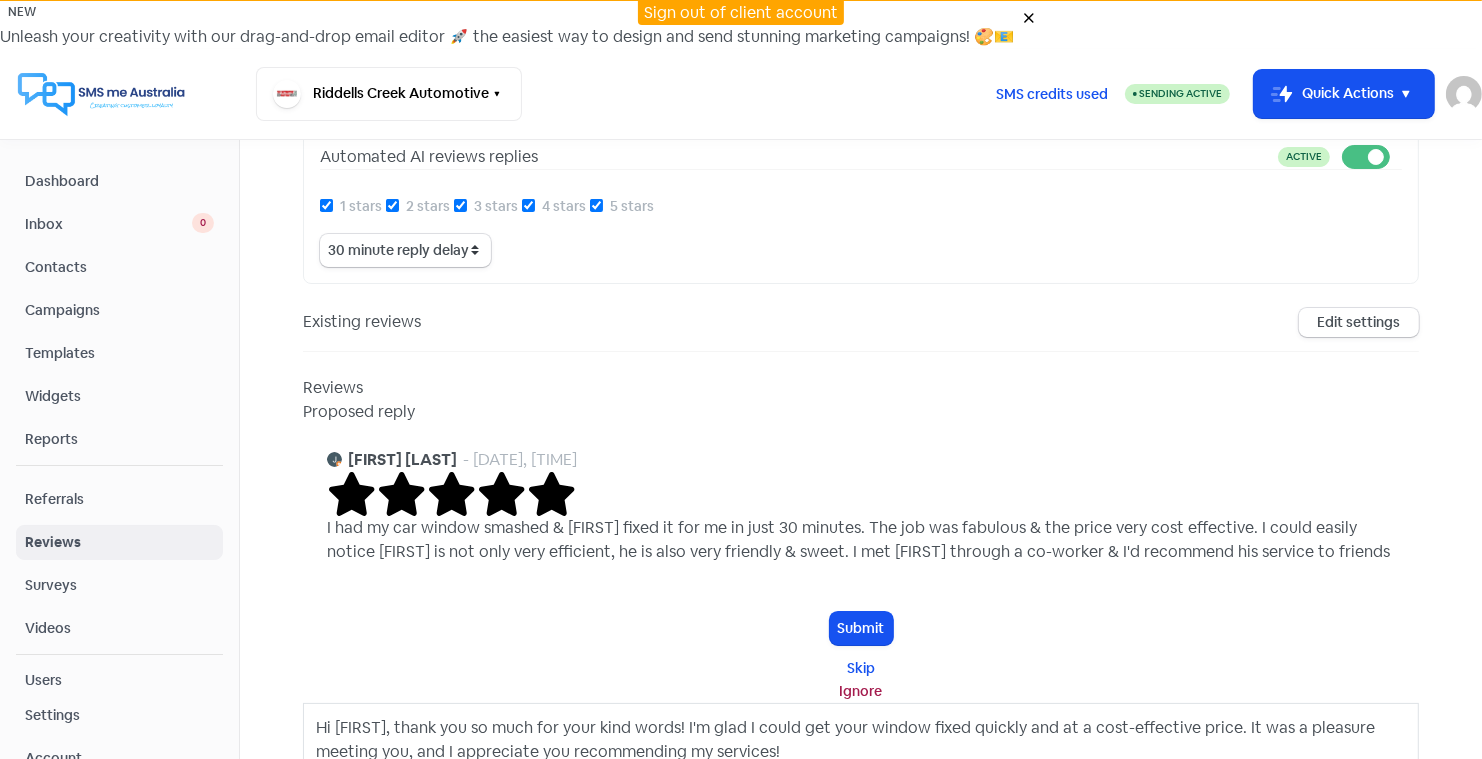 scroll, scrollTop: 102, scrollLeft: 0, axis: vertical 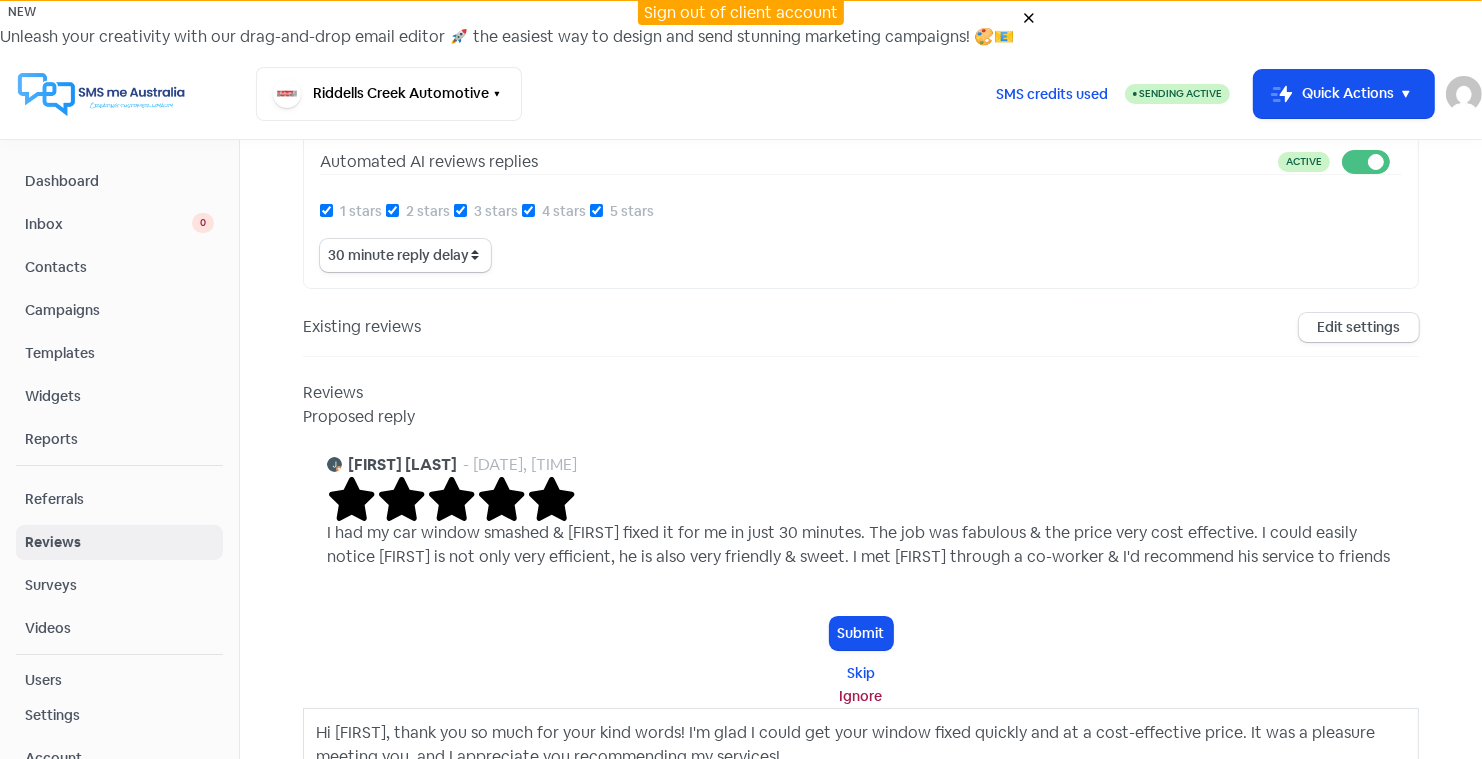 click on "1 stars" at bounding box center [326, 210] 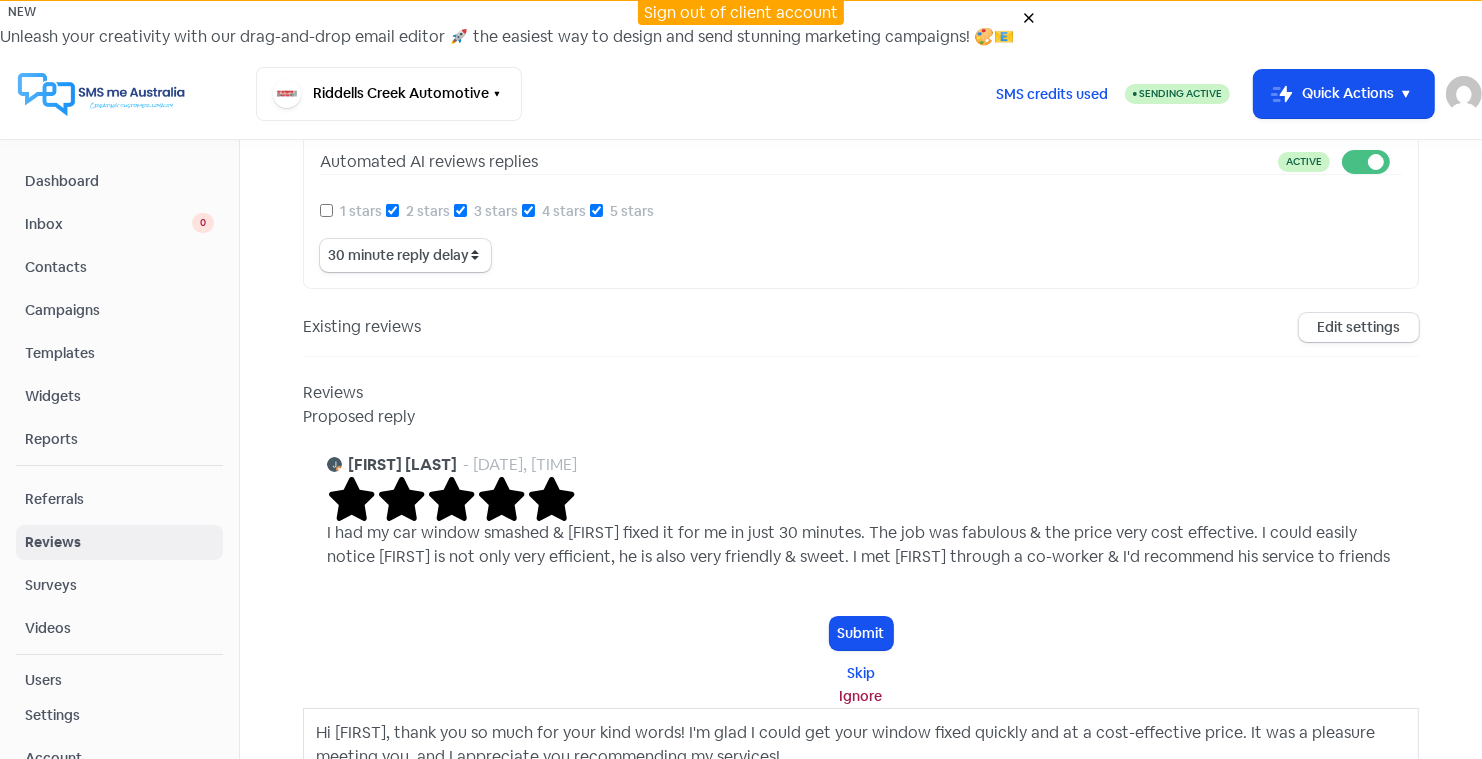click on "2 stars" at bounding box center [392, 210] 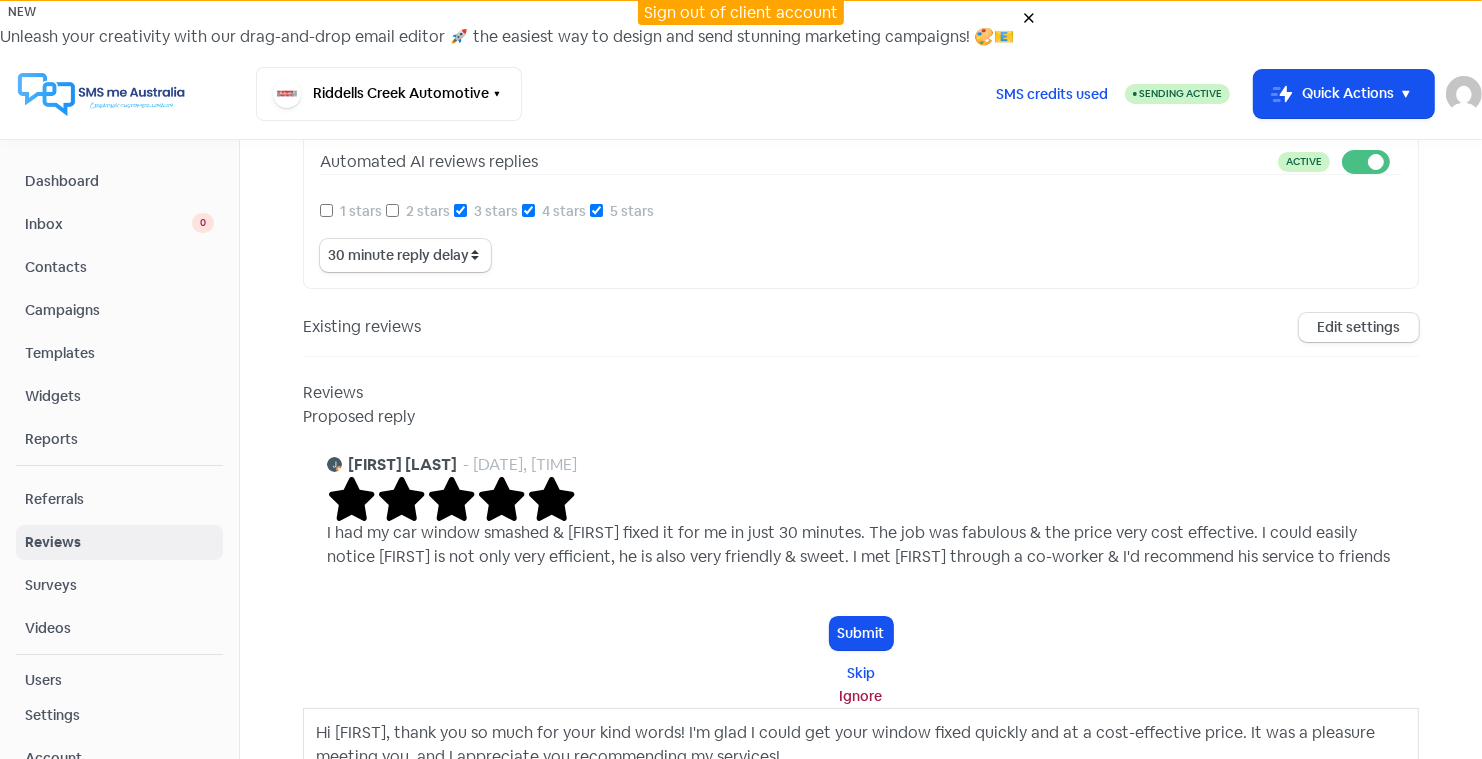 click on "3 stars" at bounding box center [460, 210] 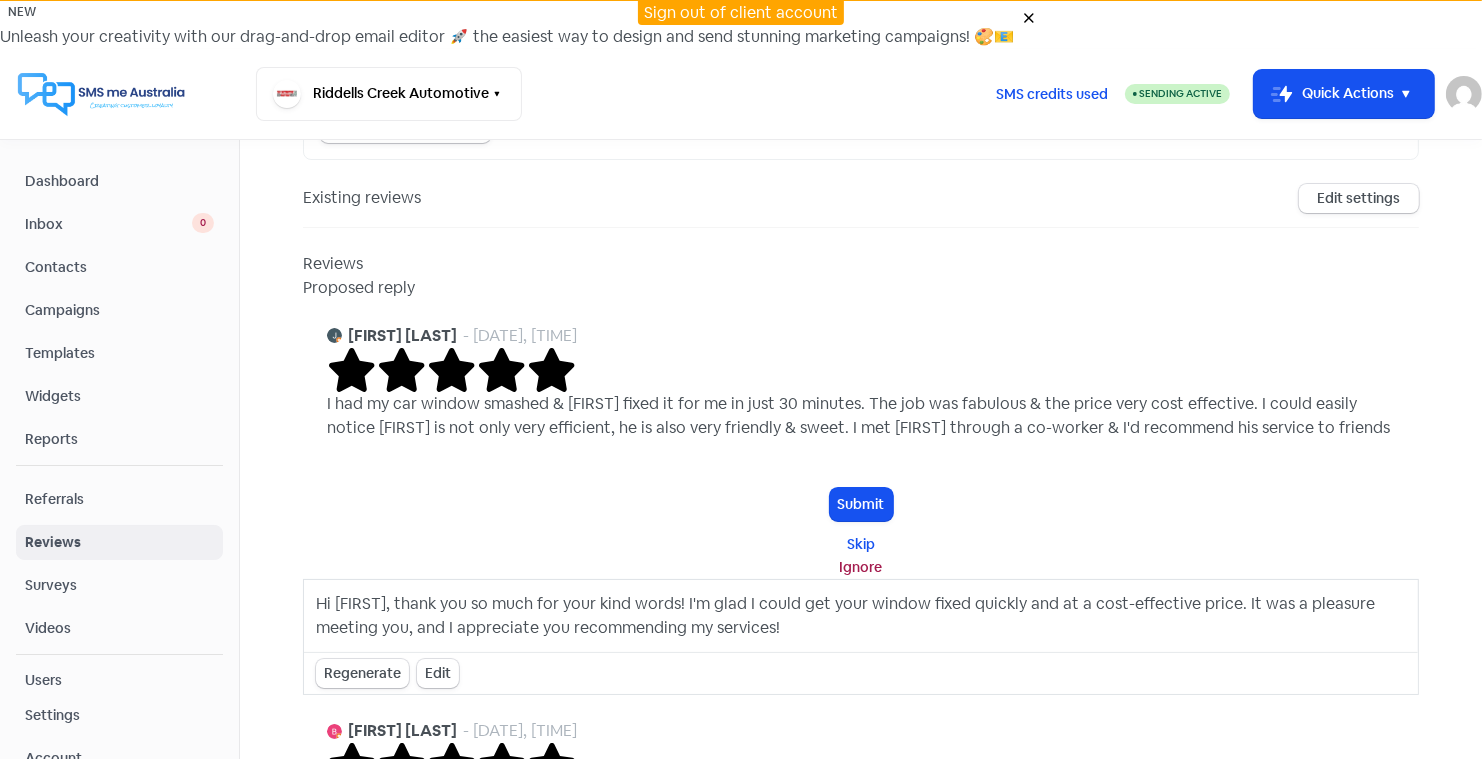 scroll, scrollTop: 236, scrollLeft: 0, axis: vertical 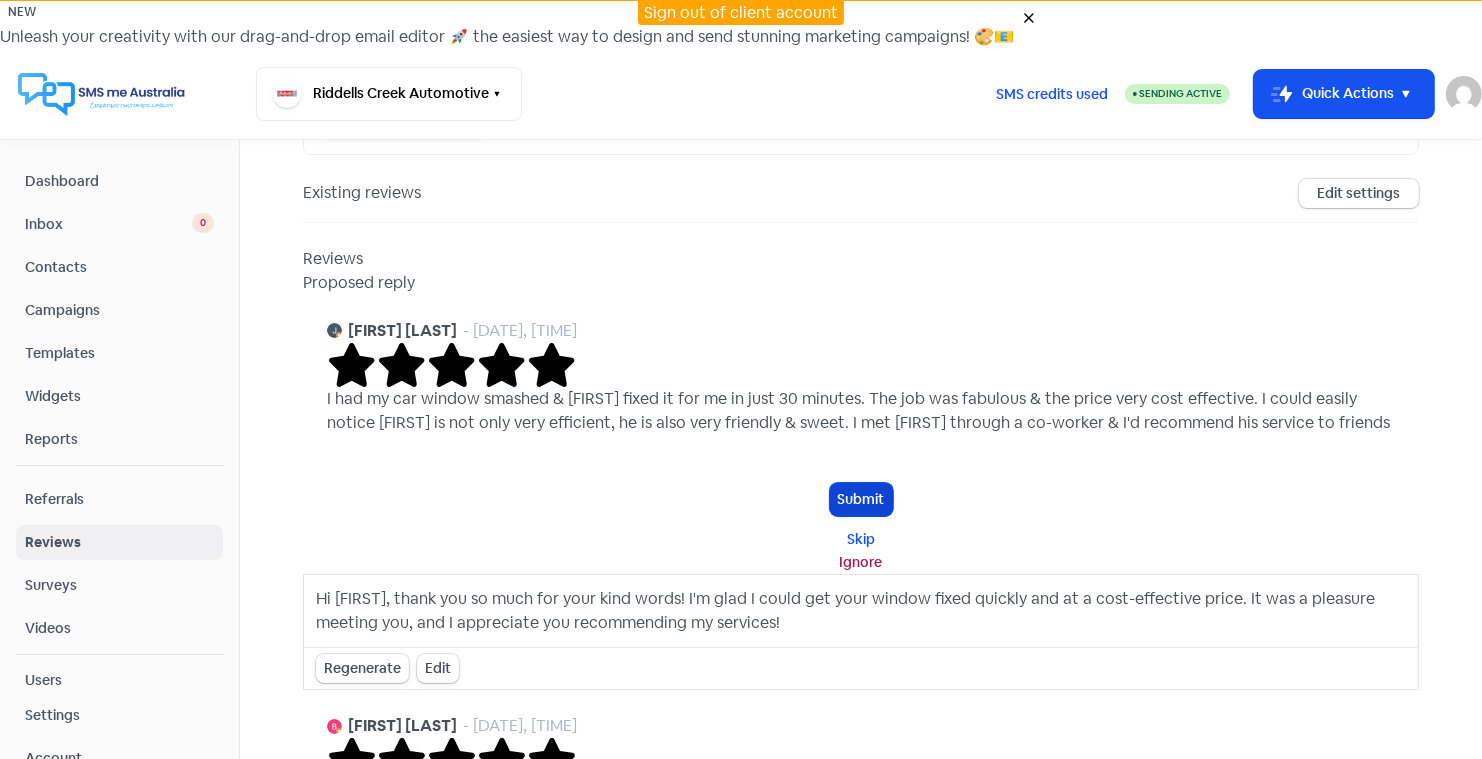 click on "Submit" at bounding box center (861, 499) 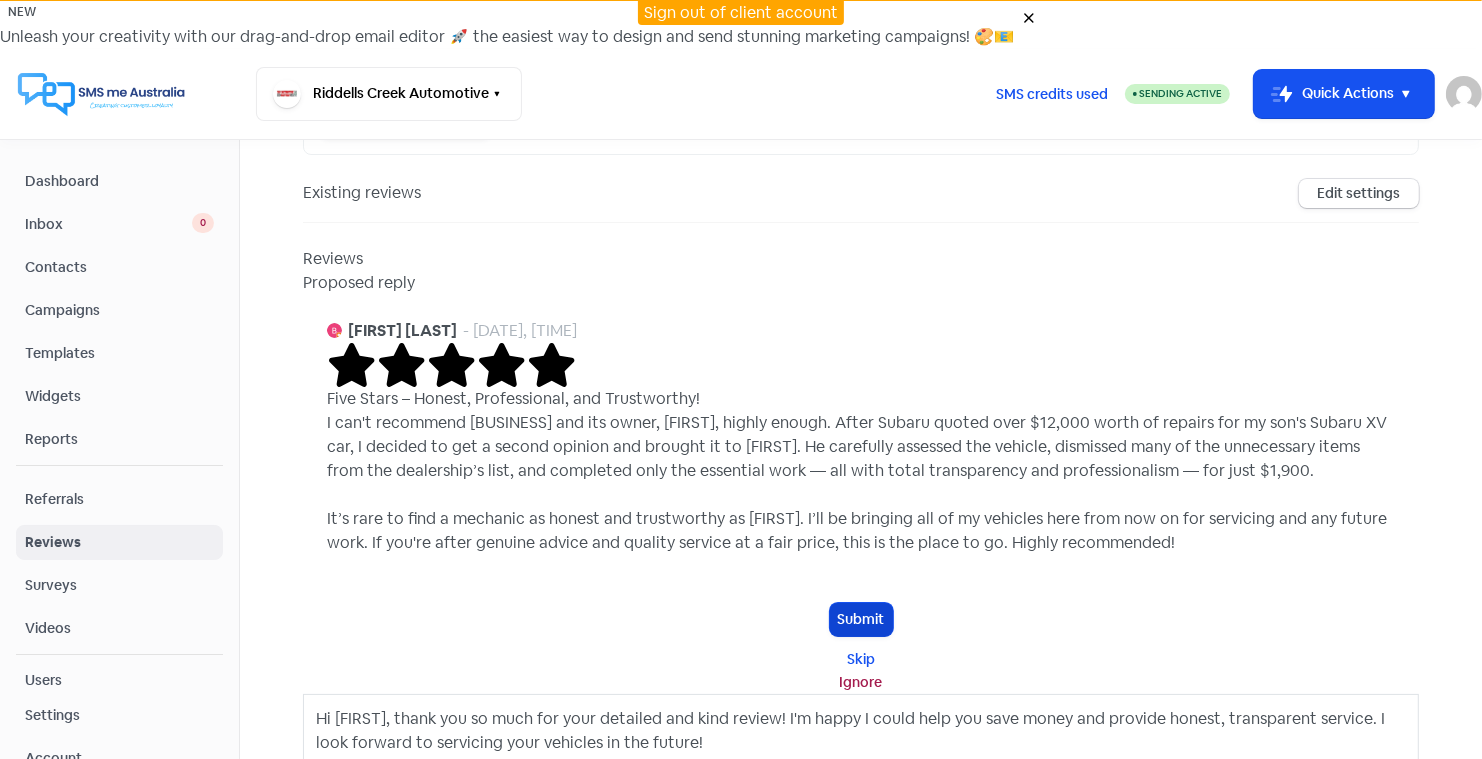 click on "Submit" at bounding box center [861, 619] 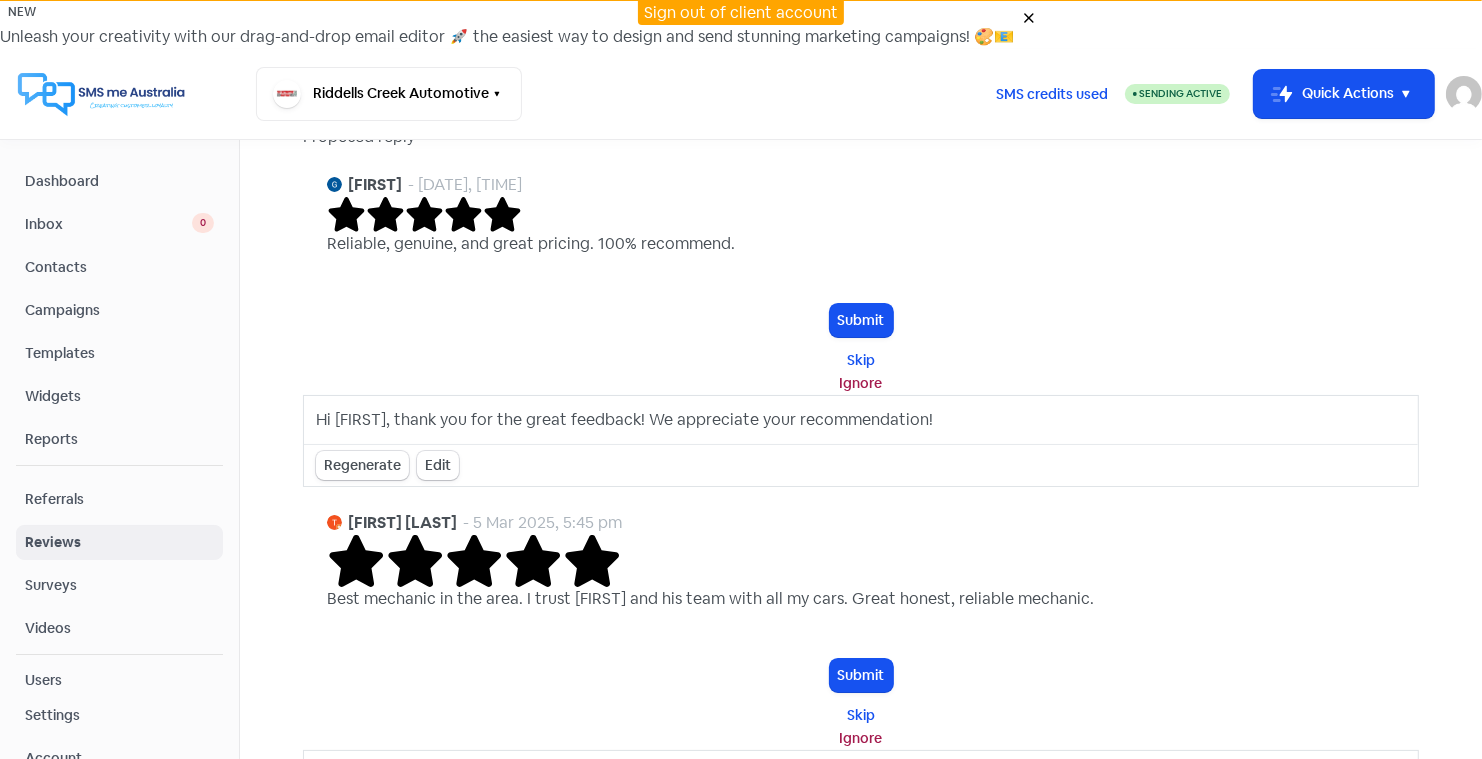 scroll, scrollTop: 378, scrollLeft: 0, axis: vertical 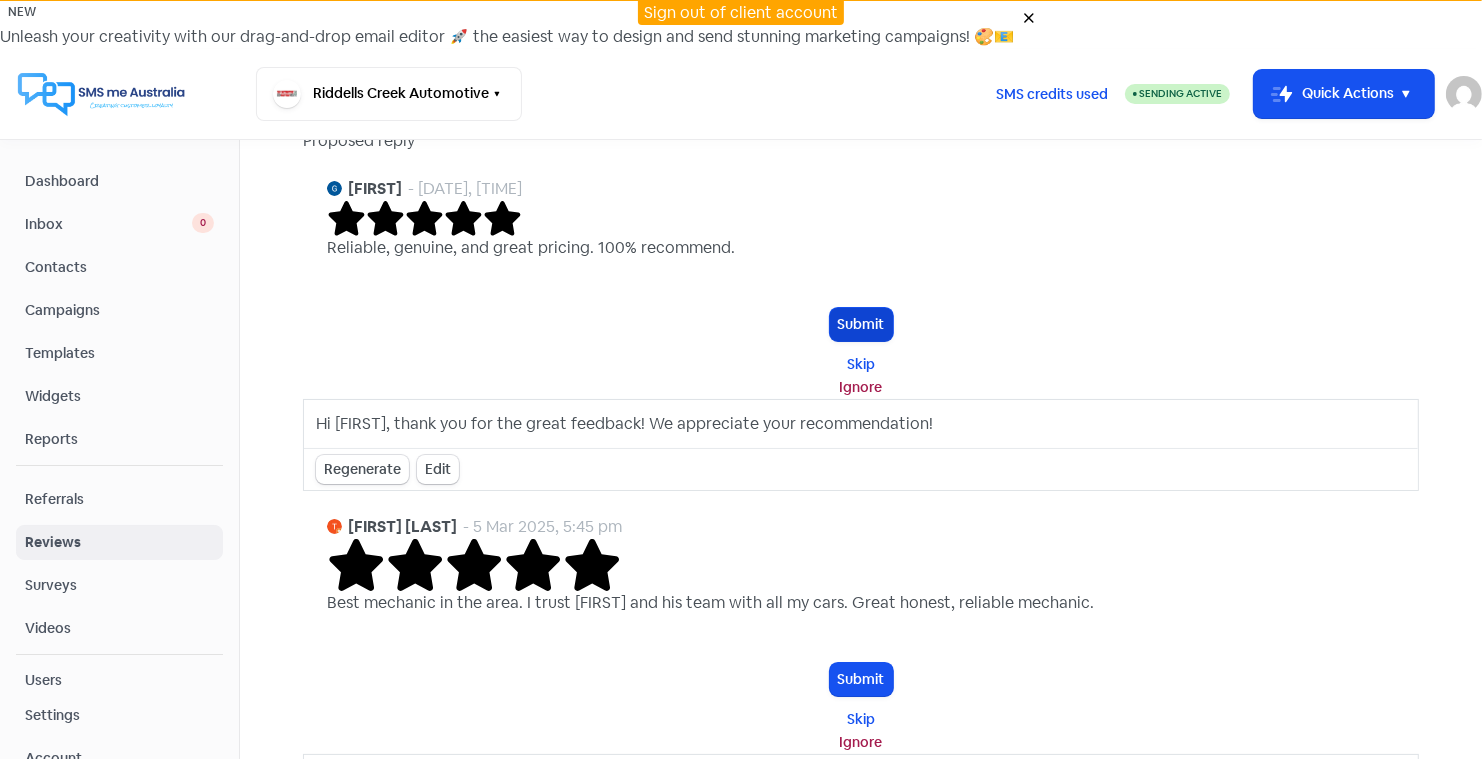 click on "Submit" at bounding box center (861, 324) 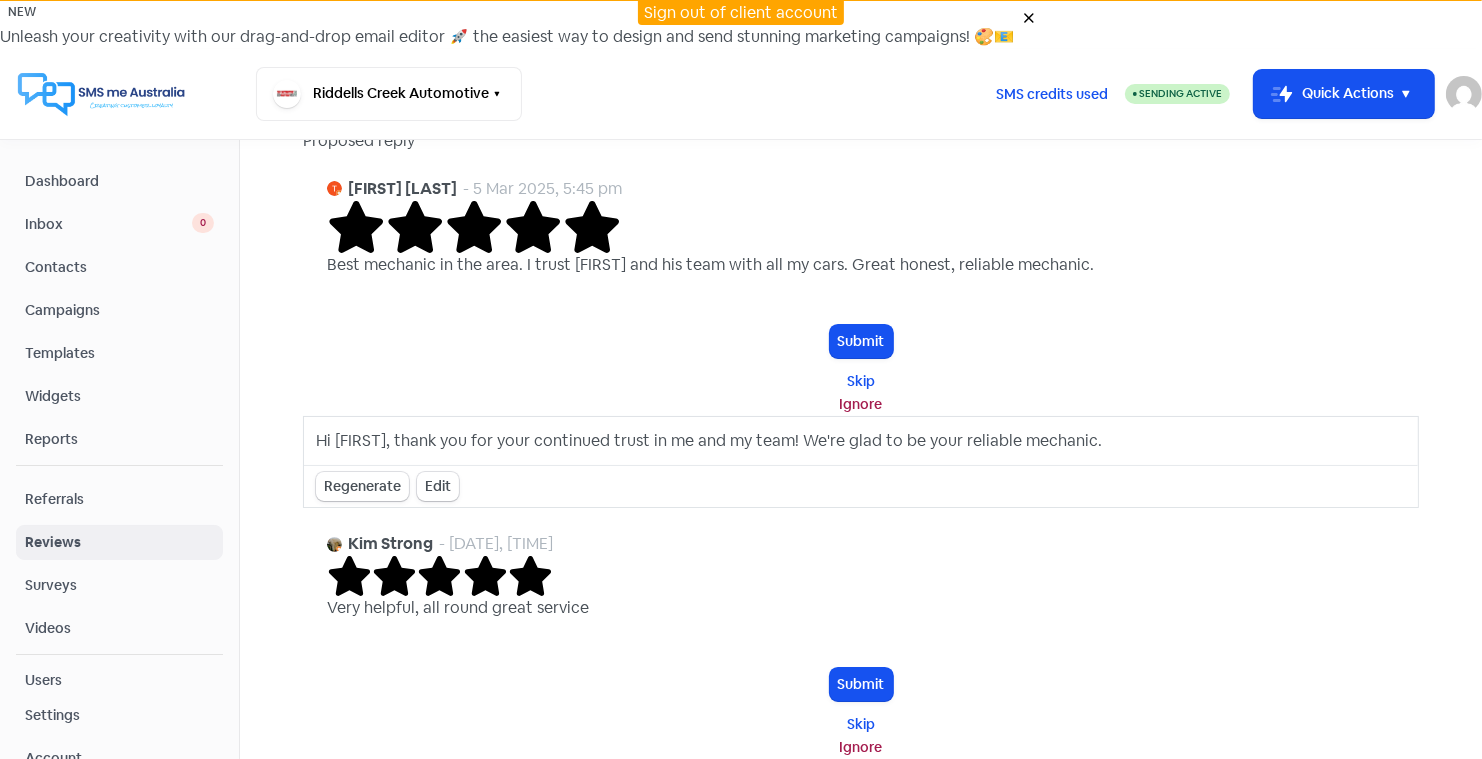 click on "Sign out of client account" at bounding box center (741, 12) 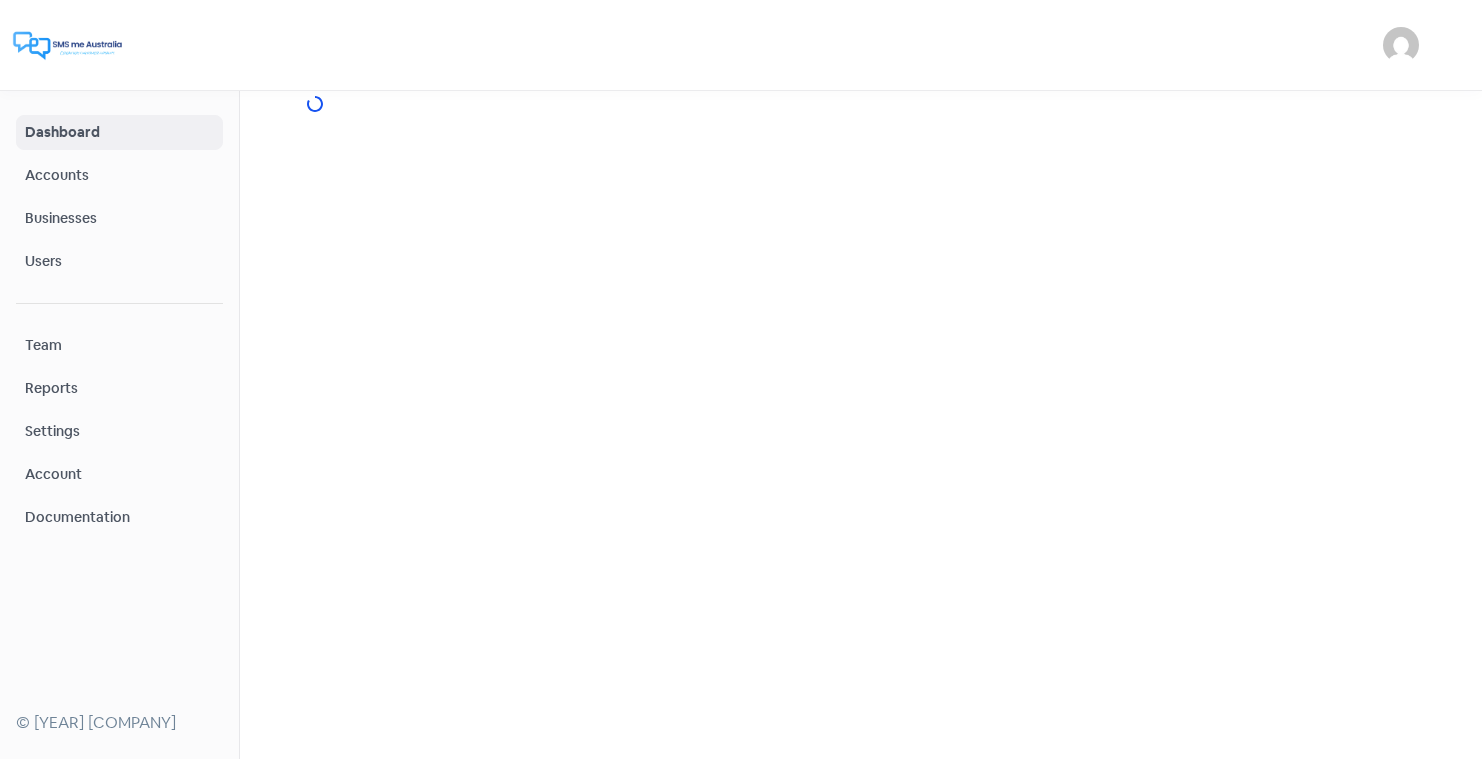 scroll, scrollTop: 0, scrollLeft: 0, axis: both 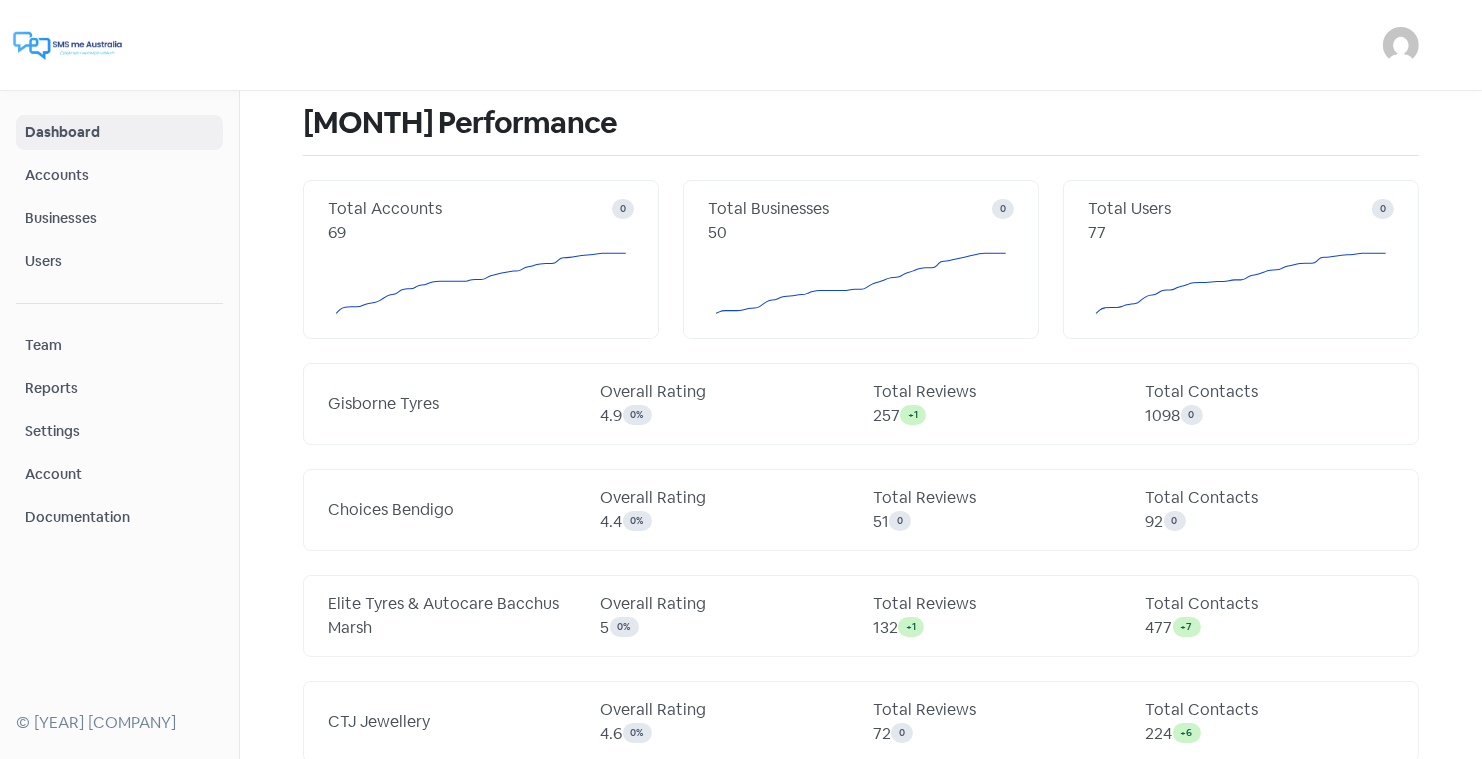 click on "Businesses" at bounding box center [119, 218] 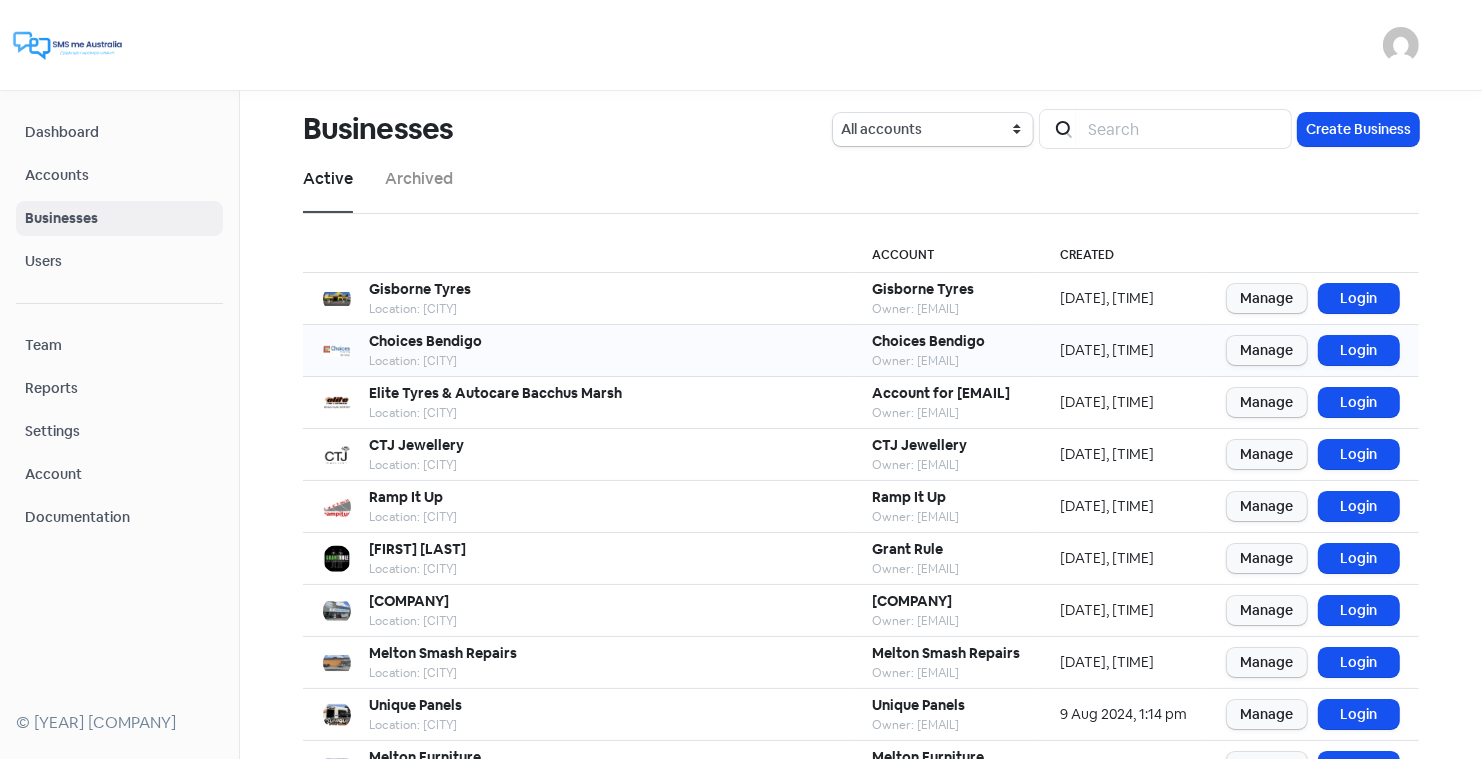 scroll, scrollTop: 243, scrollLeft: 0, axis: vertical 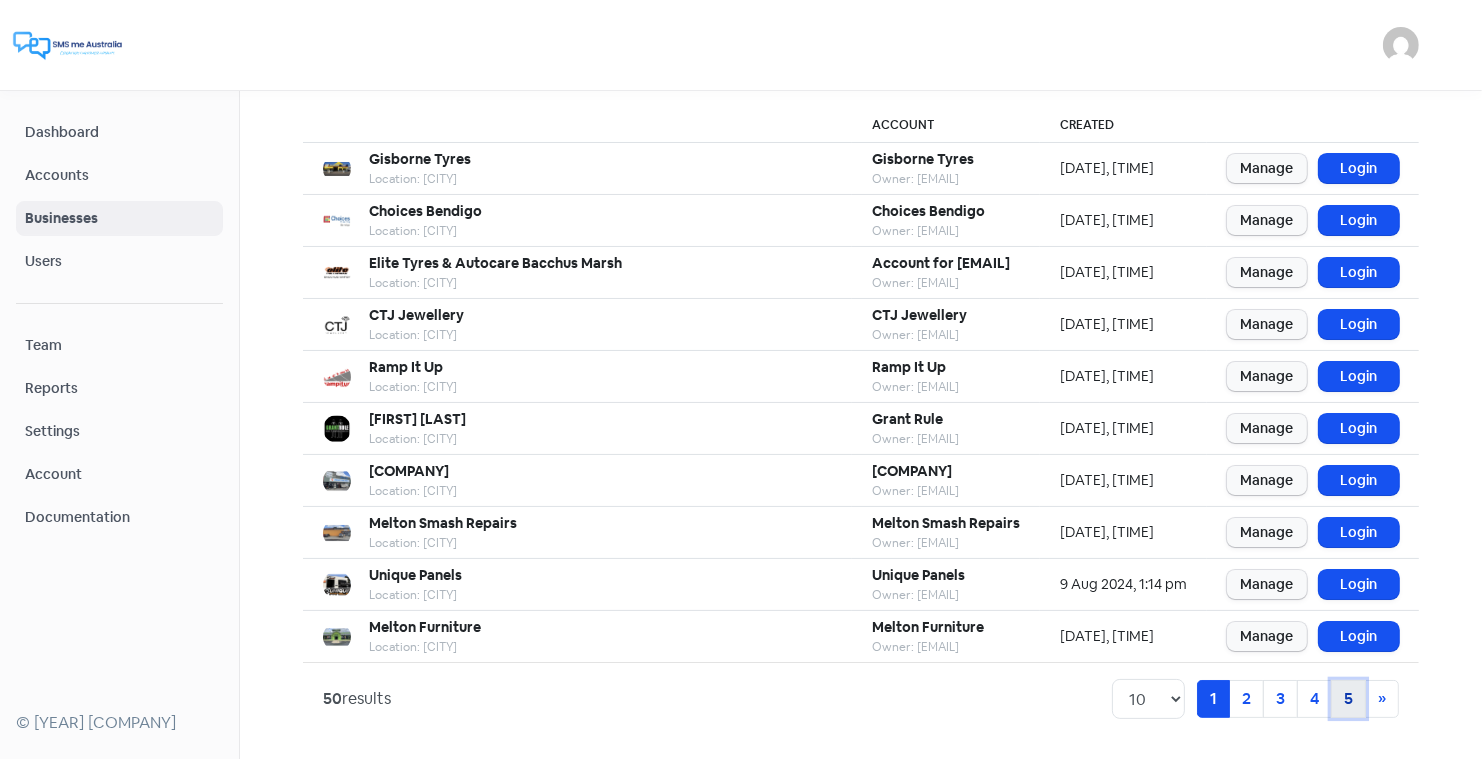 click on "5" at bounding box center (1213, 699) 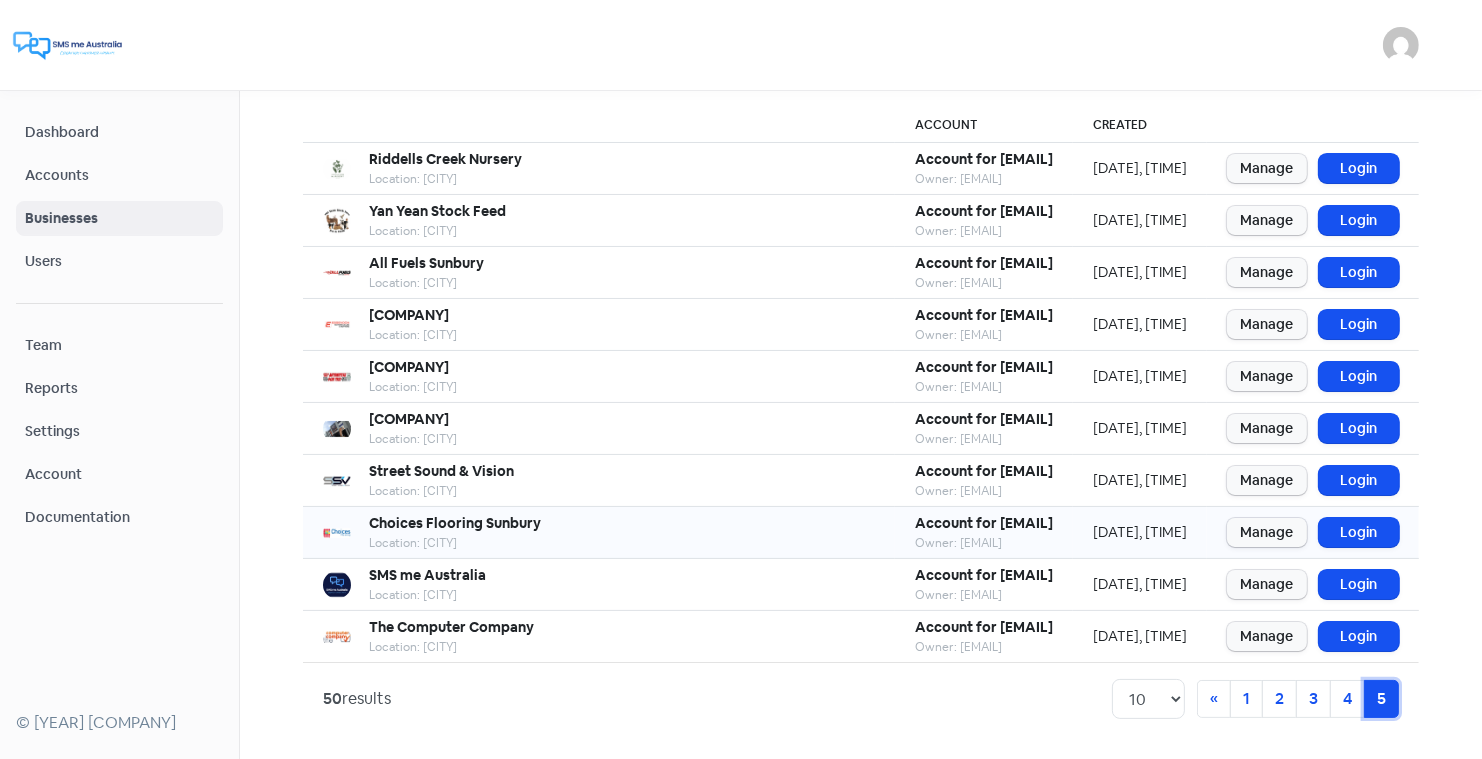 scroll, scrollTop: 264, scrollLeft: 0, axis: vertical 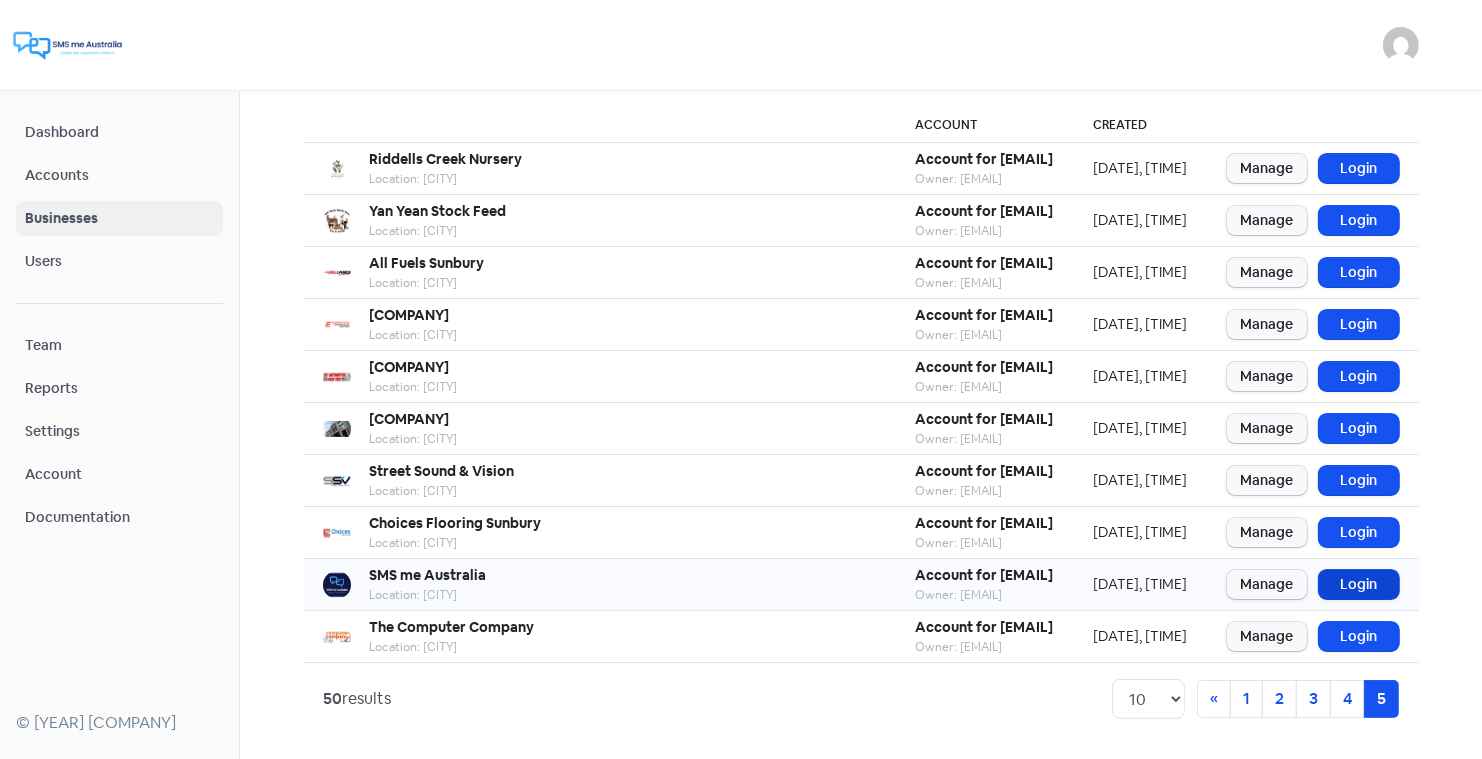 click on "Login" at bounding box center (1359, 584) 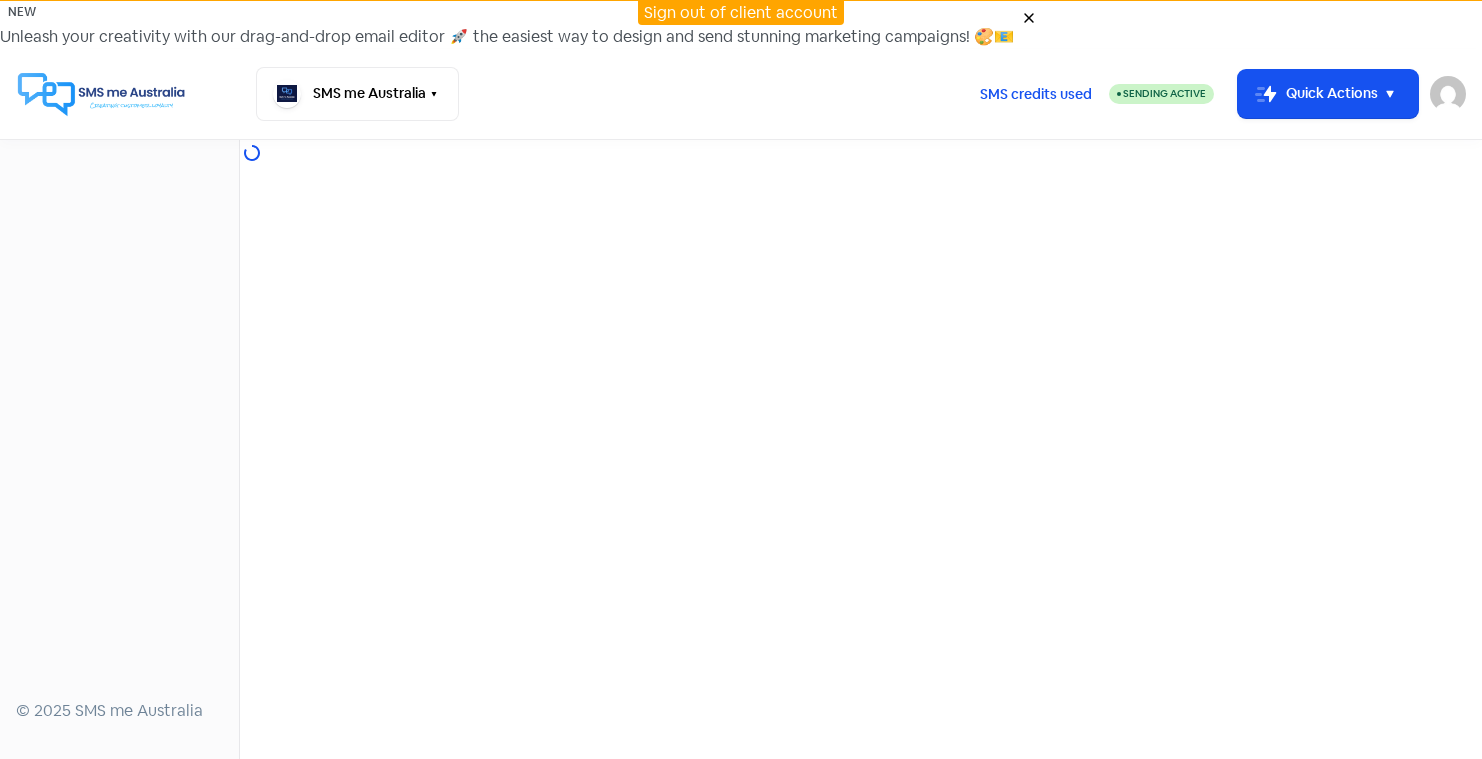 scroll, scrollTop: 0, scrollLeft: 0, axis: both 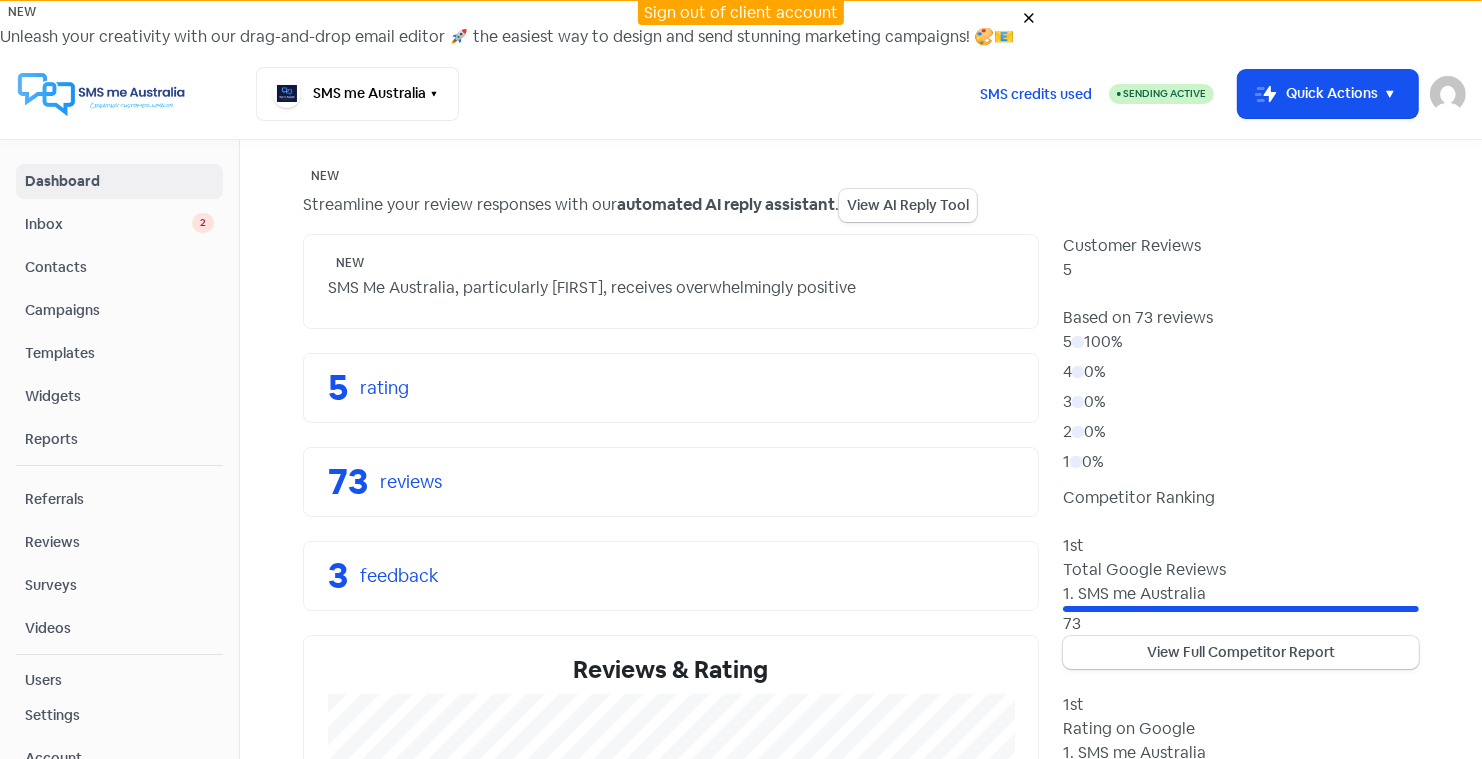 click on "Reviews" at bounding box center (119, 542) 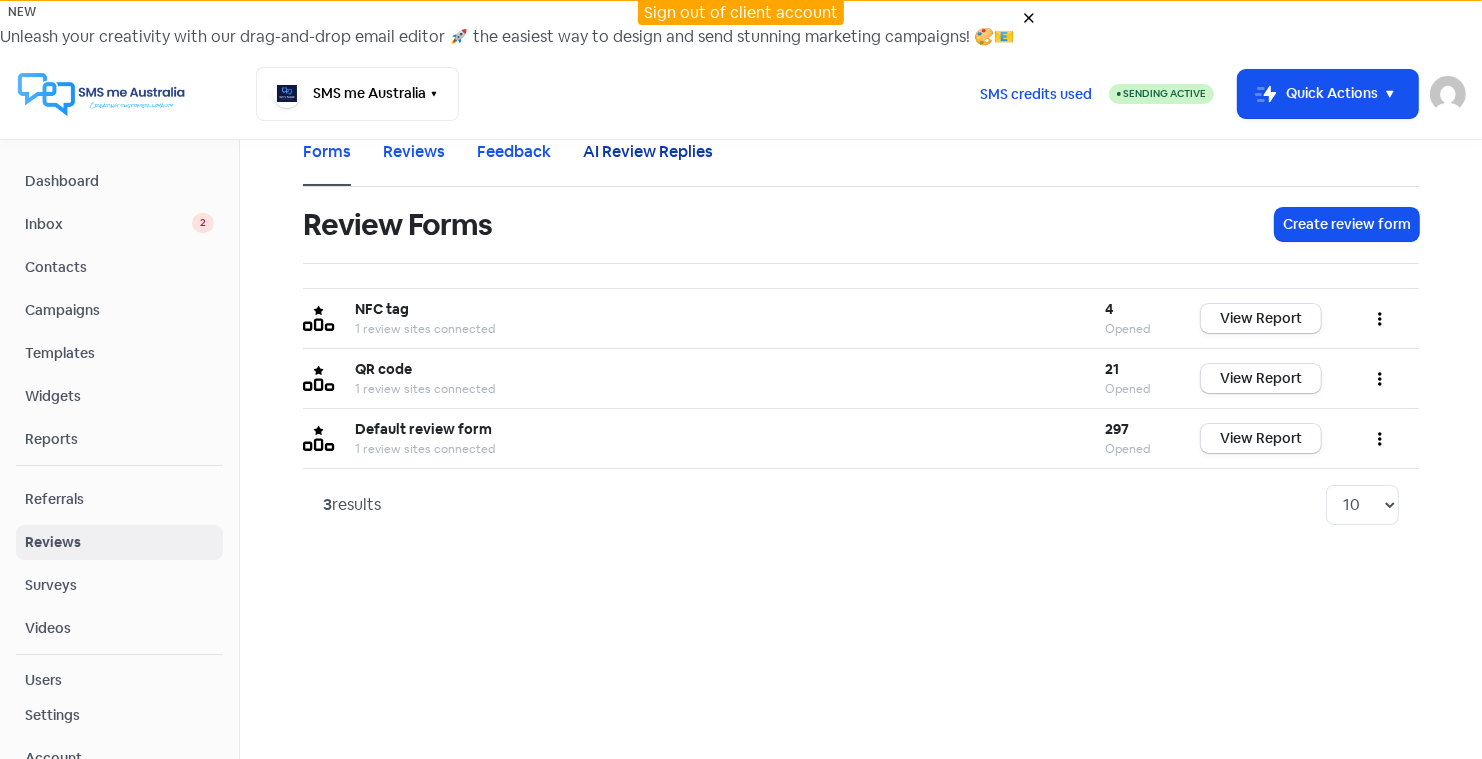 click on "AI Review Replies" at bounding box center (648, 152) 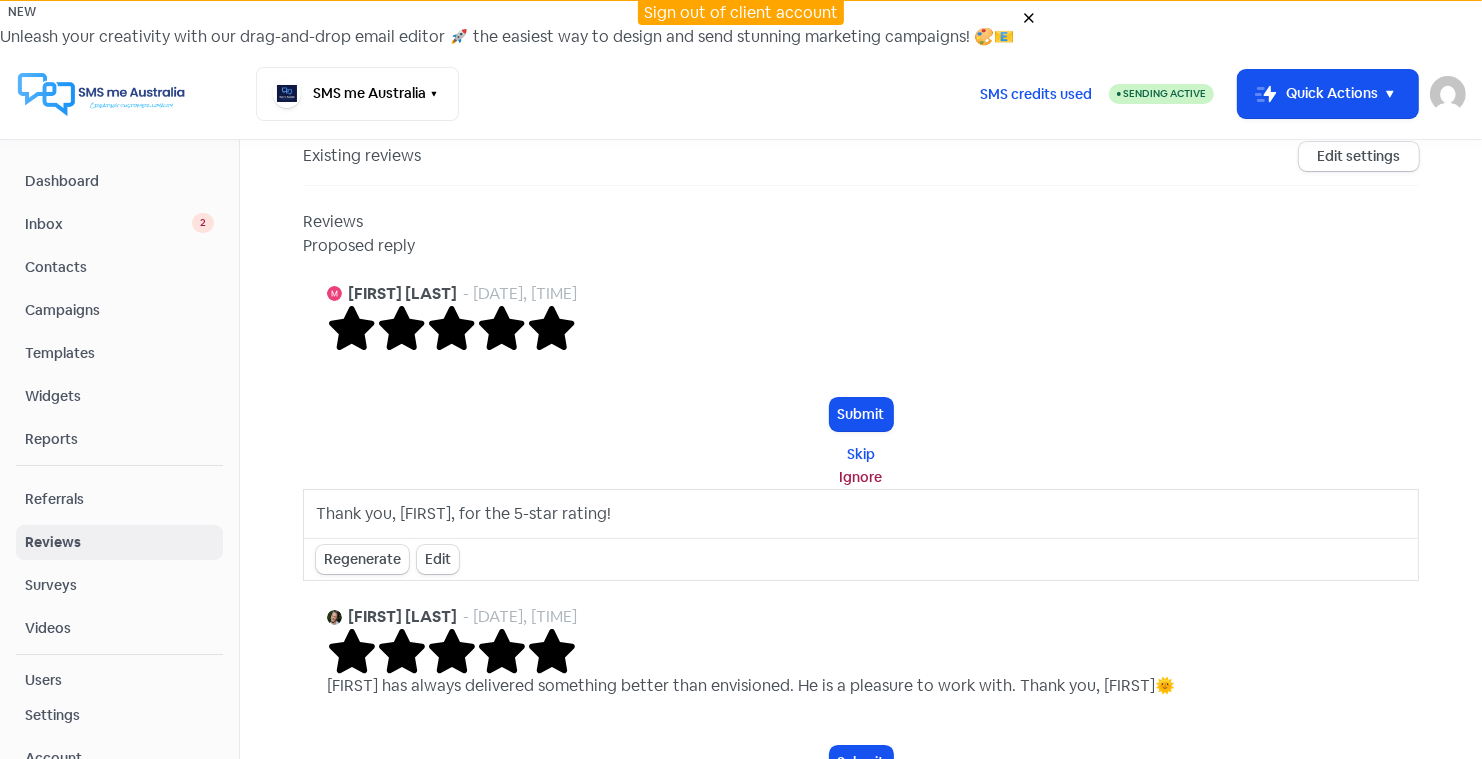 scroll, scrollTop: 275, scrollLeft: 0, axis: vertical 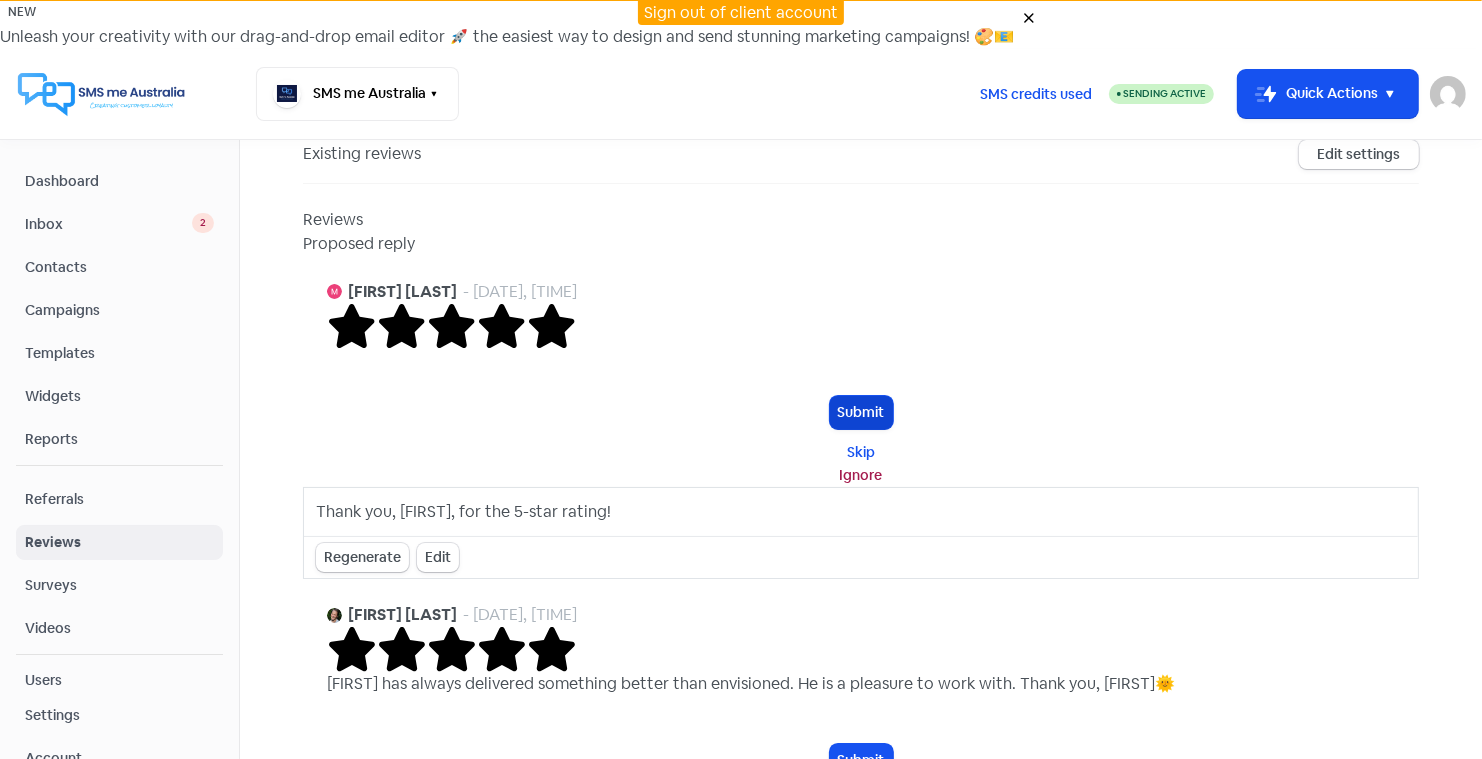 click on "Submit" at bounding box center (861, 412) 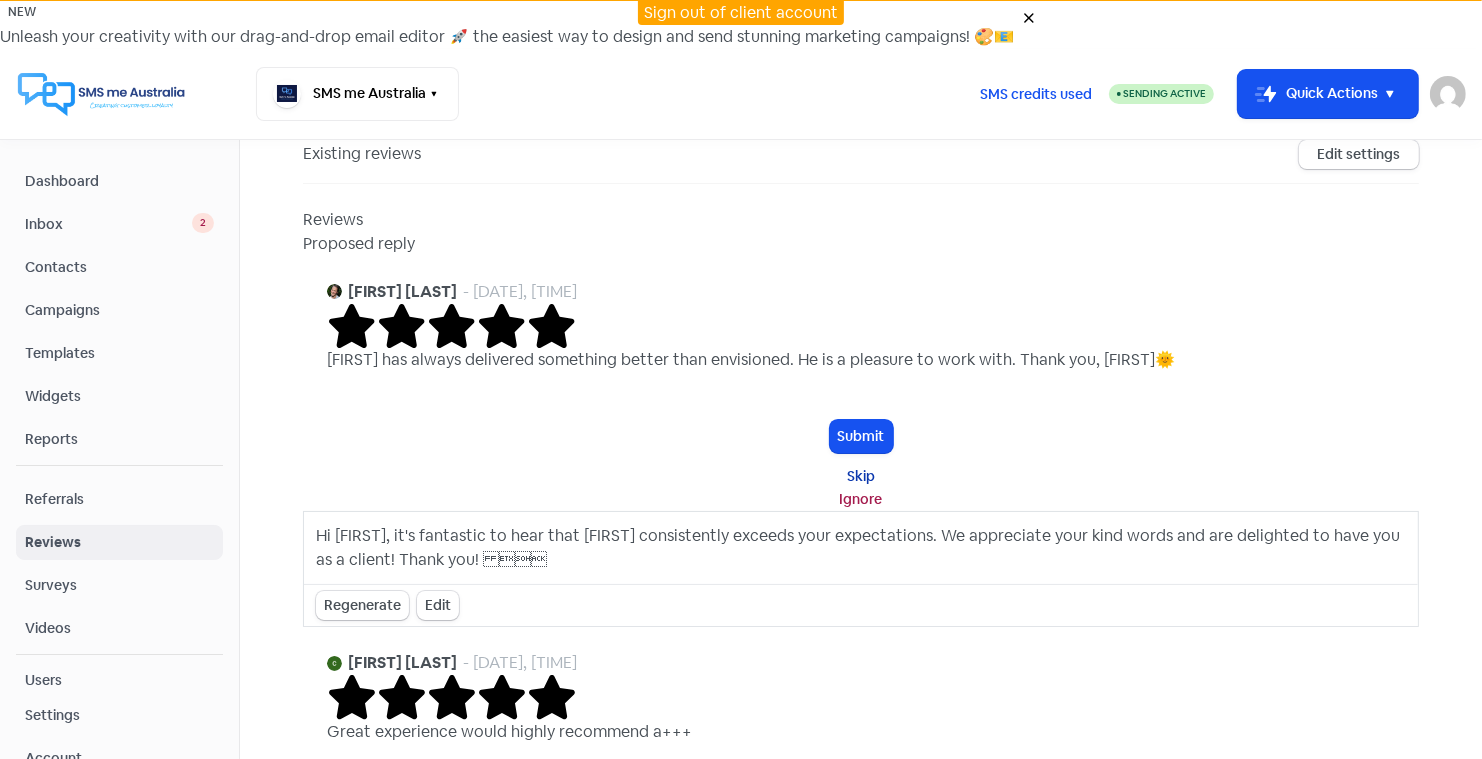 click on "Skip" at bounding box center (861, 476) 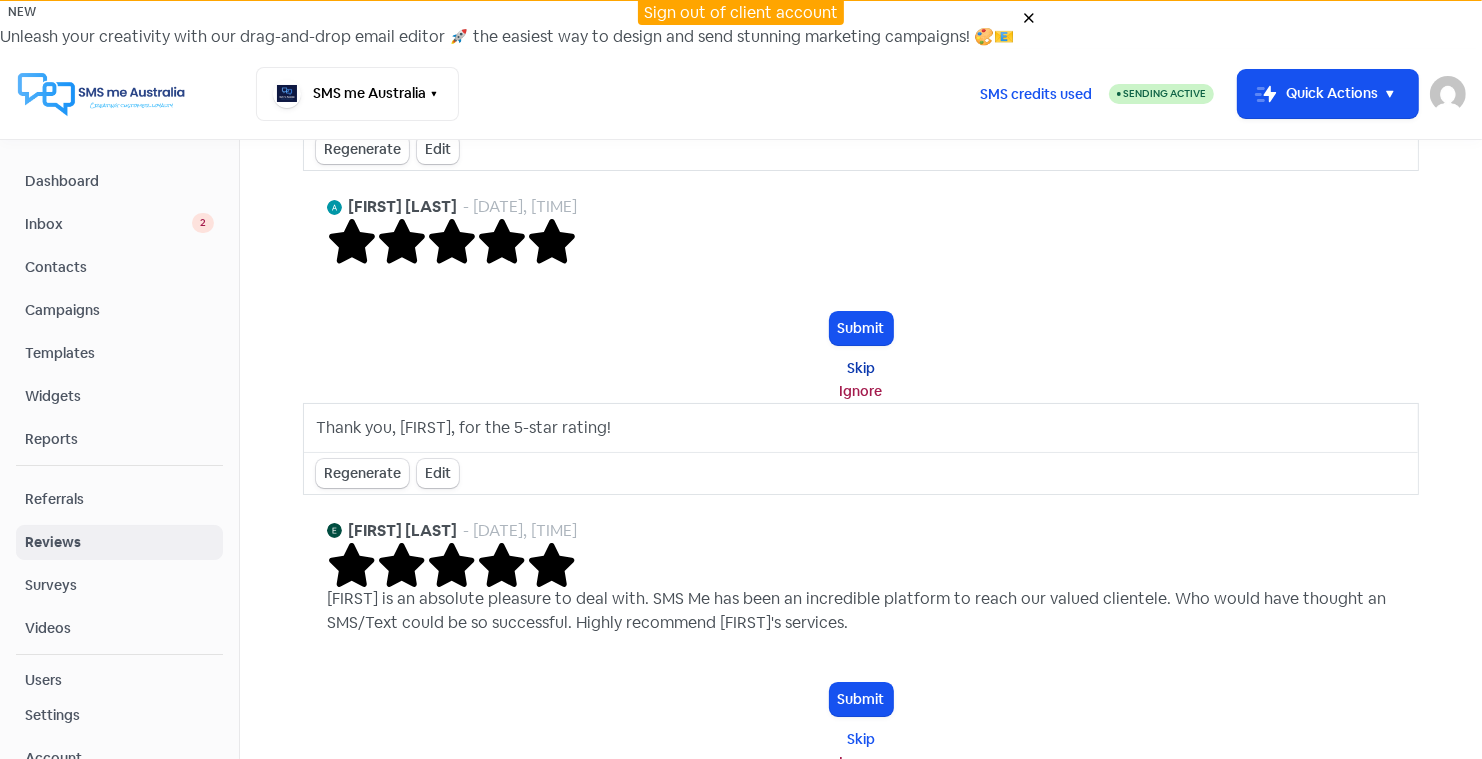 scroll, scrollTop: 0, scrollLeft: 0, axis: both 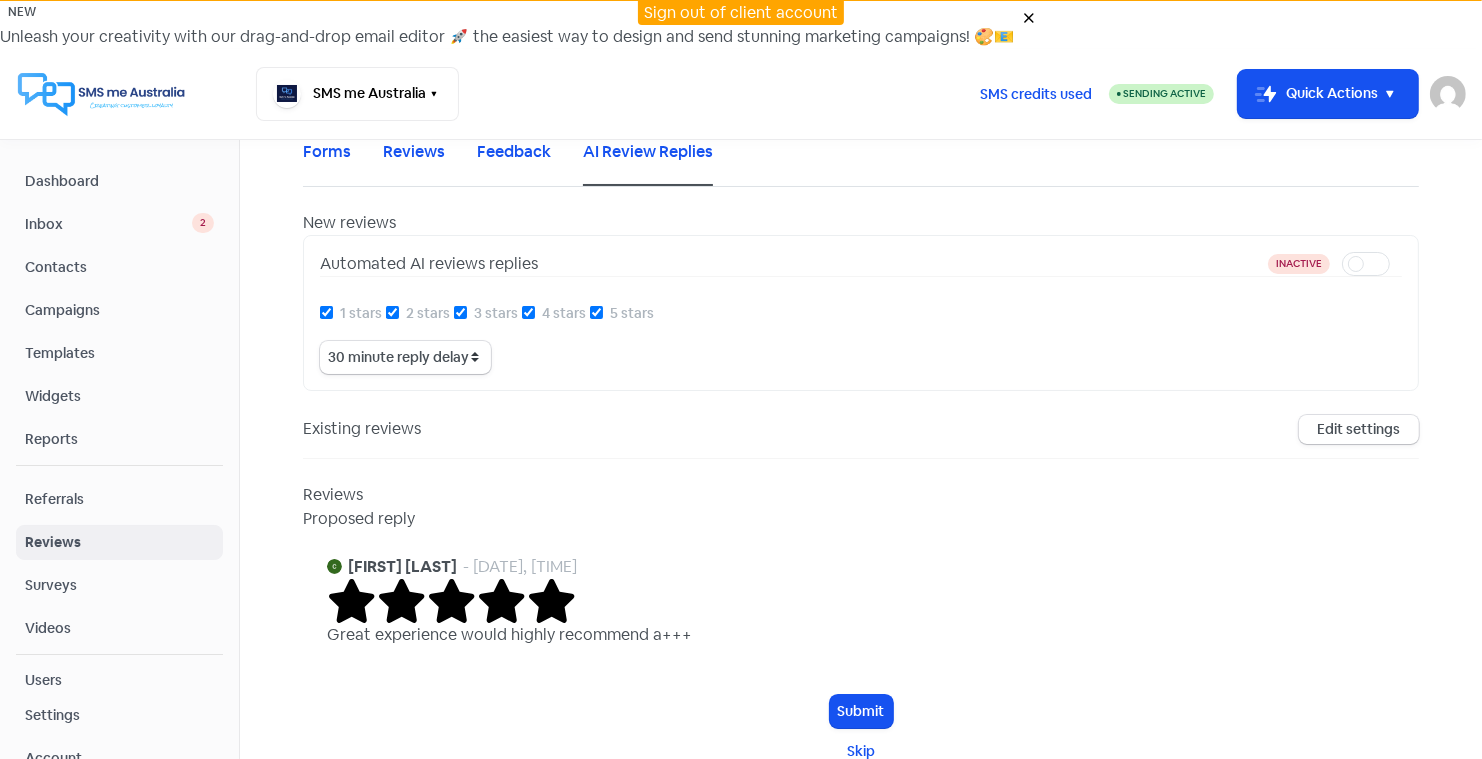 click on "Sign out of client account" at bounding box center (741, 12) 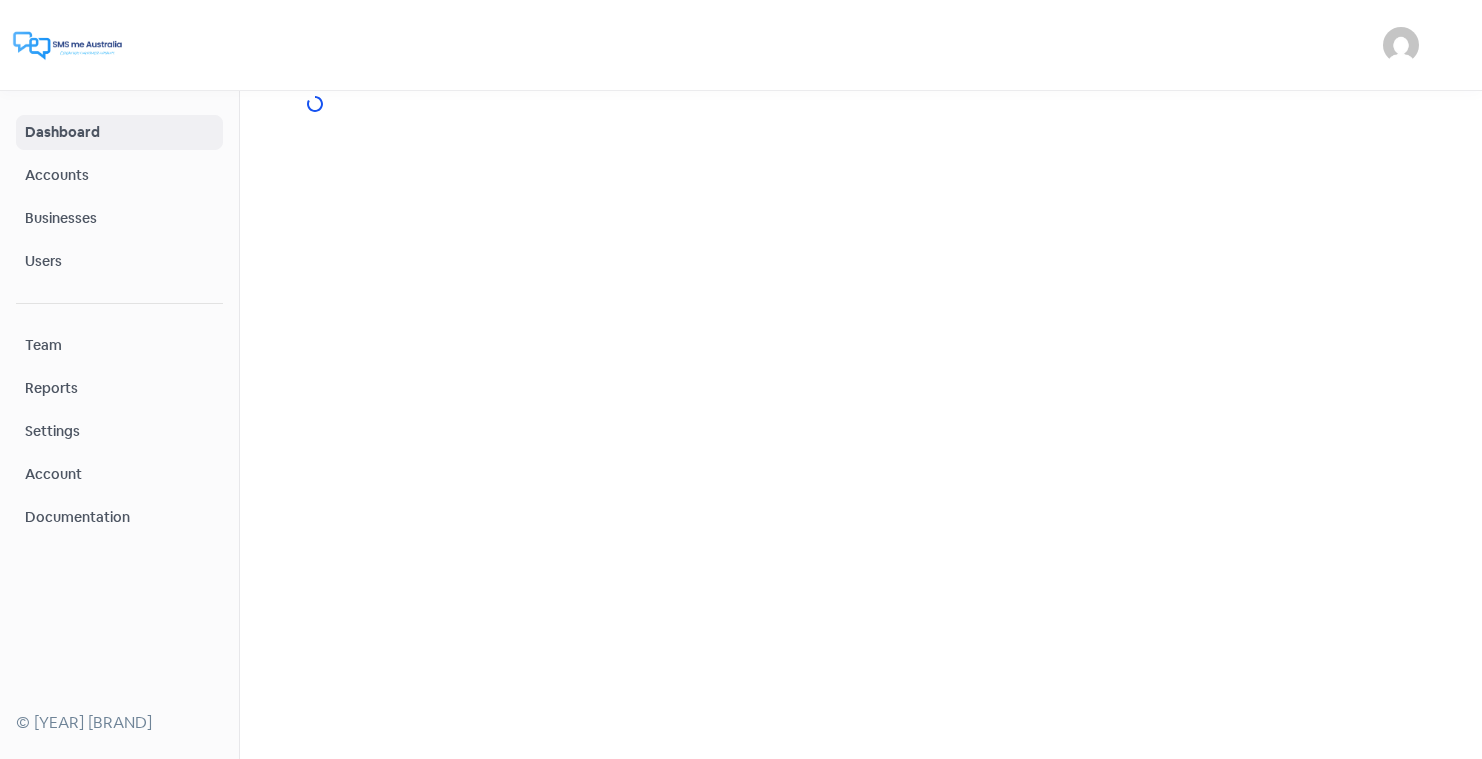 scroll, scrollTop: 0, scrollLeft: 0, axis: both 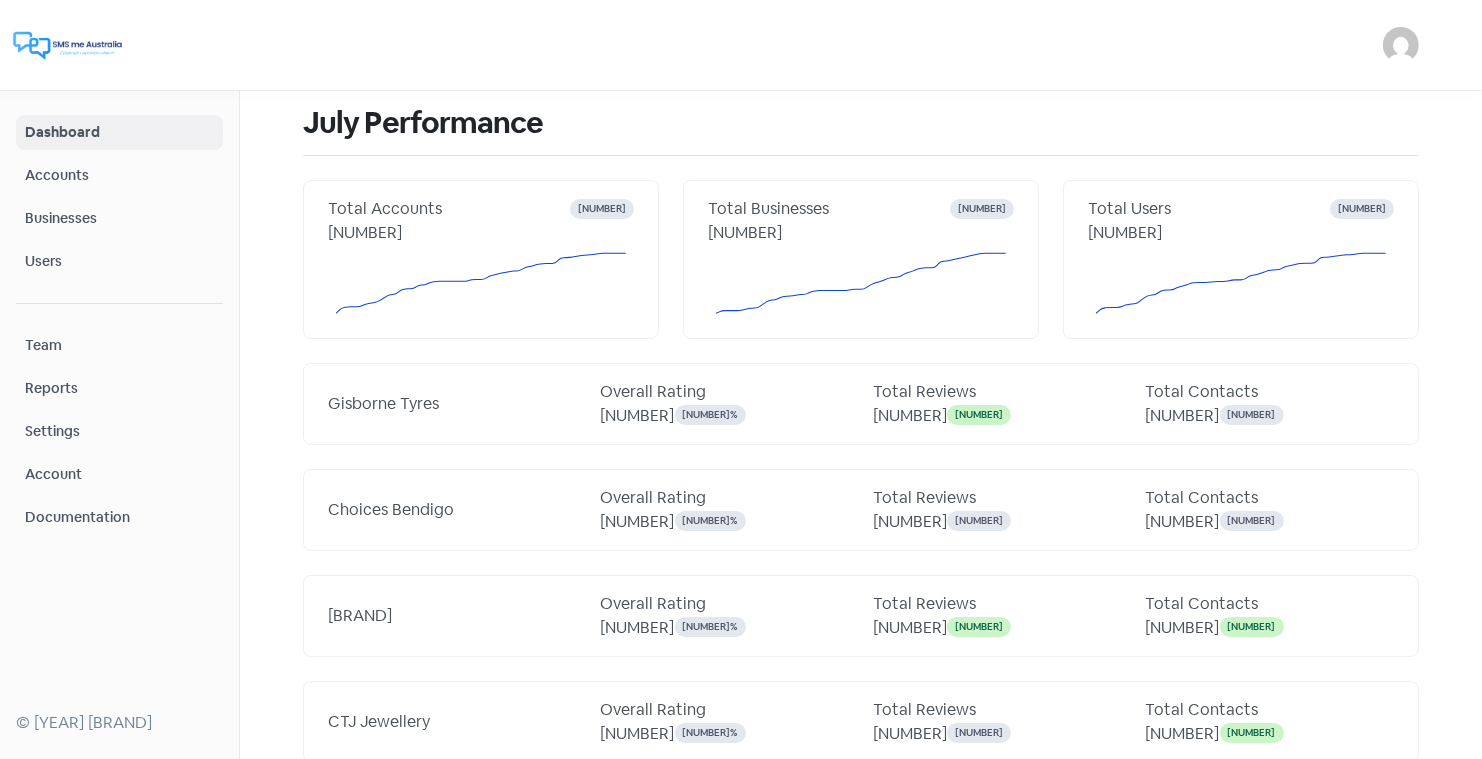 click on "Businesses" at bounding box center (119, 218) 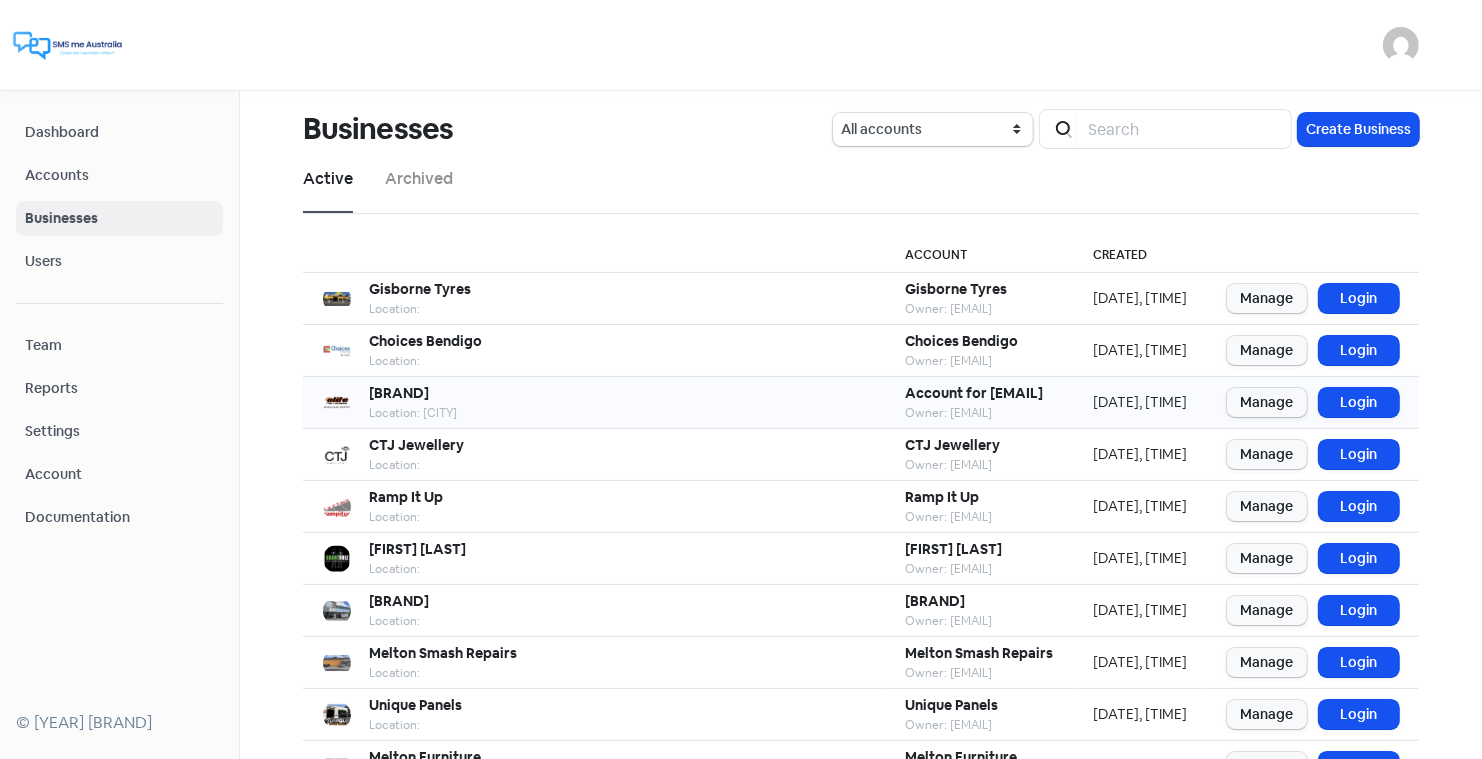 scroll, scrollTop: 243, scrollLeft: 0, axis: vertical 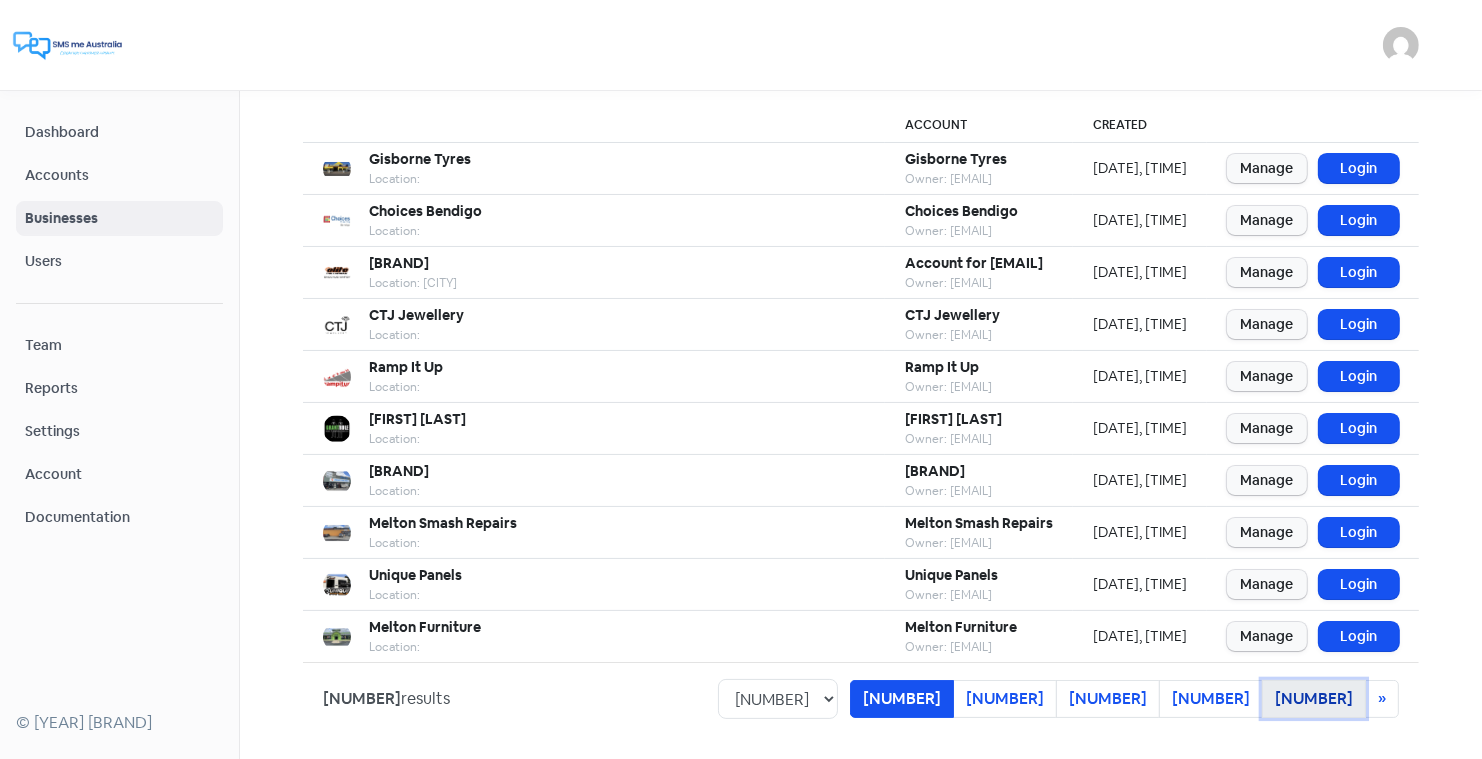 click on "5" at bounding box center [902, 699] 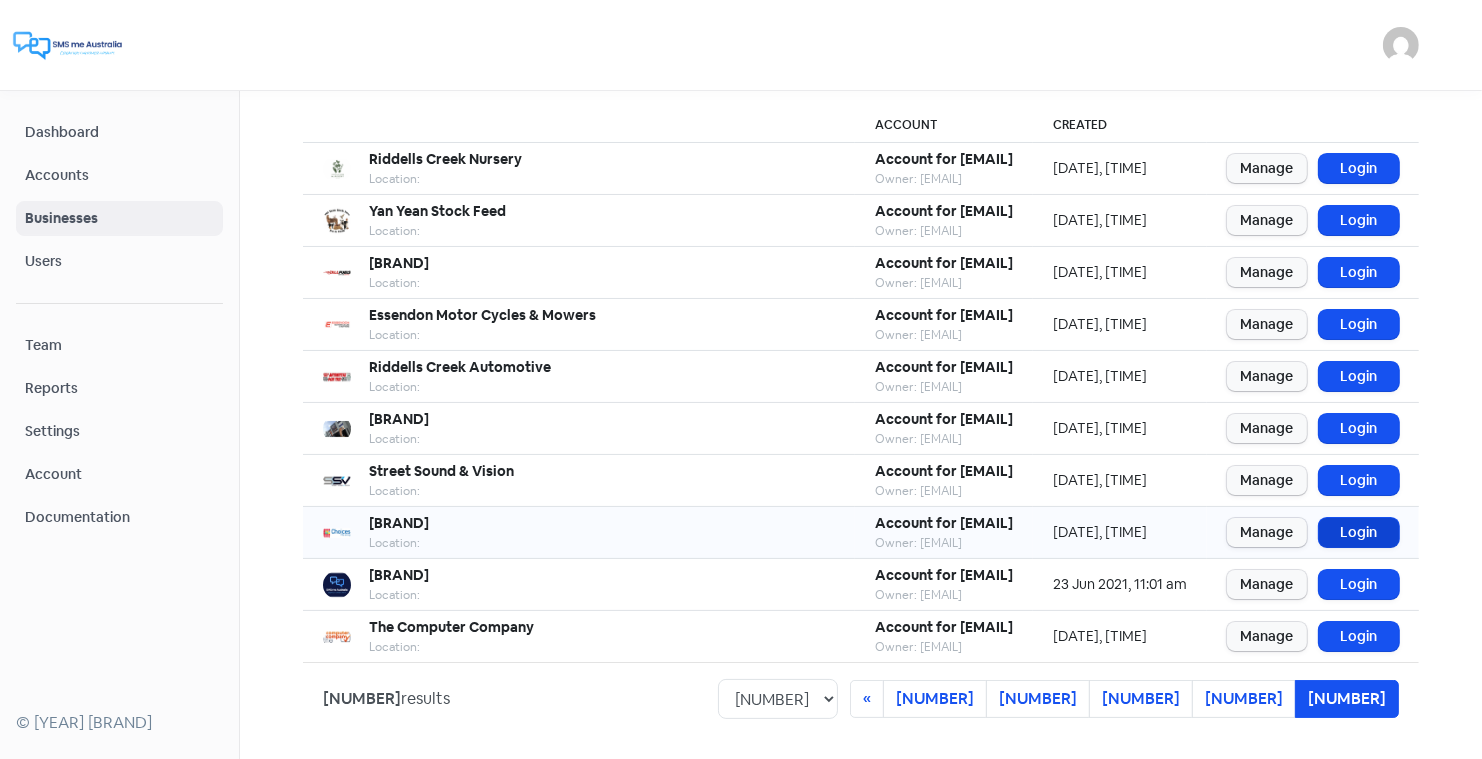 click on "Login" at bounding box center [1359, 532] 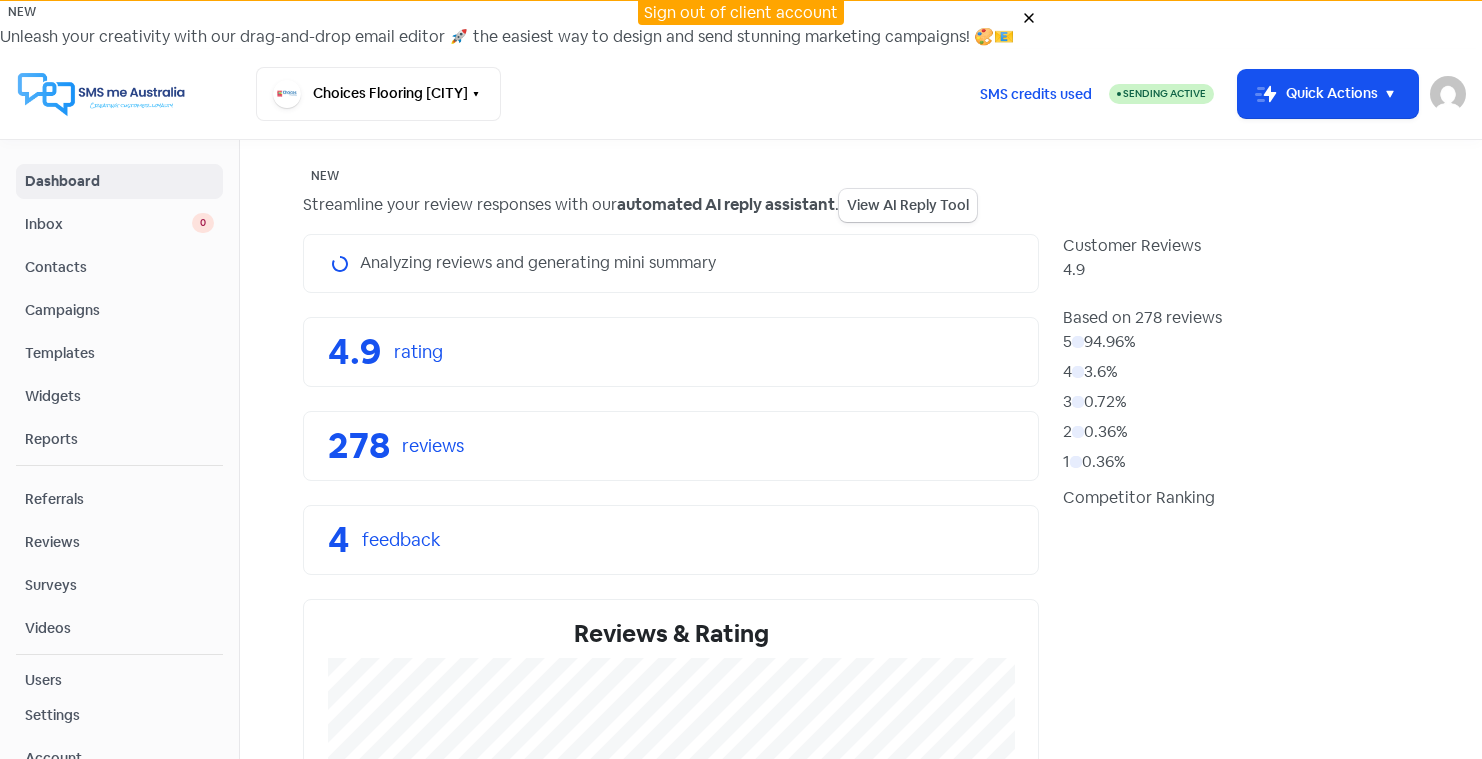 scroll, scrollTop: 0, scrollLeft: 0, axis: both 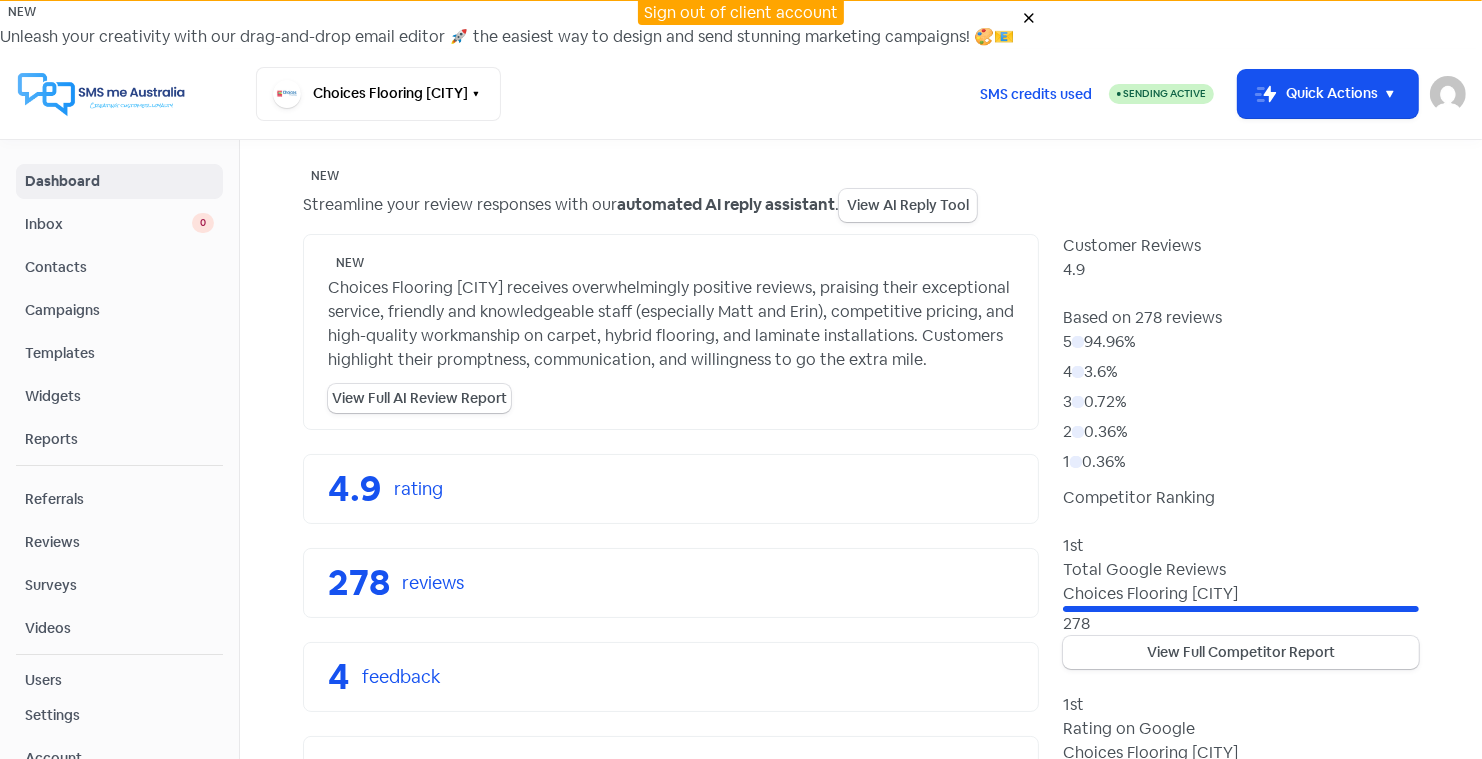 click on "Reviews" at bounding box center [119, 542] 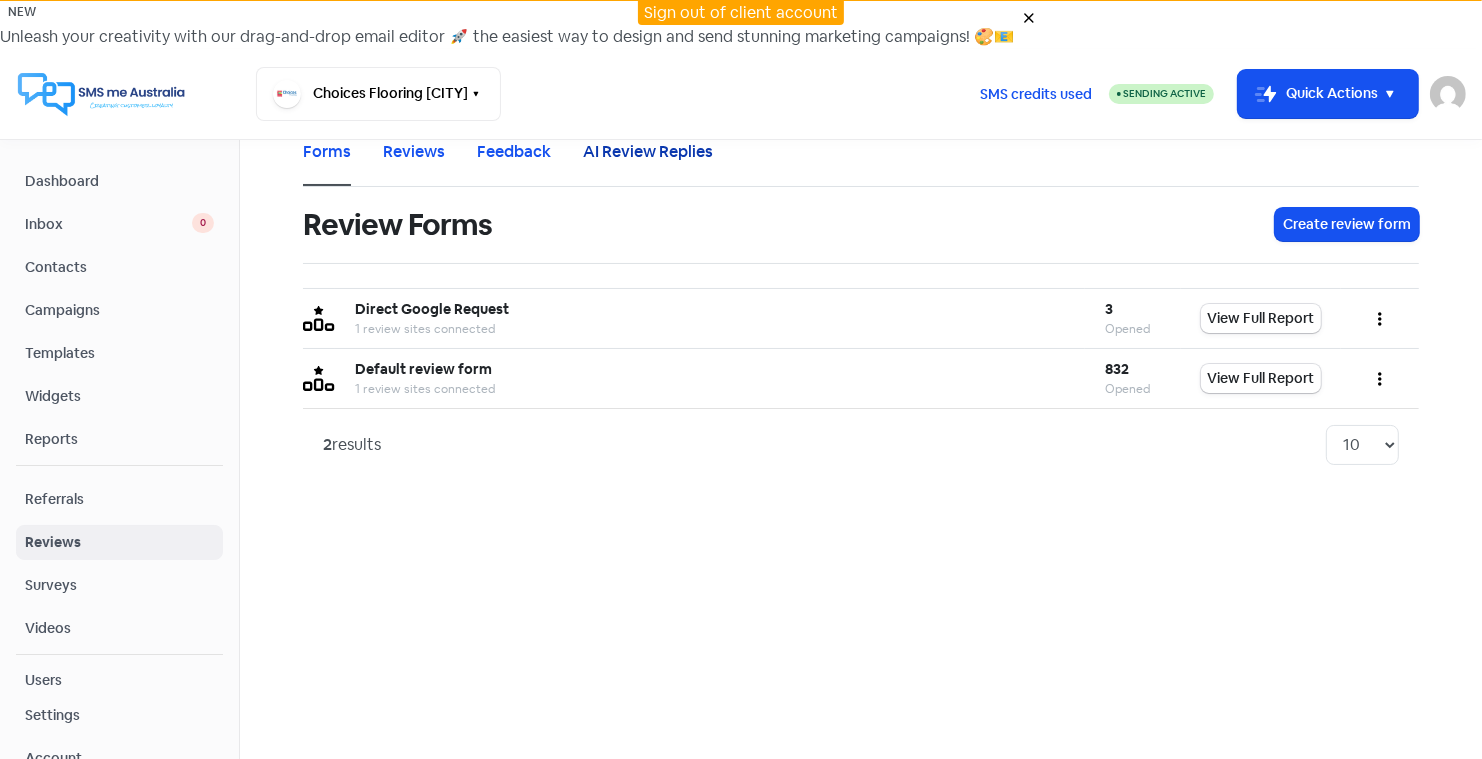 click on "AI Review Replies" at bounding box center [648, 152] 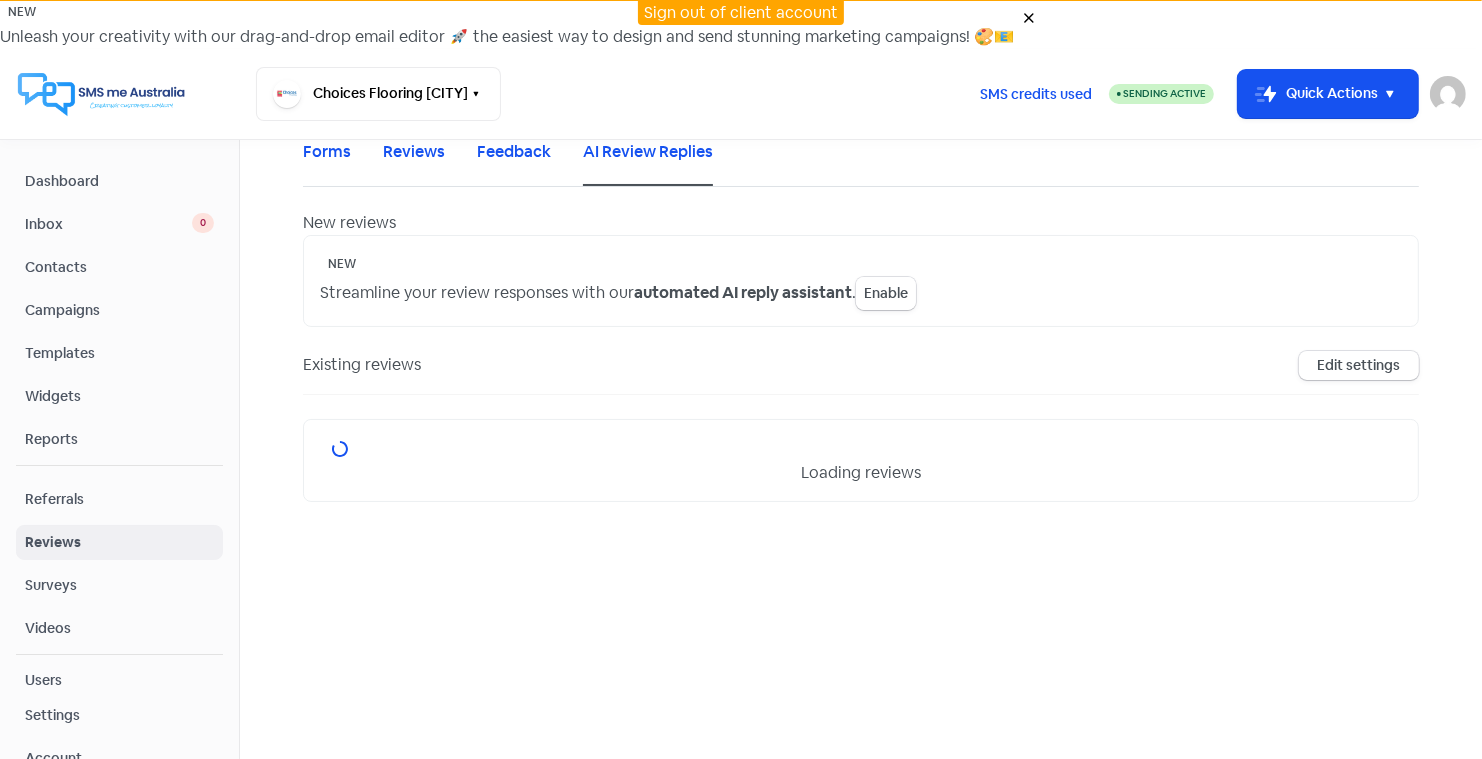 click on "Enable" at bounding box center (886, 293) 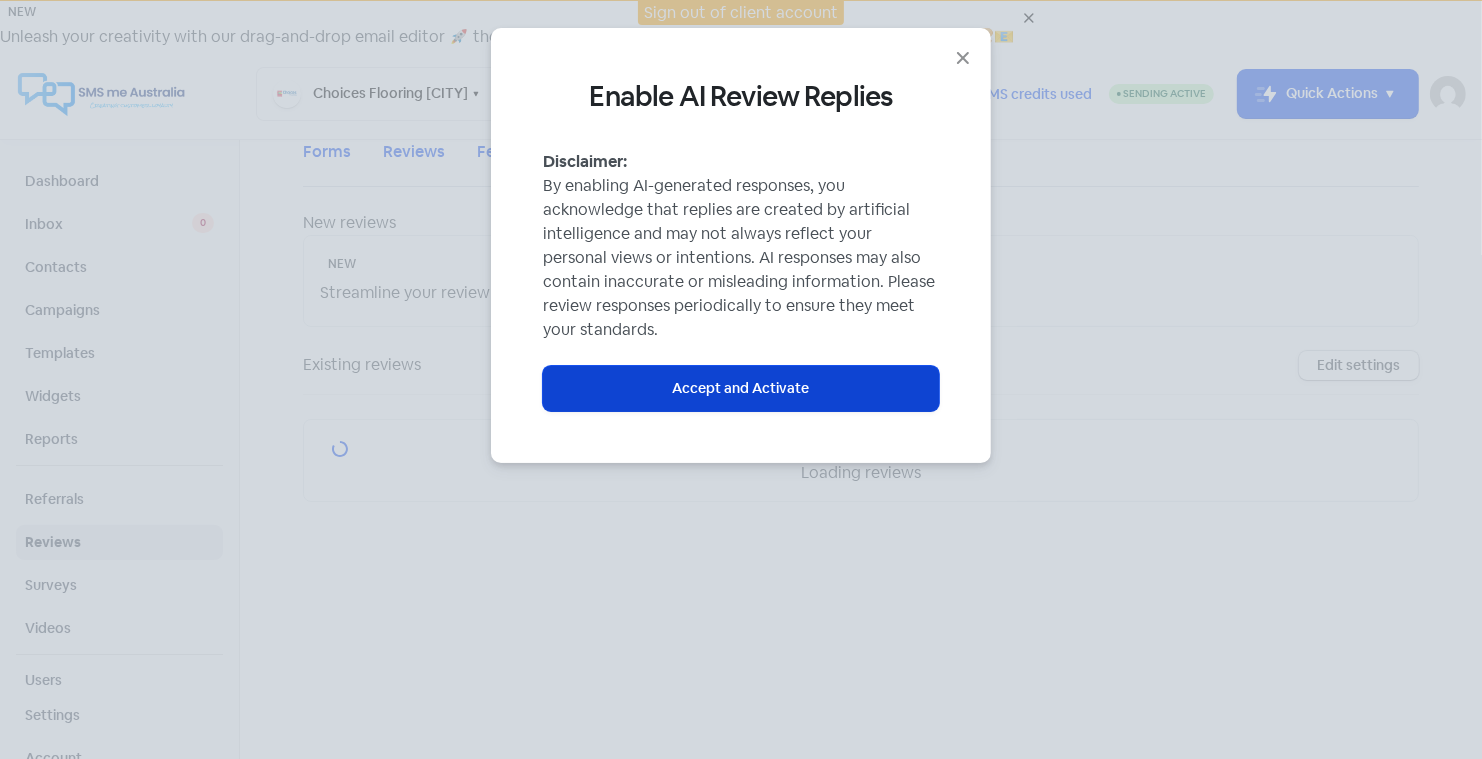 click on "Accept and Activate" at bounding box center (741, 388) 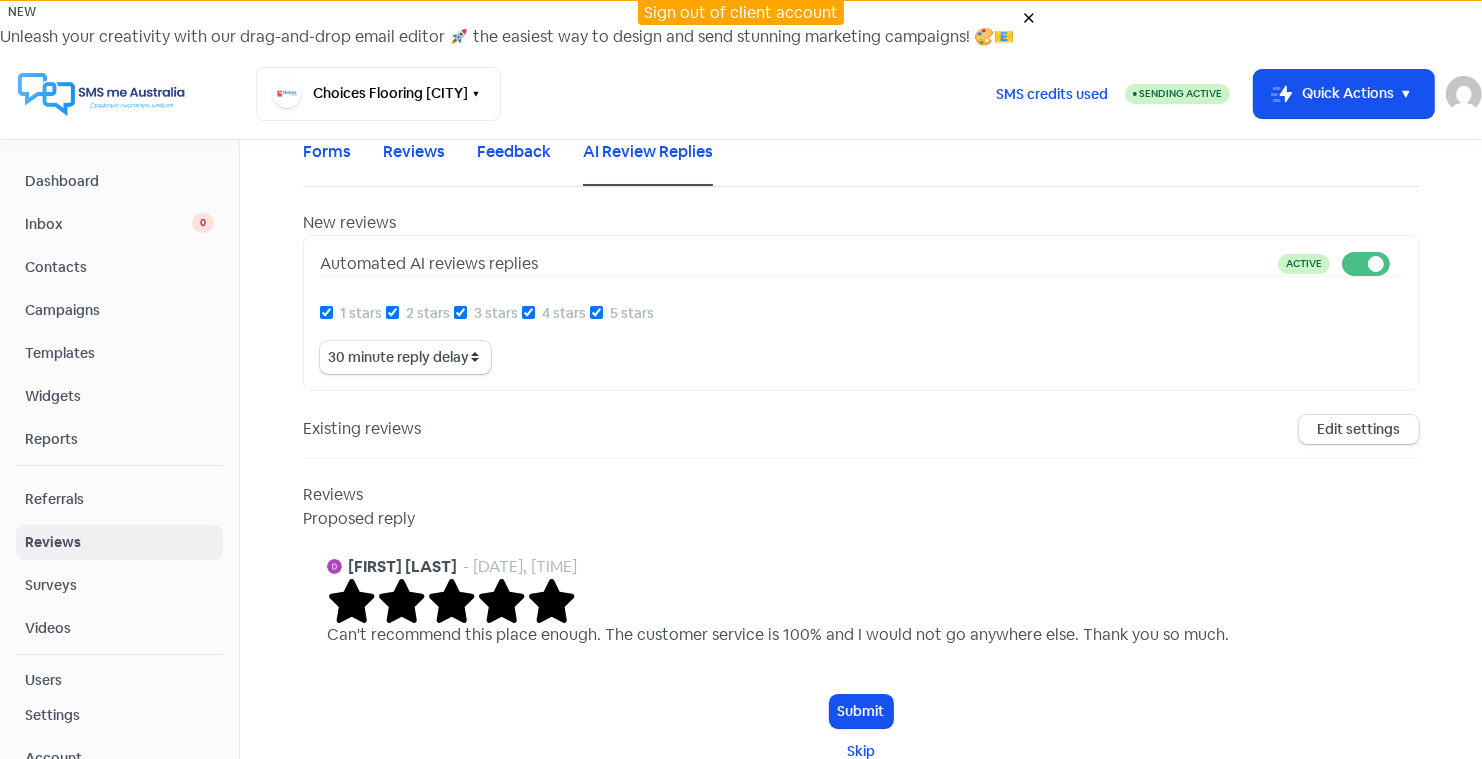 click on "1 stars" at bounding box center [326, 312] 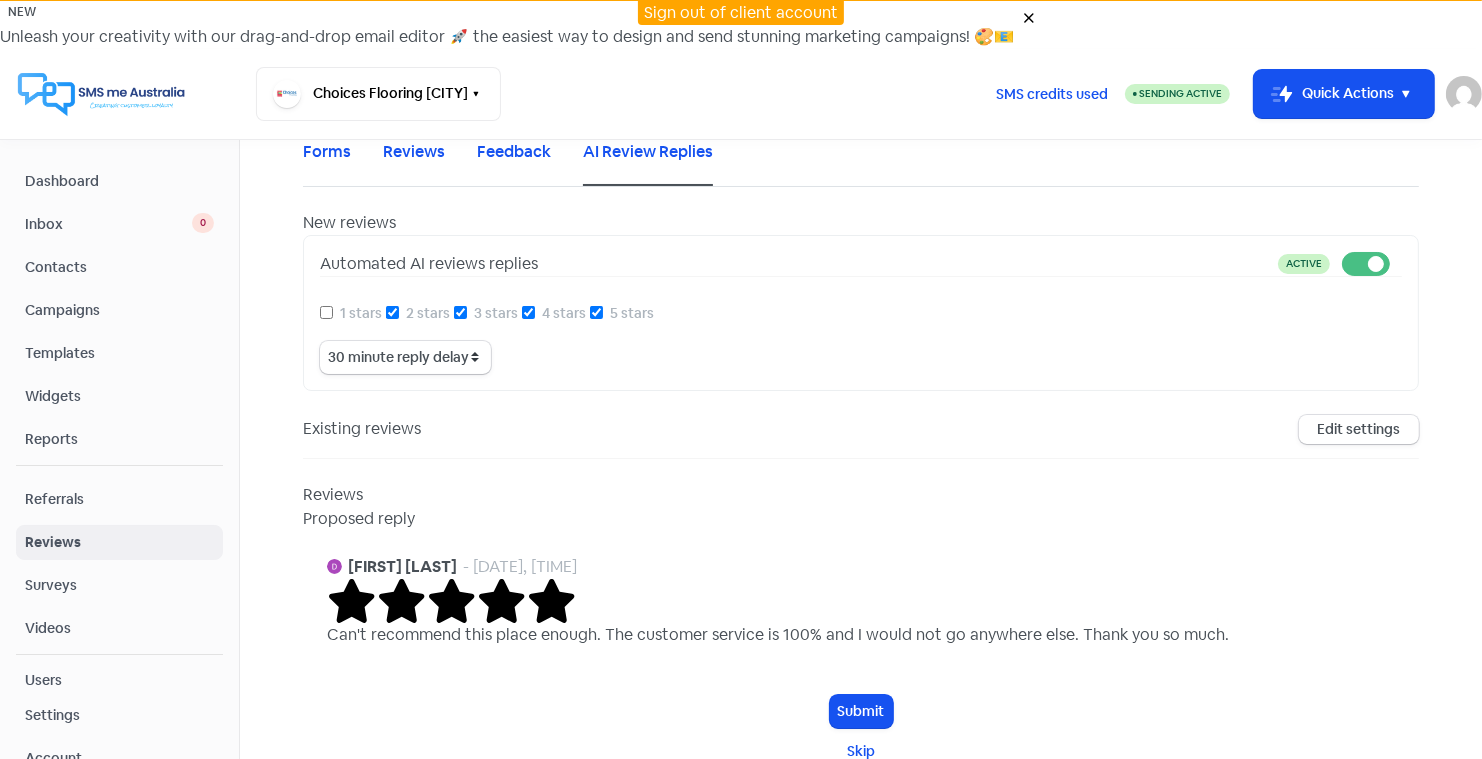 click on "2 stars" at bounding box center [392, 312] 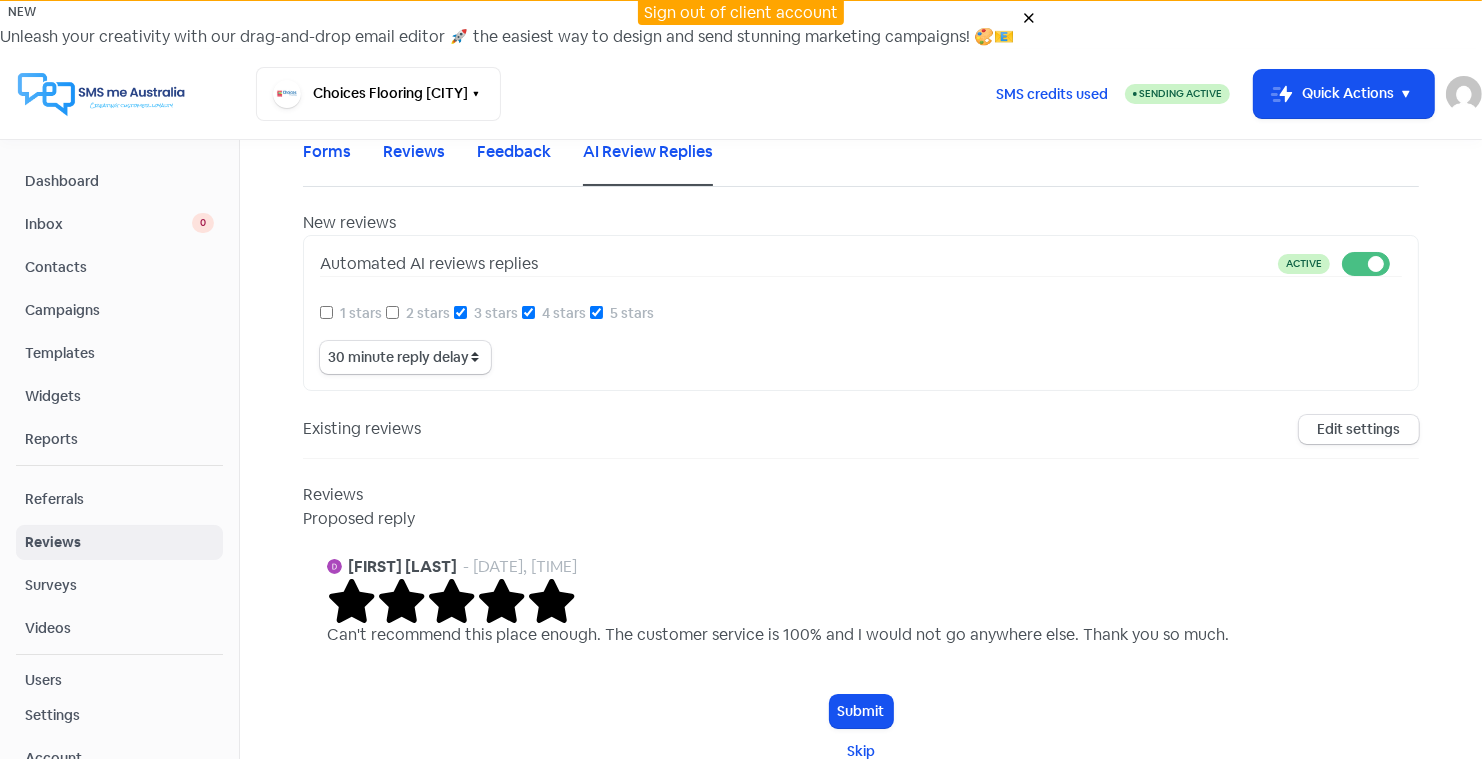 click on "3 stars" at bounding box center [460, 312] 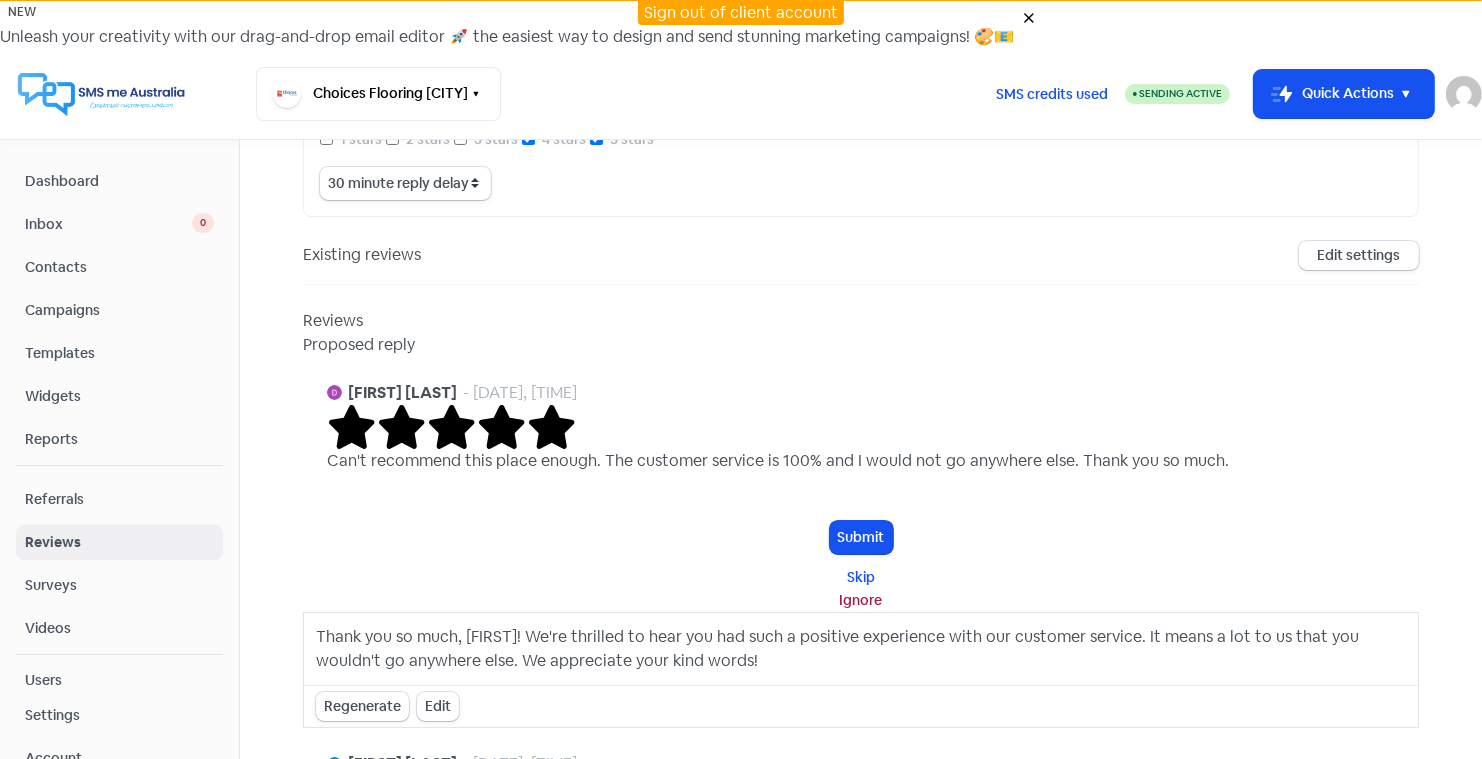scroll, scrollTop: 172, scrollLeft: 0, axis: vertical 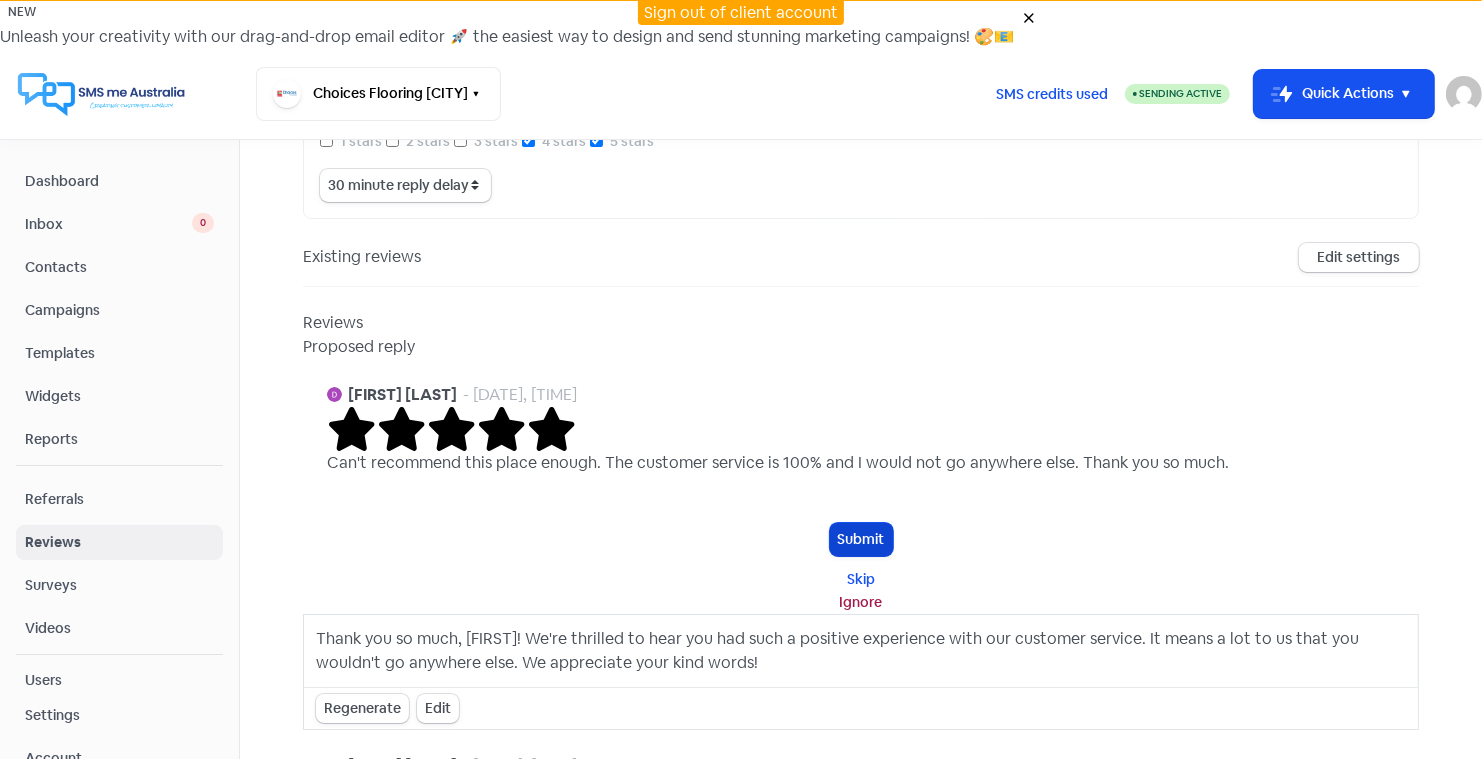 click on "Submit" at bounding box center (861, 539) 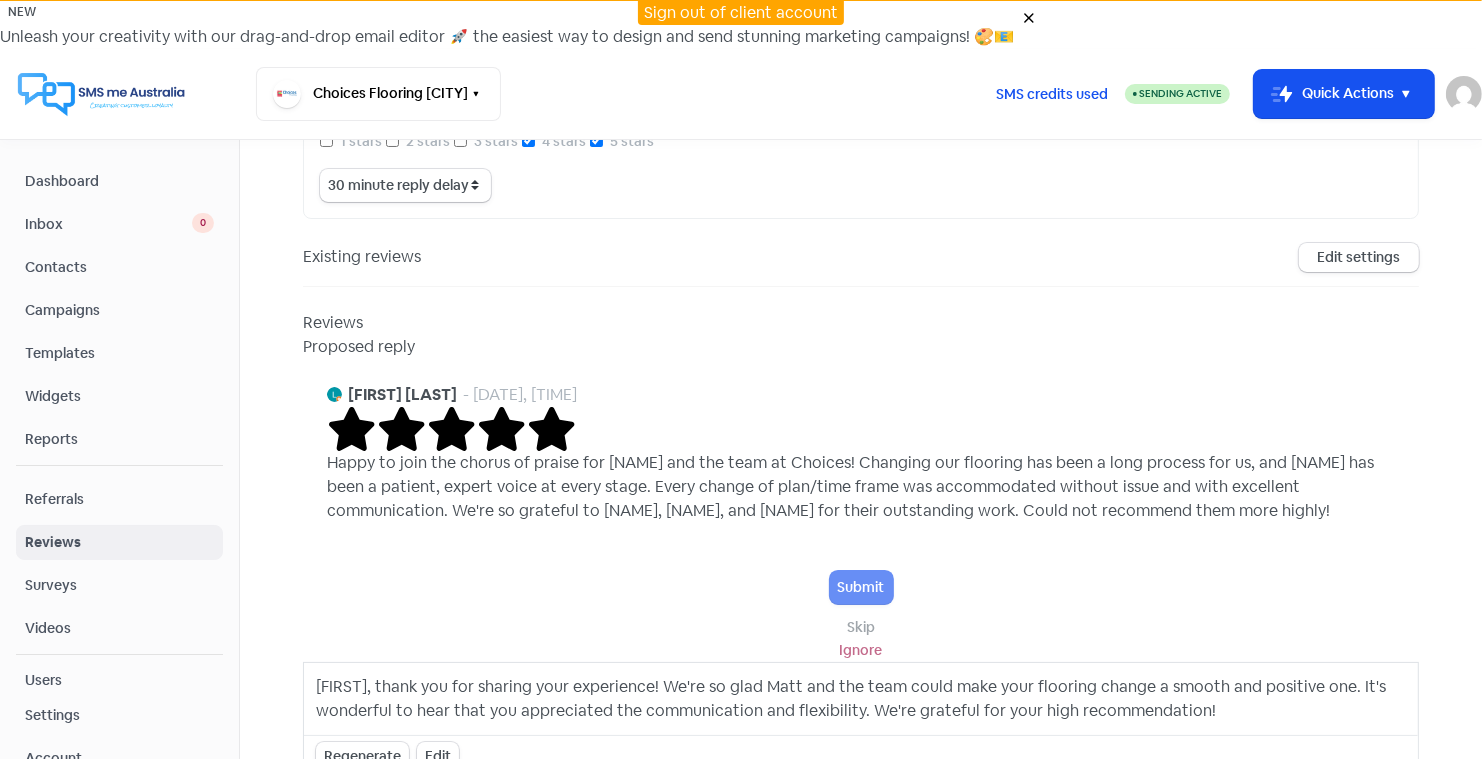 click on "Submit" at bounding box center [861, 587] 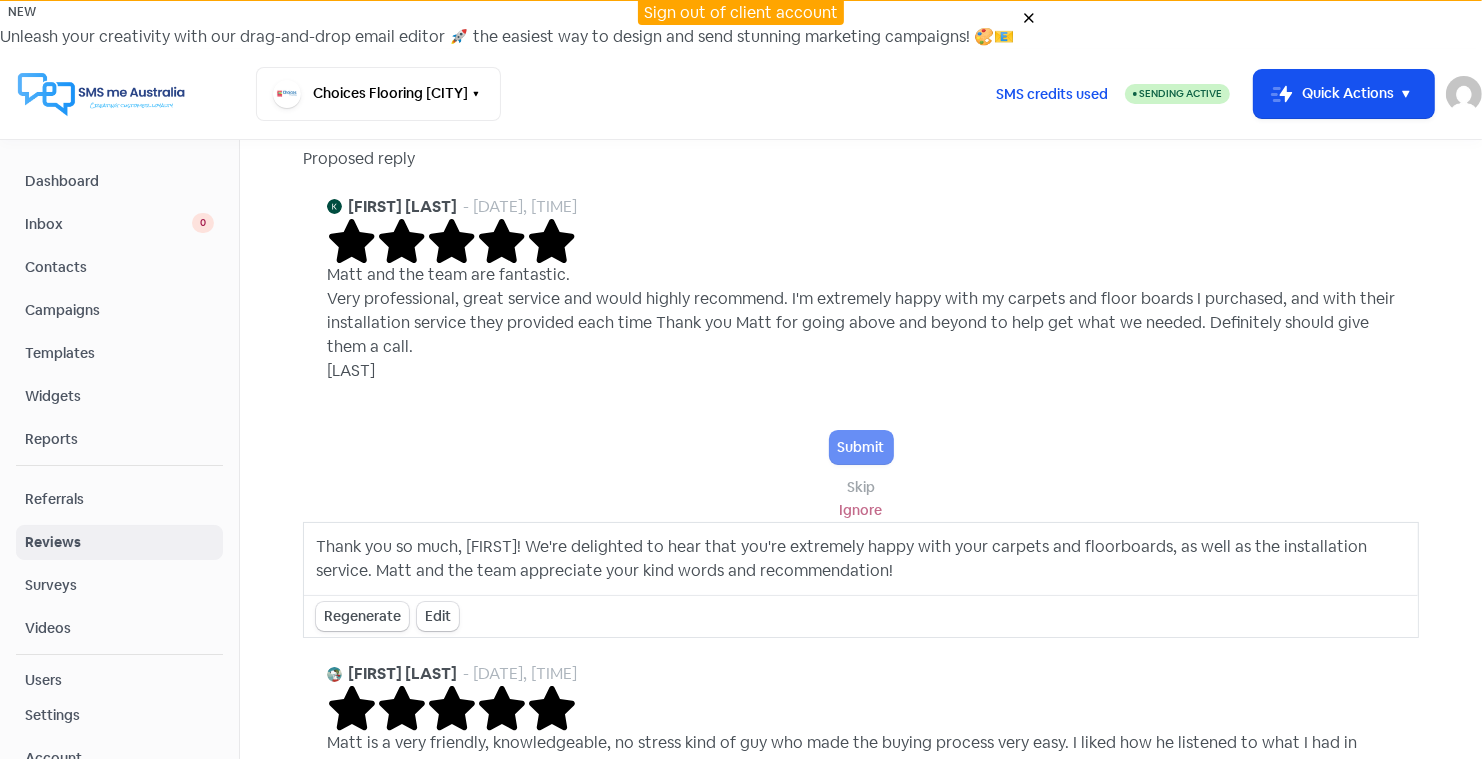 scroll, scrollTop: 377, scrollLeft: 0, axis: vertical 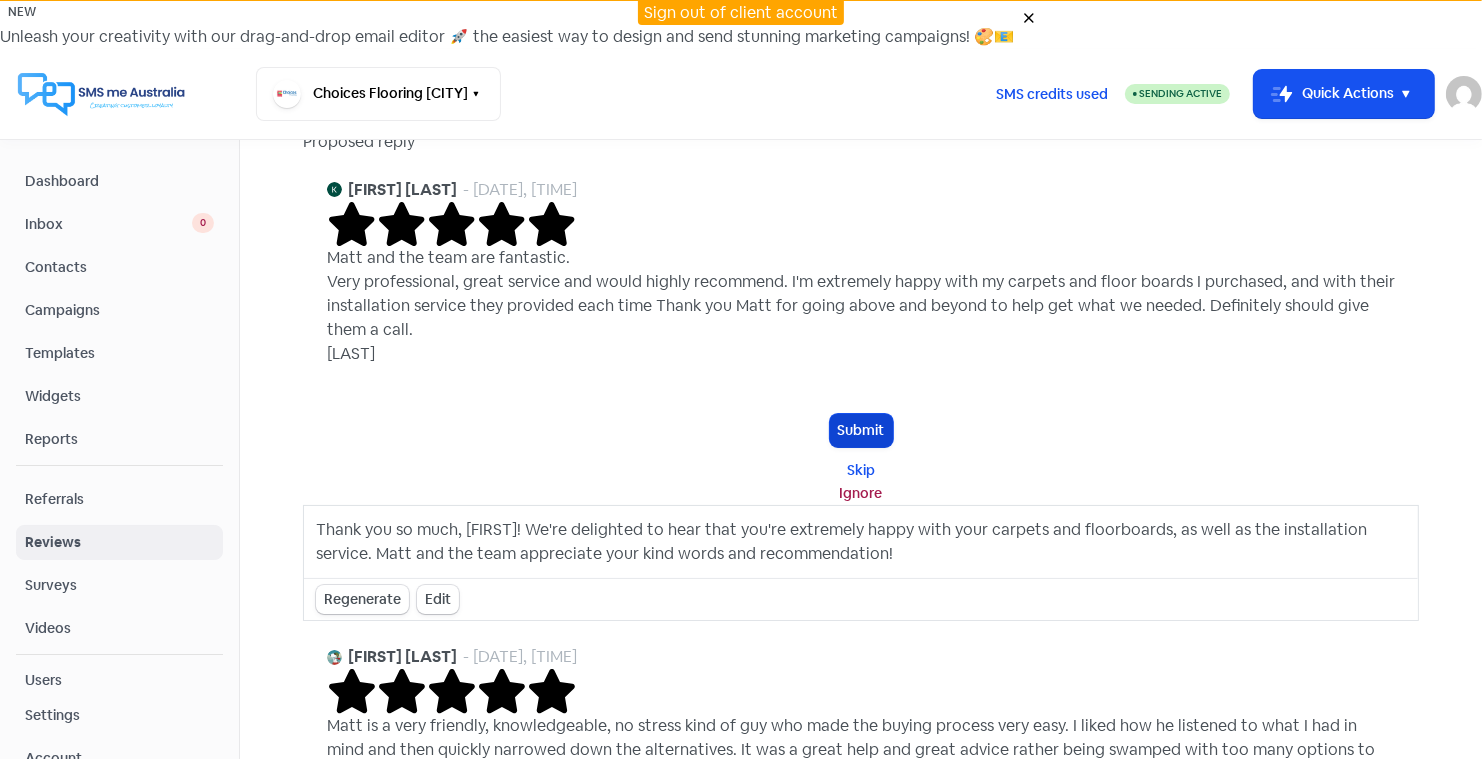 click on "Submit" at bounding box center (861, 430) 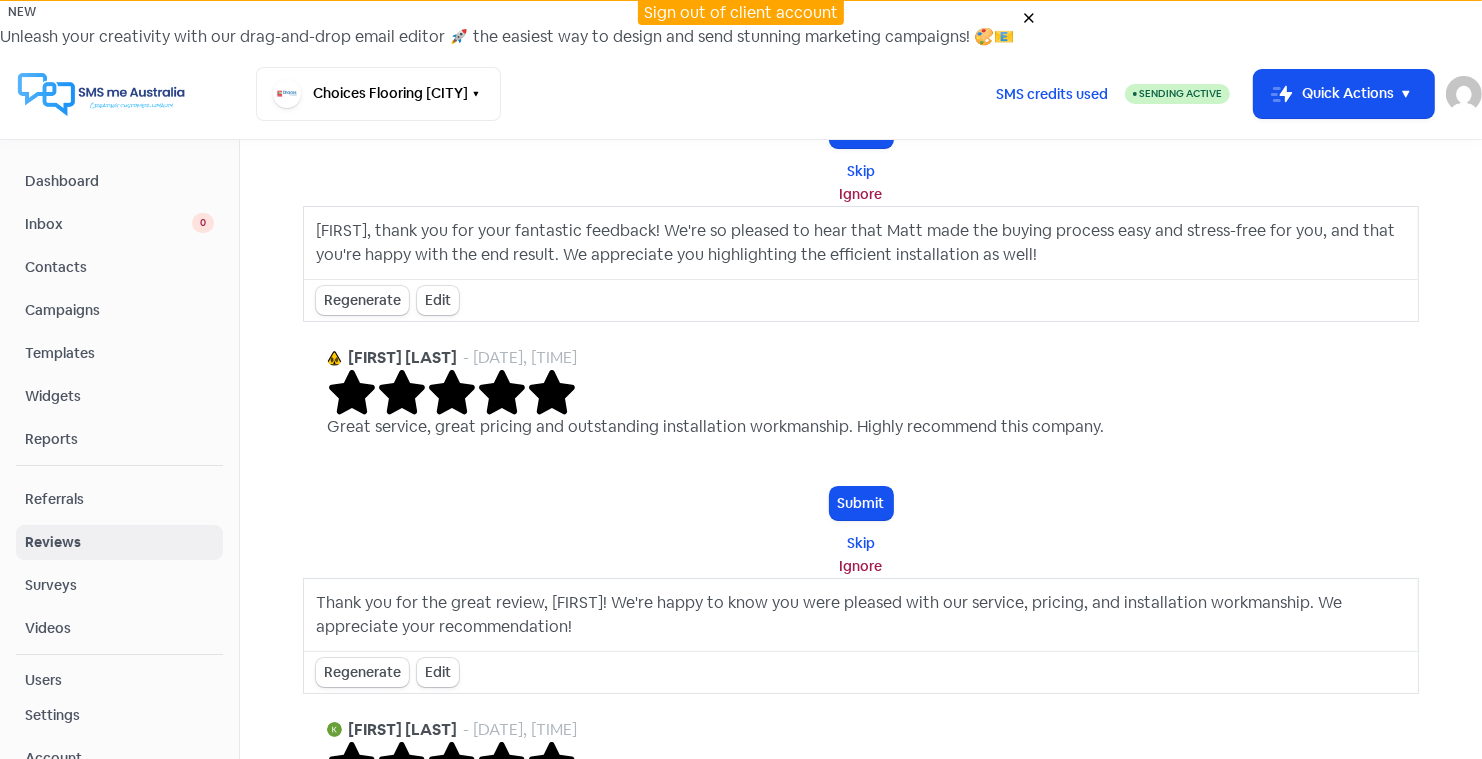 scroll, scrollTop: 0, scrollLeft: 0, axis: both 